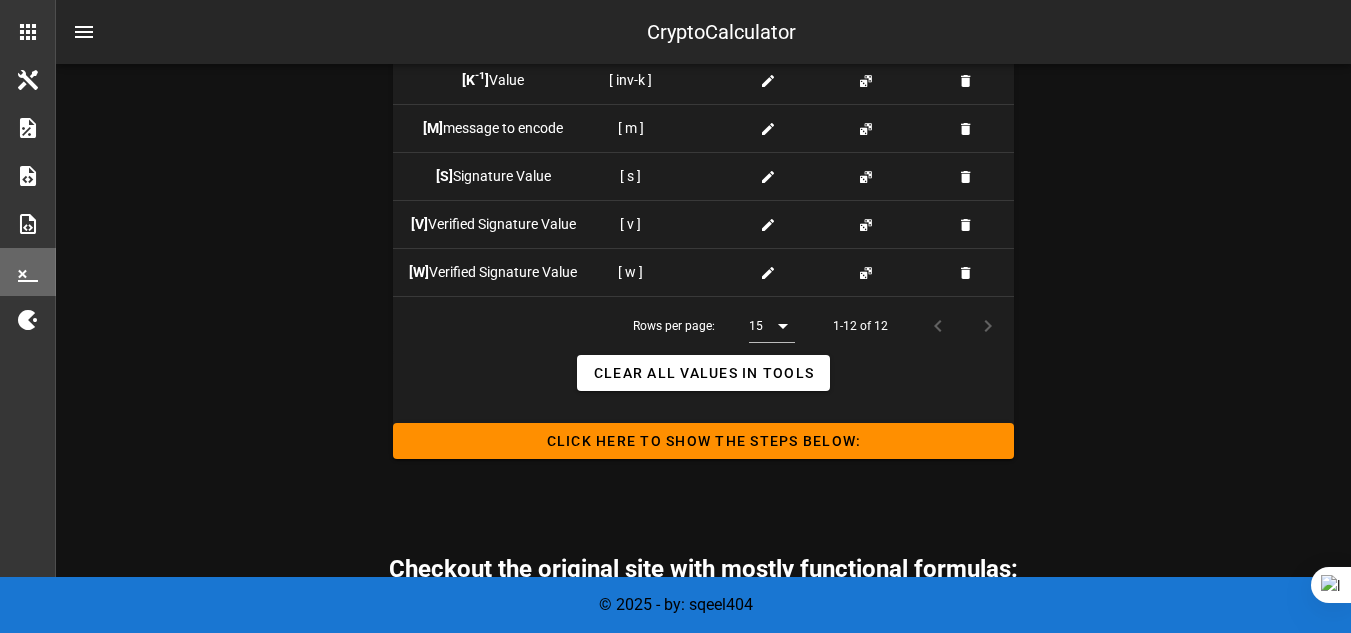 scroll, scrollTop: 2355, scrollLeft: 0, axis: vertical 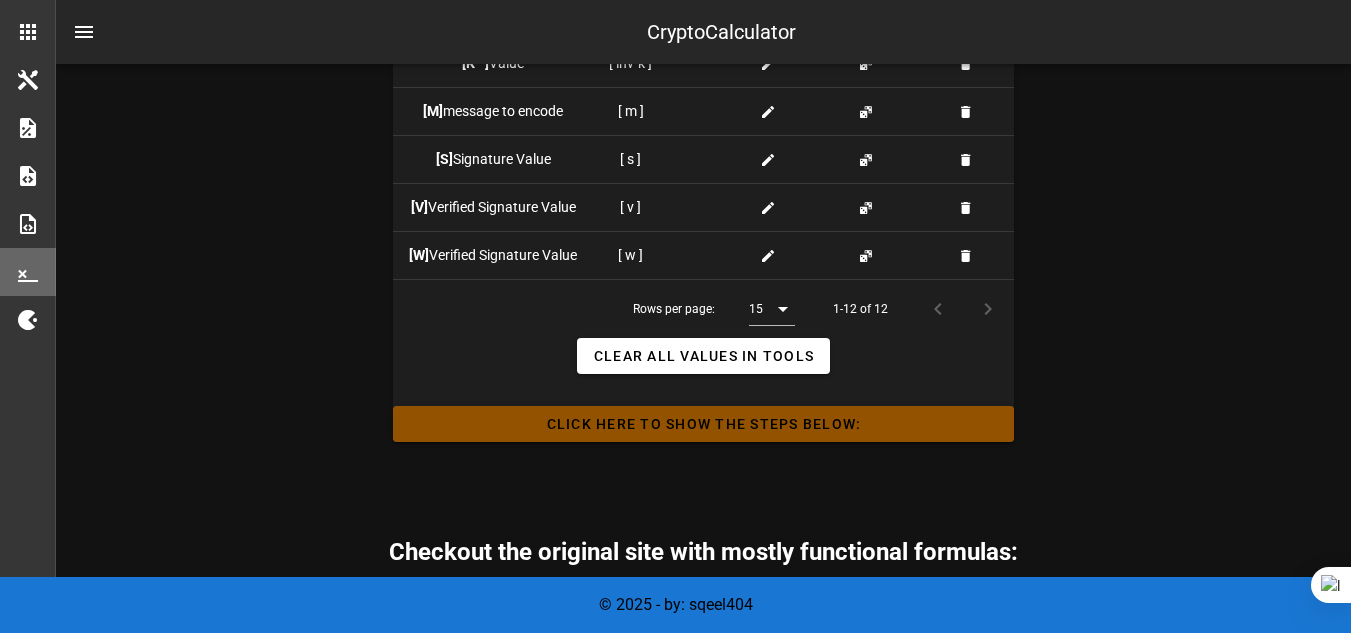 click on "Click HERE to Show the Steps Below:" at bounding box center (703, 424) 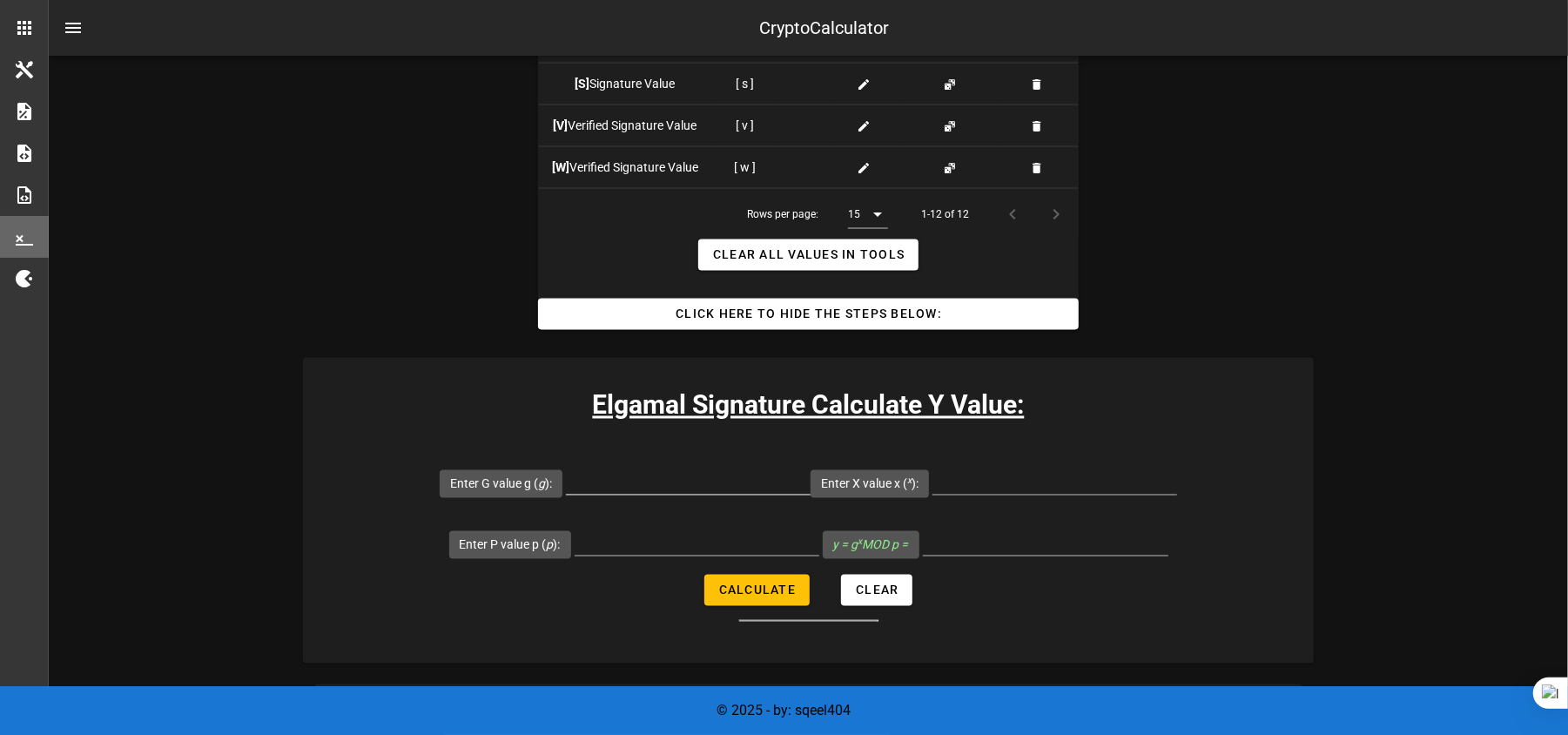 scroll, scrollTop: 2092, scrollLeft: 0, axis: vertical 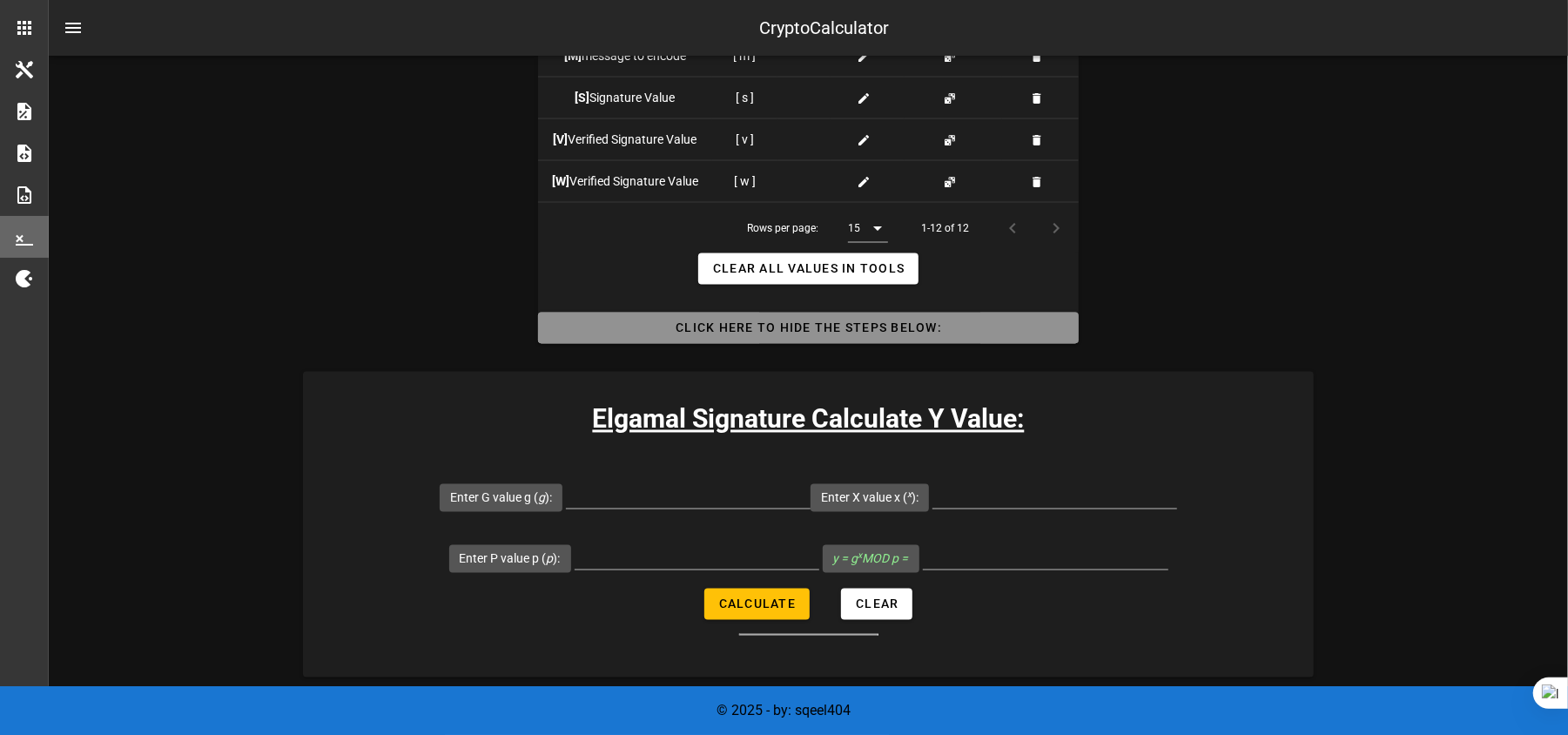 click on "Click HERE to Hide the Steps Below:" at bounding box center [808, 328] 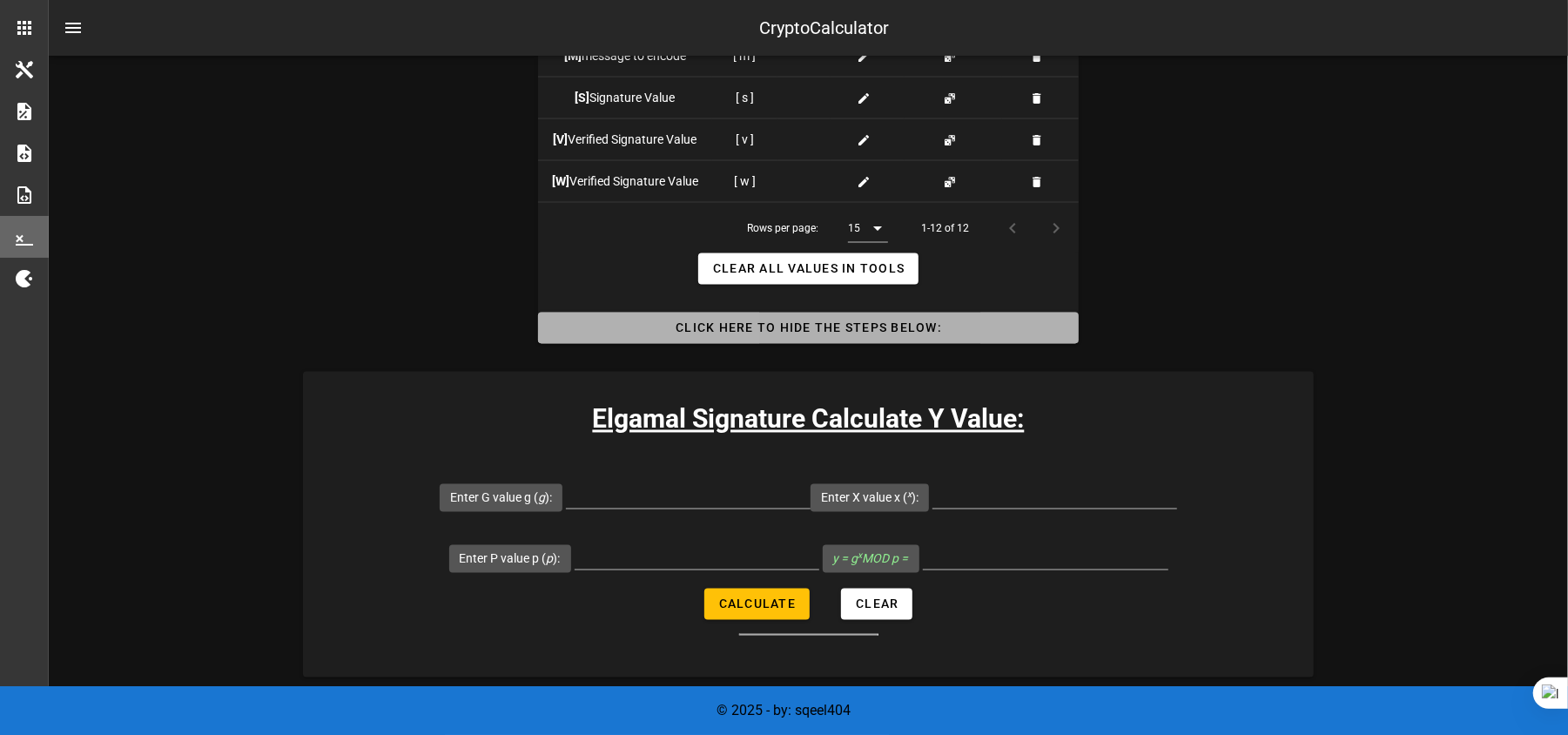 scroll, scrollTop: 1959, scrollLeft: 0, axis: vertical 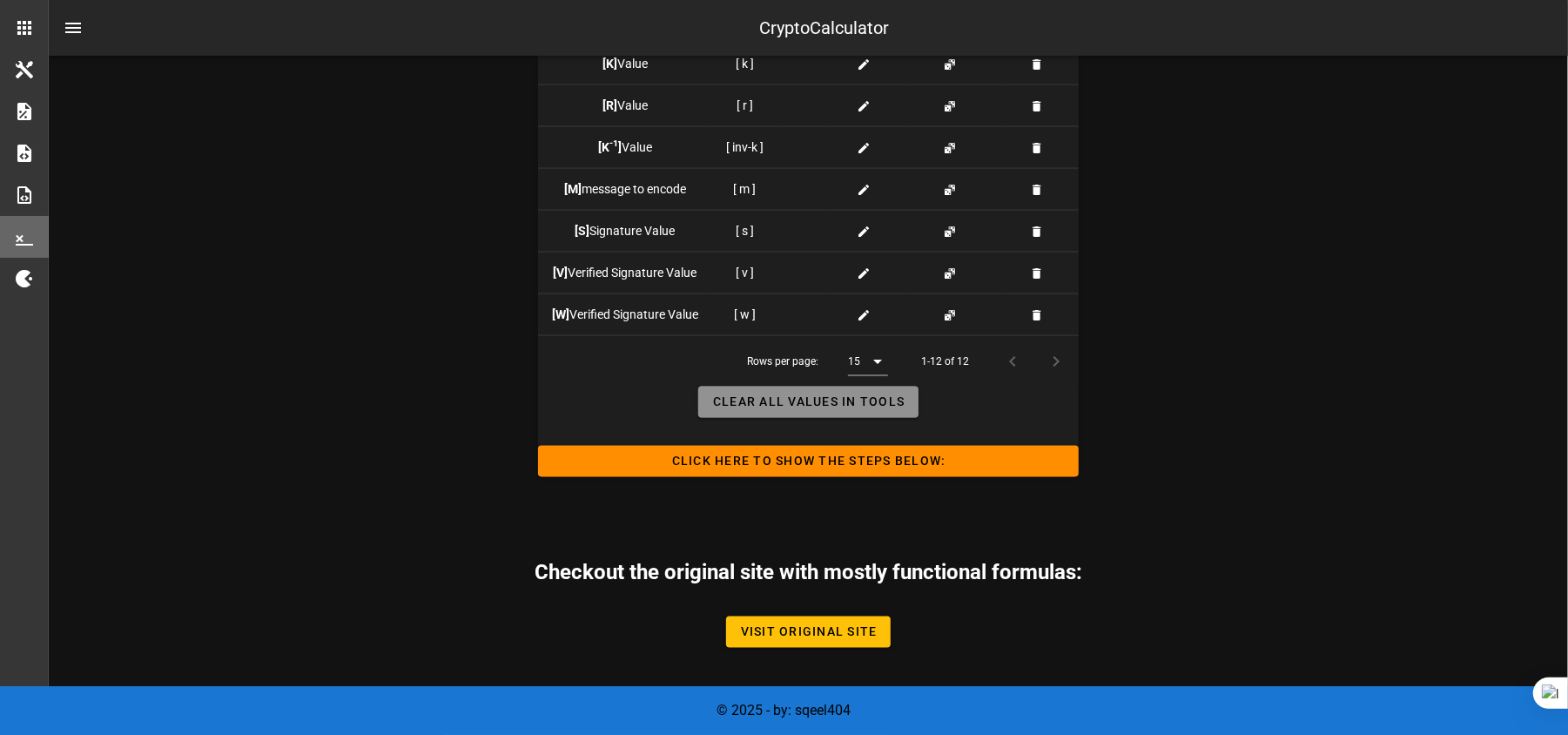 click on "Clear all Values in Tools" at bounding box center (808, 402) 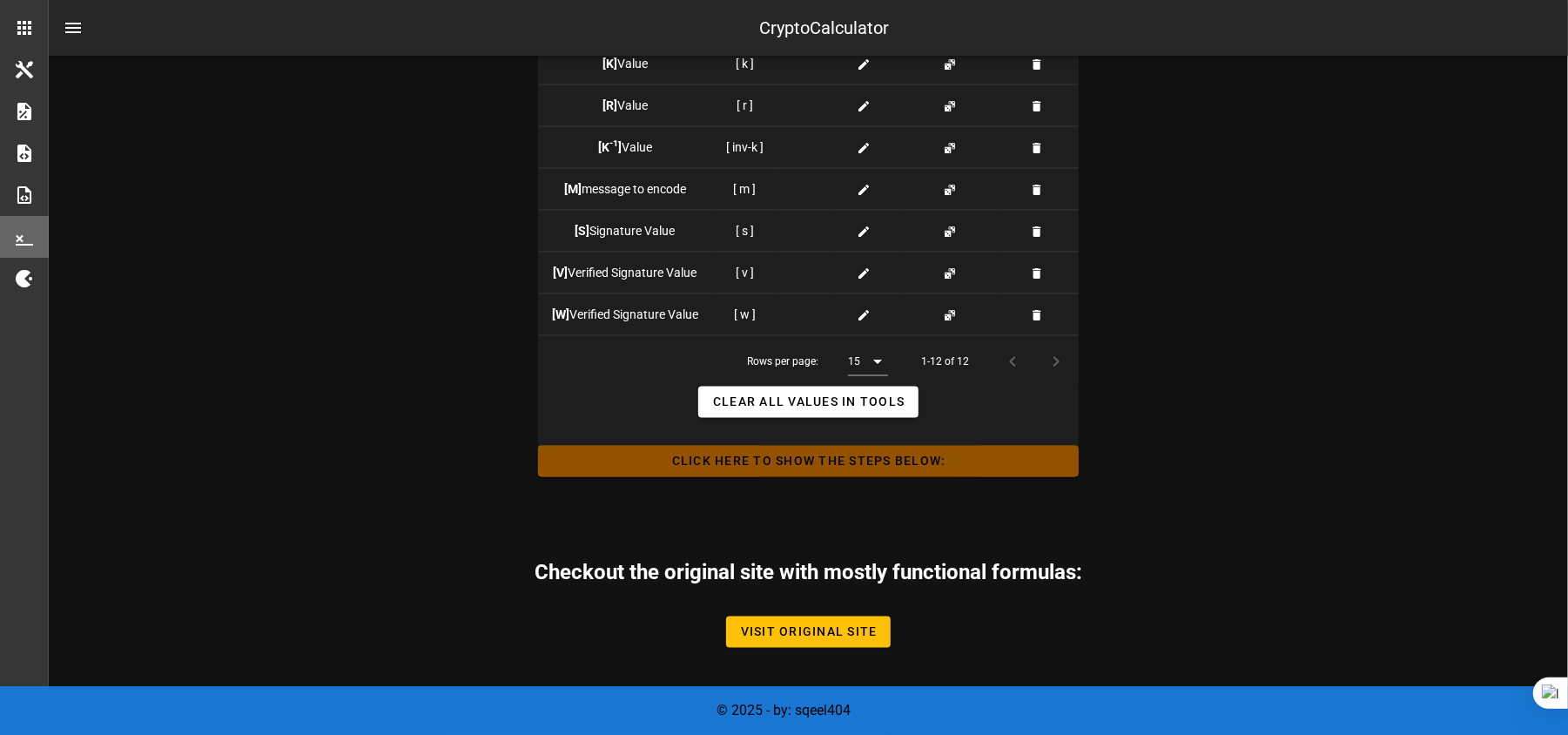 click on "Click HERE to Show the Steps Below:" at bounding box center (808, 462) 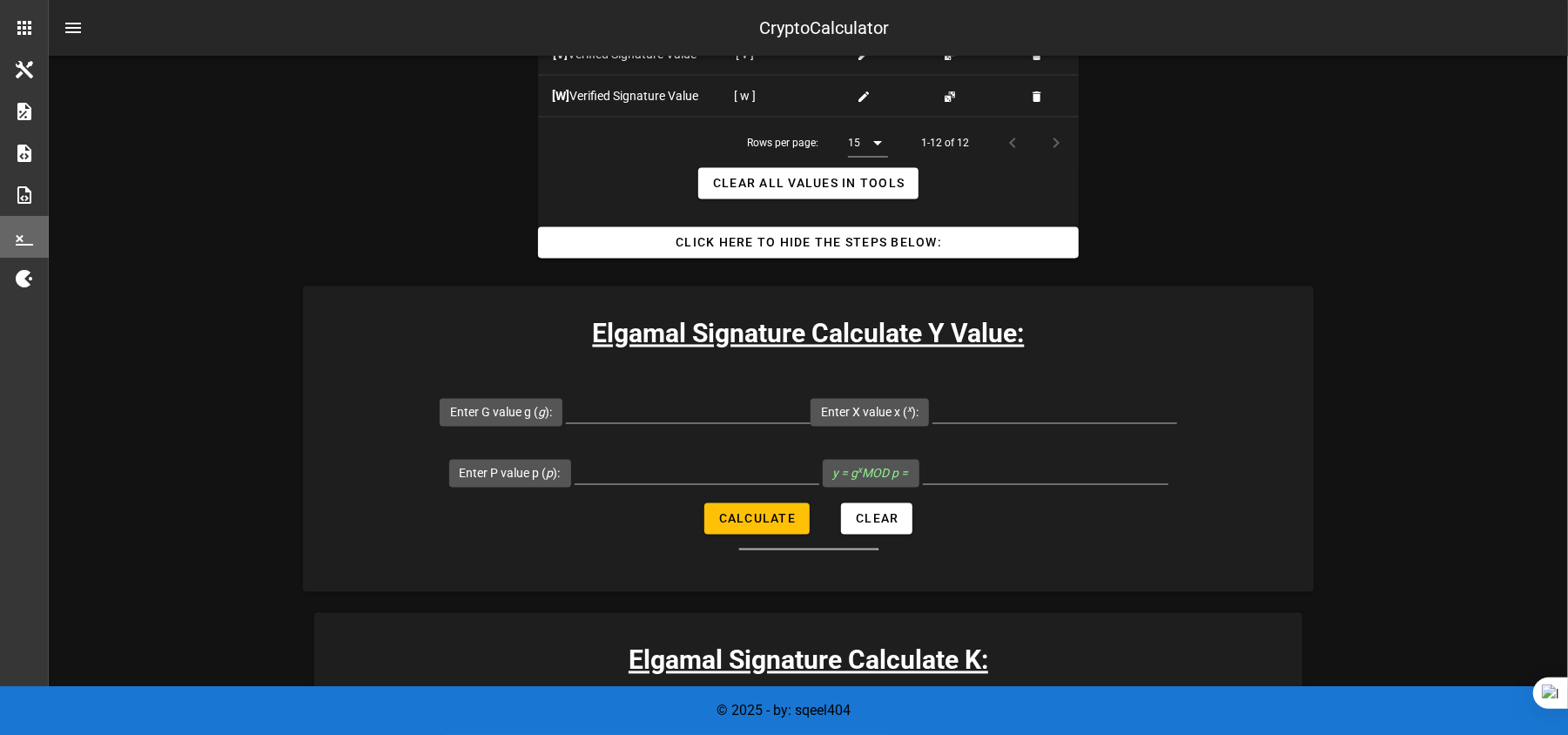 scroll, scrollTop: 2179, scrollLeft: 0, axis: vertical 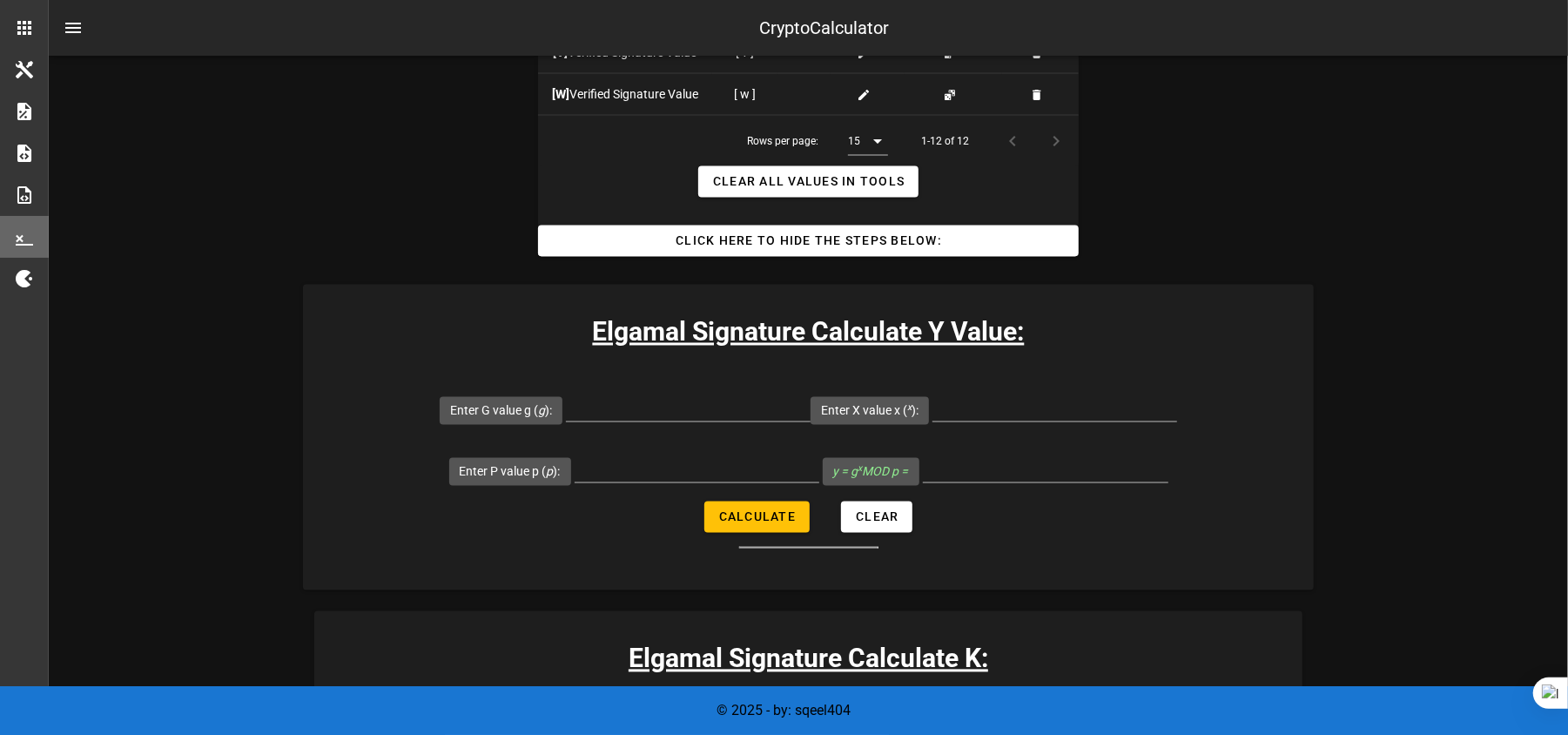drag, startPoint x: 1056, startPoint y: 336, endPoint x: 512, endPoint y: 361, distance: 544.5741 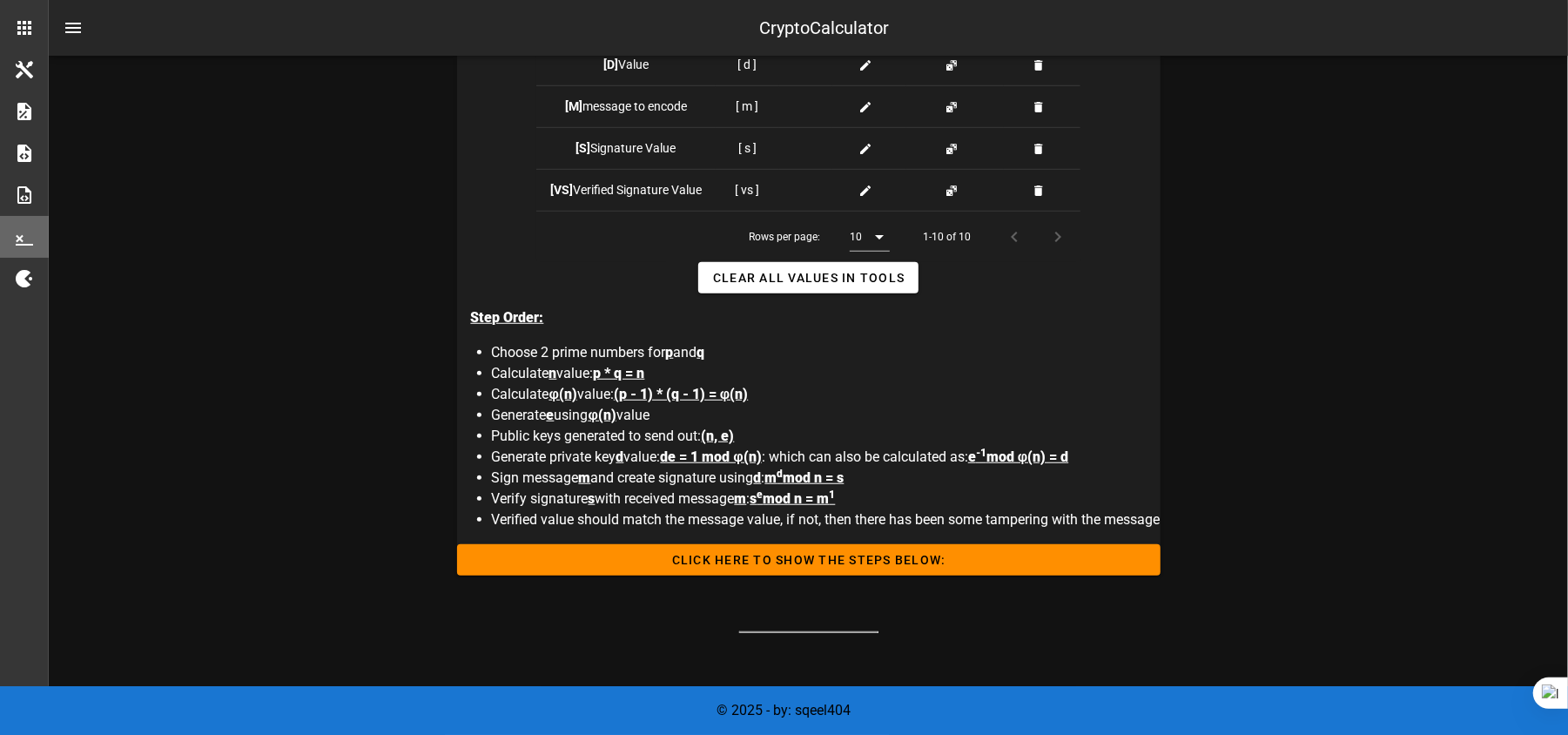 scroll, scrollTop: 840, scrollLeft: 0, axis: vertical 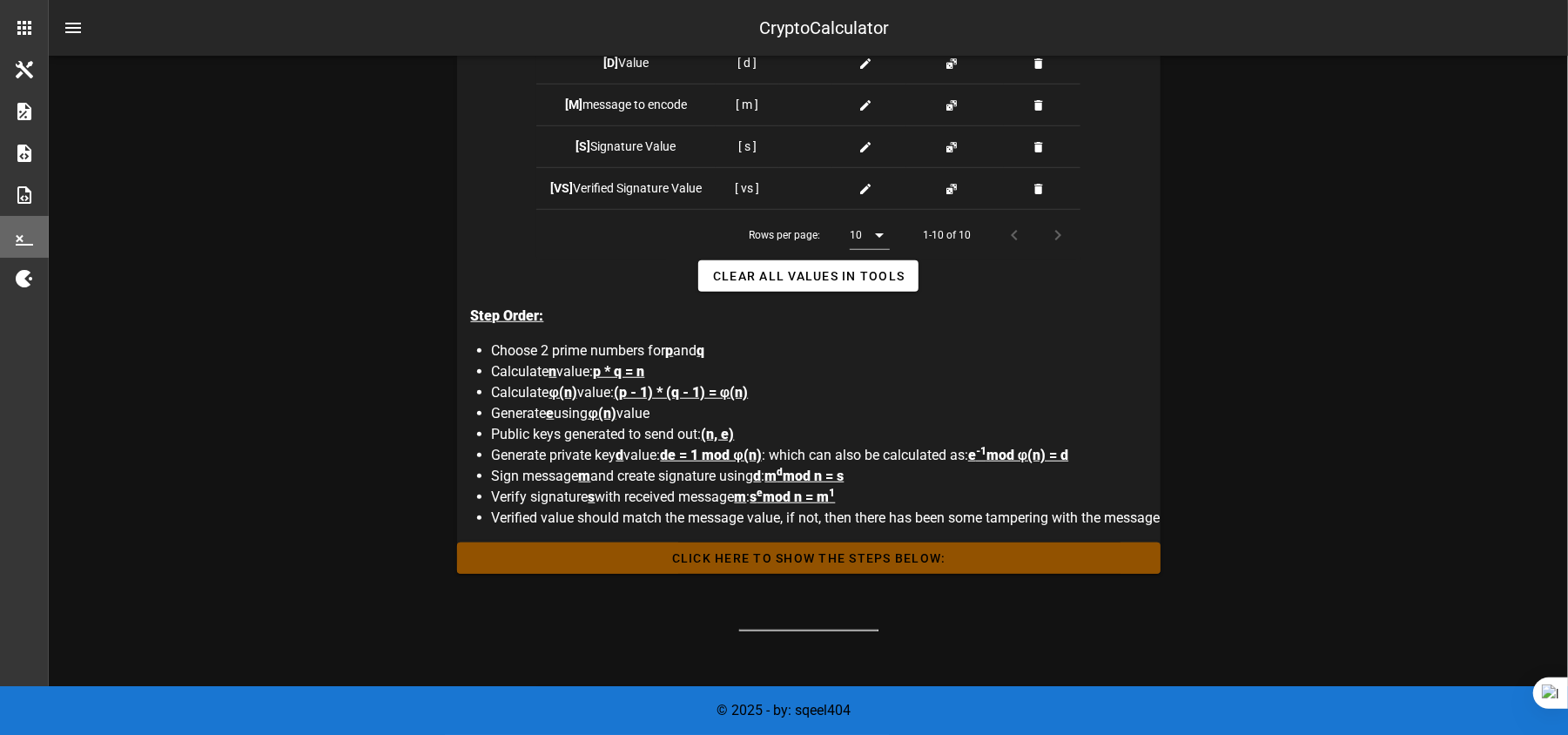 click on "Click HERE to Show the Steps Below:" at bounding box center (809, 558) 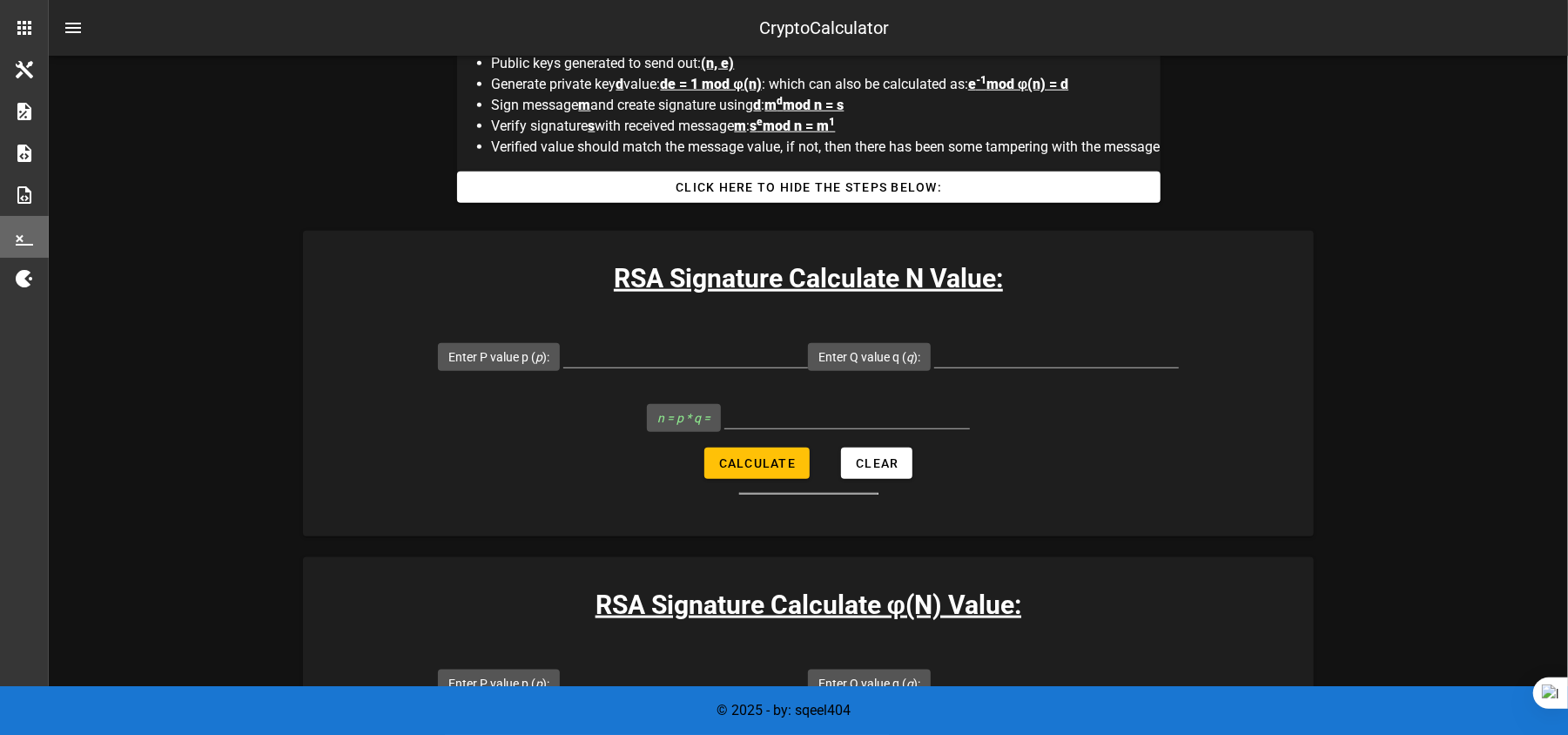 scroll, scrollTop: 1192, scrollLeft: 0, axis: vertical 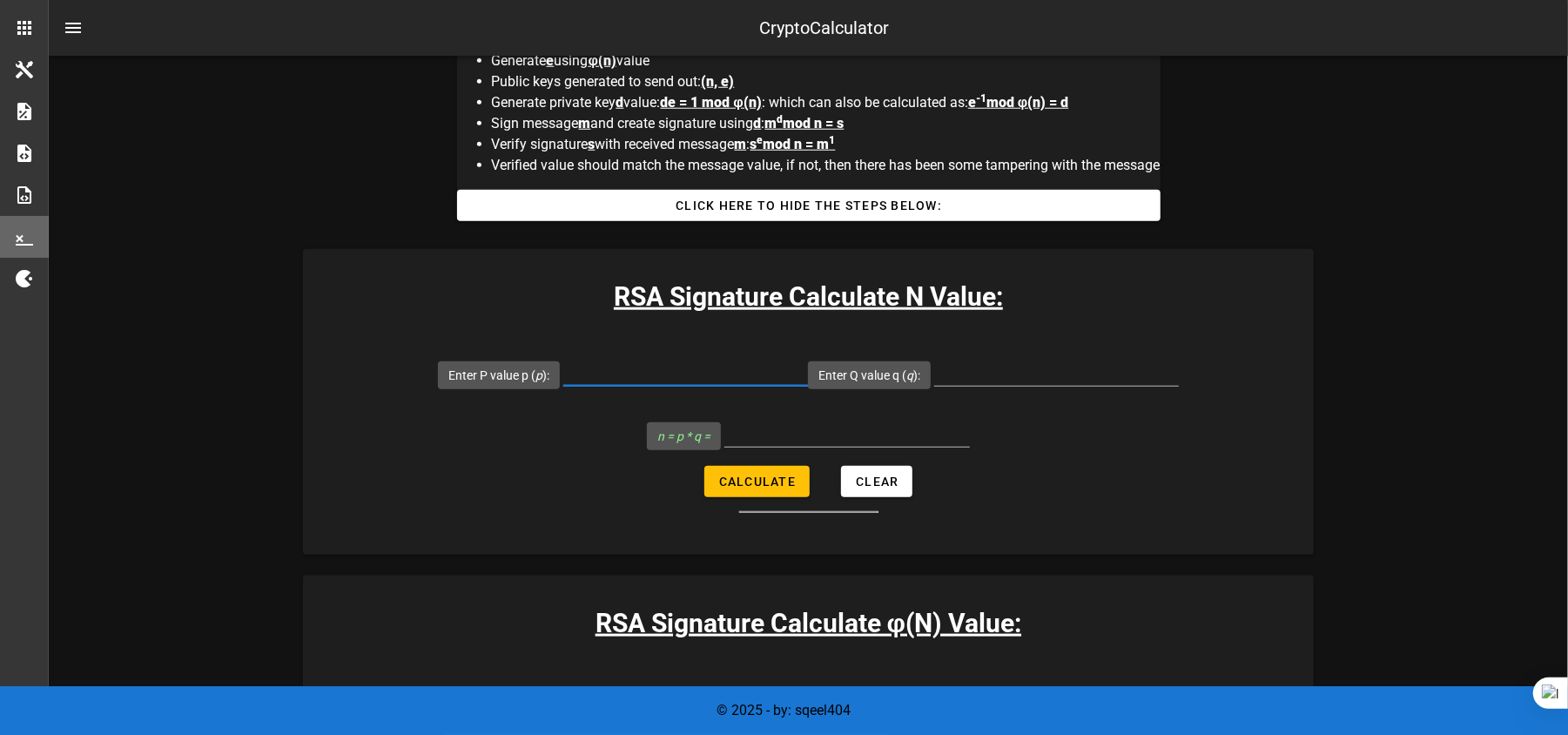 click on "Enter P value p (  p  ):" at bounding box center [685, 372] 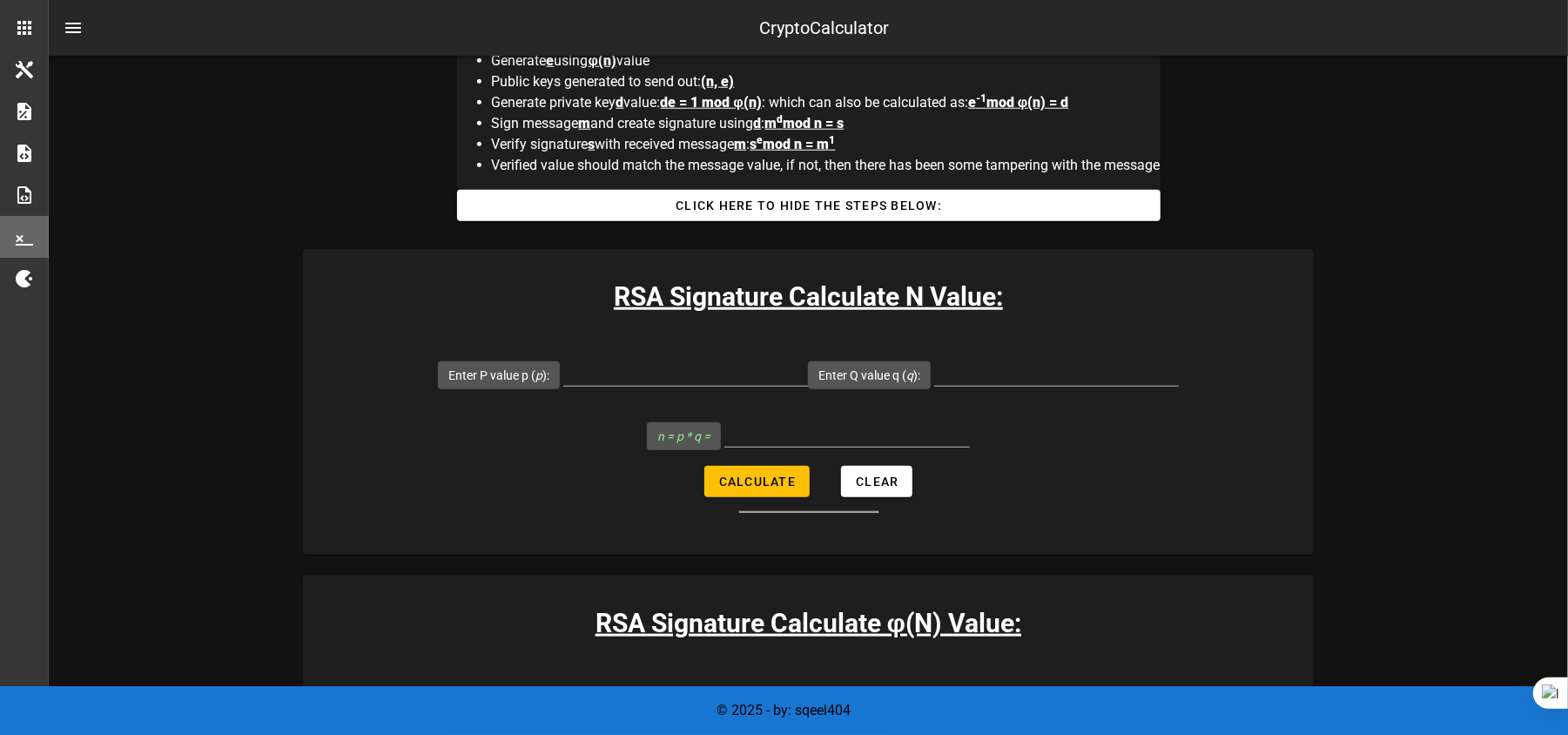 click on "Digital Signature Calculator
Digital signature calculators. This has some basic examples and steps for verifying signaures for both RSA Digital signature and Elgamal Digital signature examples.   RSA Signature System:   Tools to store values:   Public Keys:  Value: n, Value: e   Private Keys:  Value: d   Hovering or clicking on description fields will explain the formula and calculations. Description Value Input Edit Input Generate Value Clear Field maximum set value [ max ]
[P]  value [ p ]
[Q]  value [ q ]
[N]  value [ n ]
[φ(N)]   Phi(n) [ phin ]
[E]  Value [ e ]
[D]  Value [ d ]
[M]  message to encode [ m ]
[S]  Signature Value [ s ]
[VS]  Verified Signature Value [ vs ]
Rows per page: 10 1-10 of 10
Close
Clear all Values in Tools
Step Order:   Choose 2 prime numbers for  p  and  q   Calculate  n  value:" at bounding box center [808, 2433] 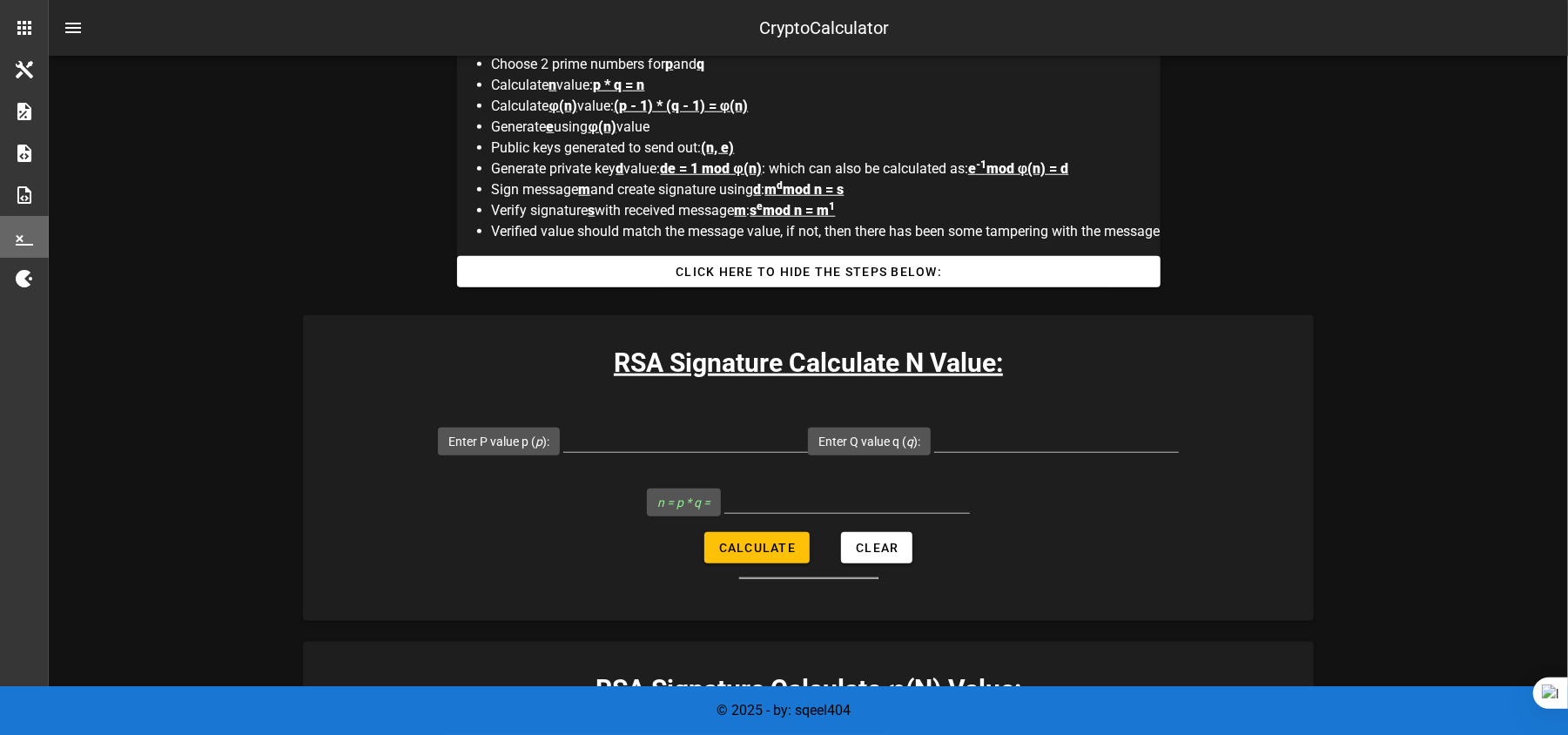 scroll, scrollTop: 1132, scrollLeft: 0, axis: vertical 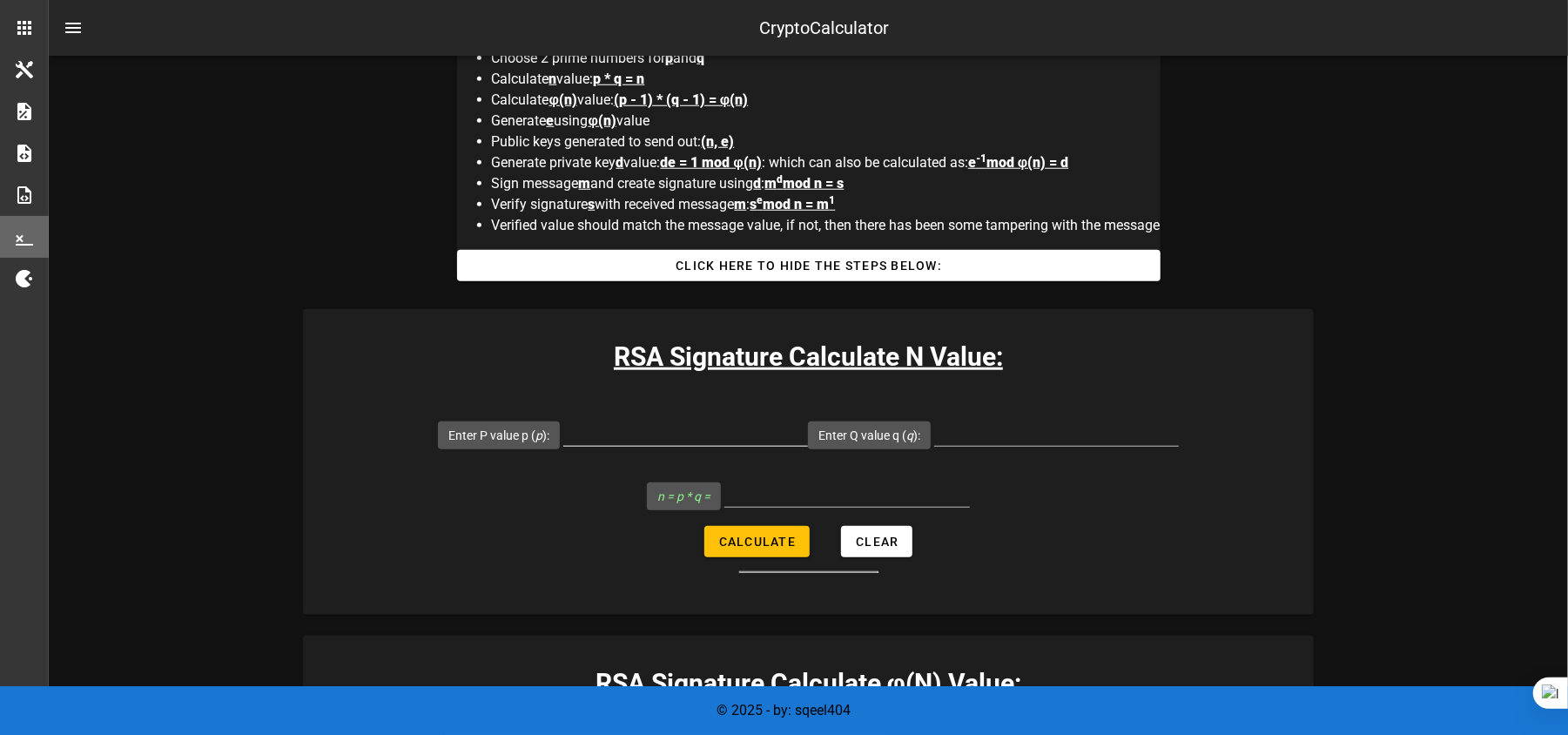 click at bounding box center (685, 436) 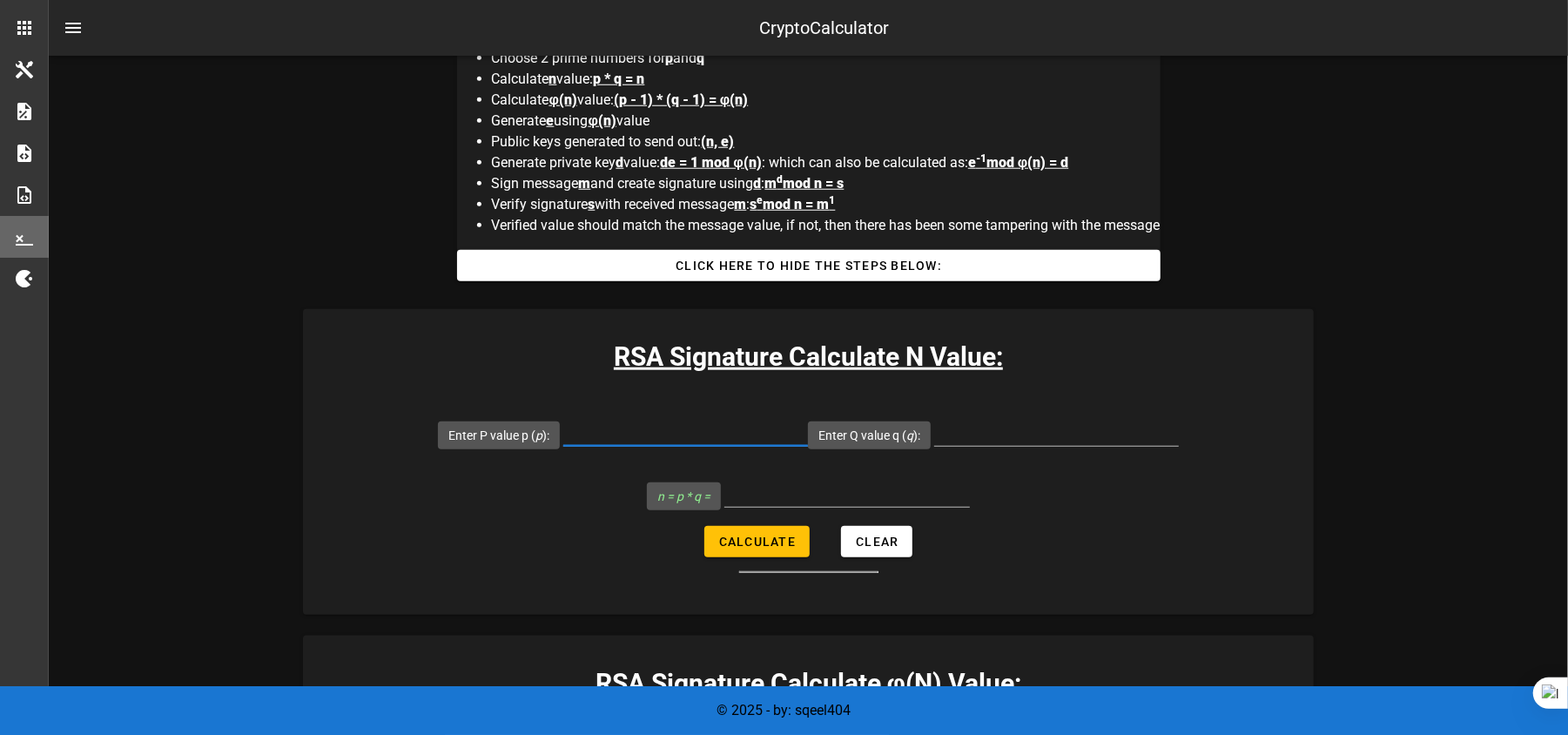 click on "Enter P value p (  p  ):" at bounding box center [685, 432] 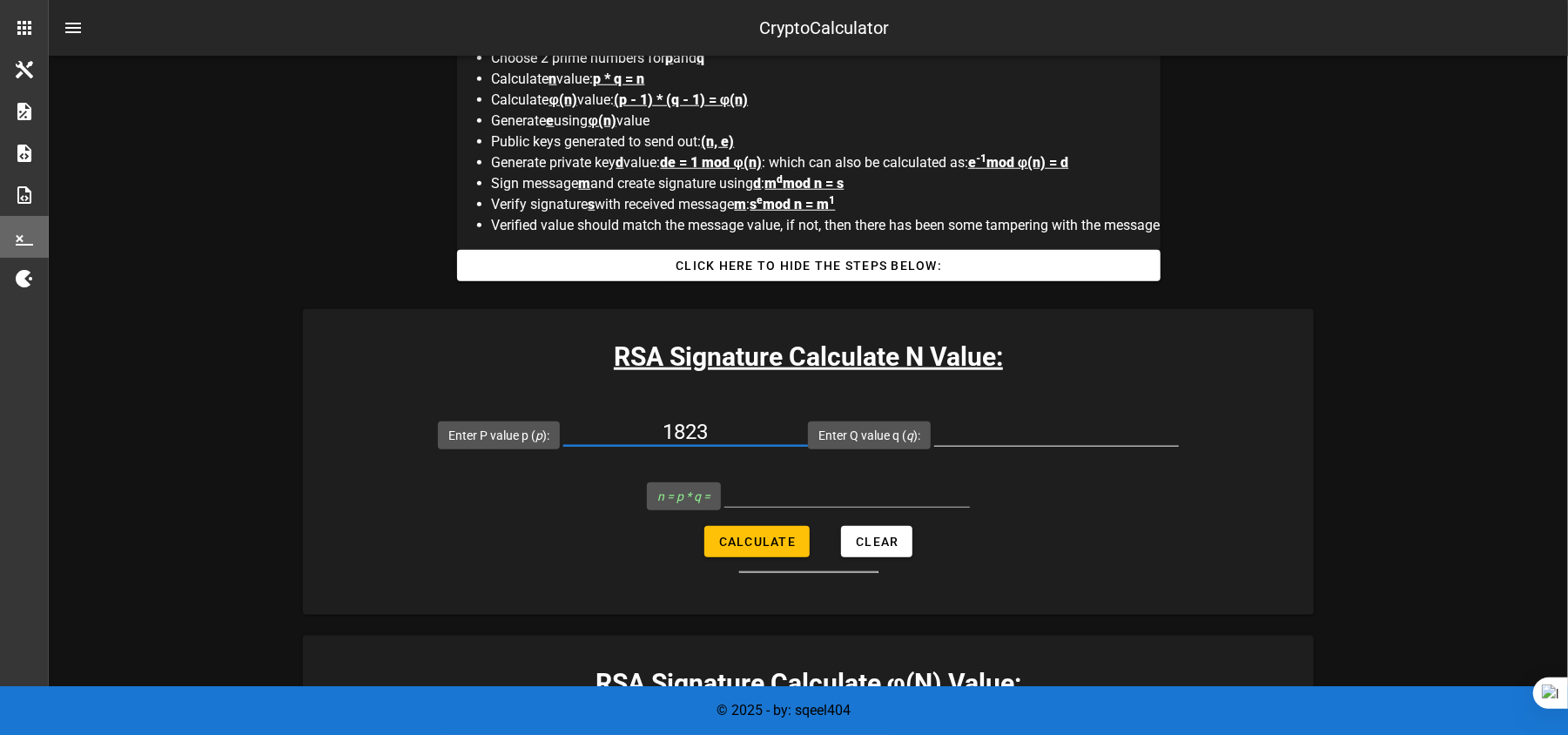 type on "1823" 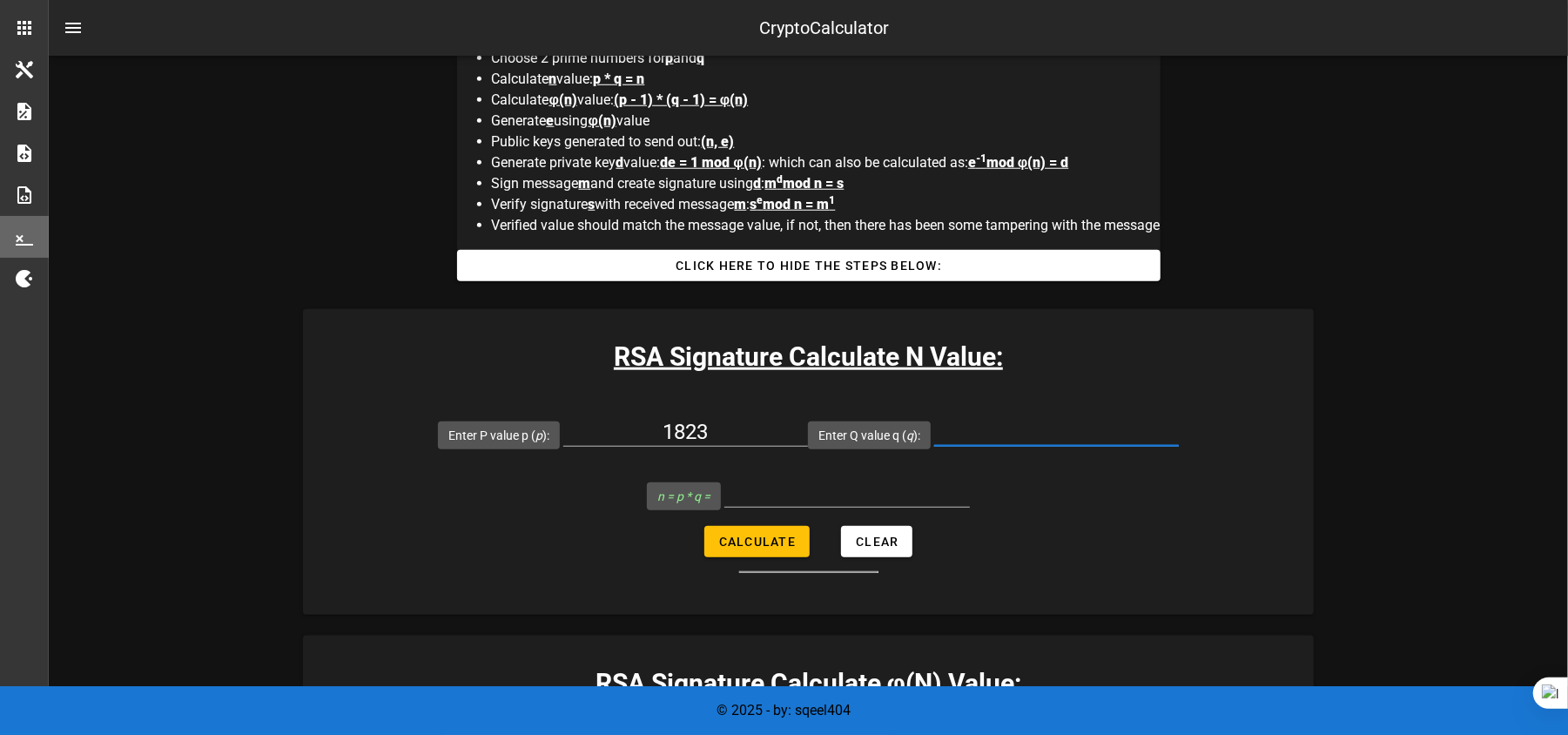 click on "Enter Q value q (  q  ):" at bounding box center (1056, 432) 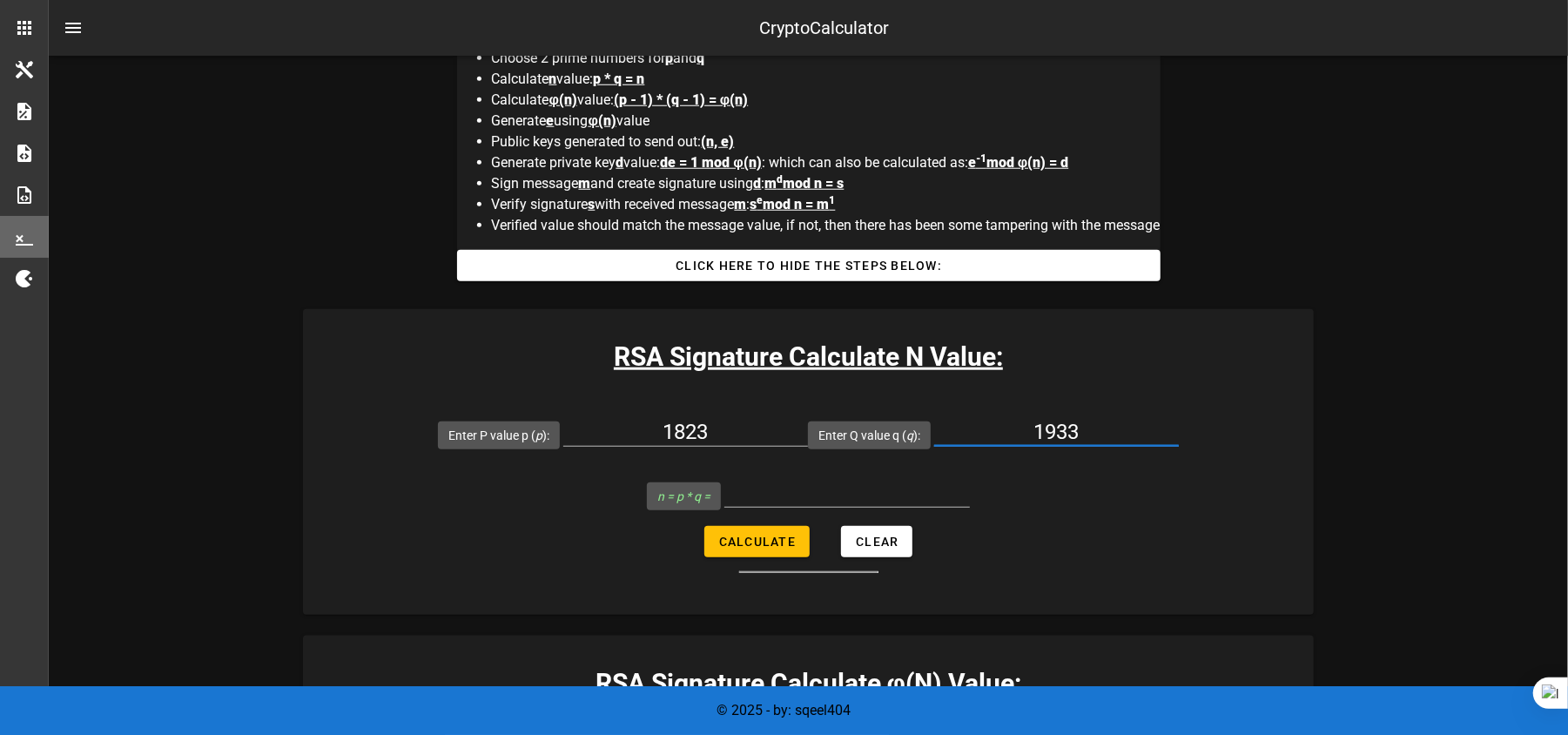 type on "1933" 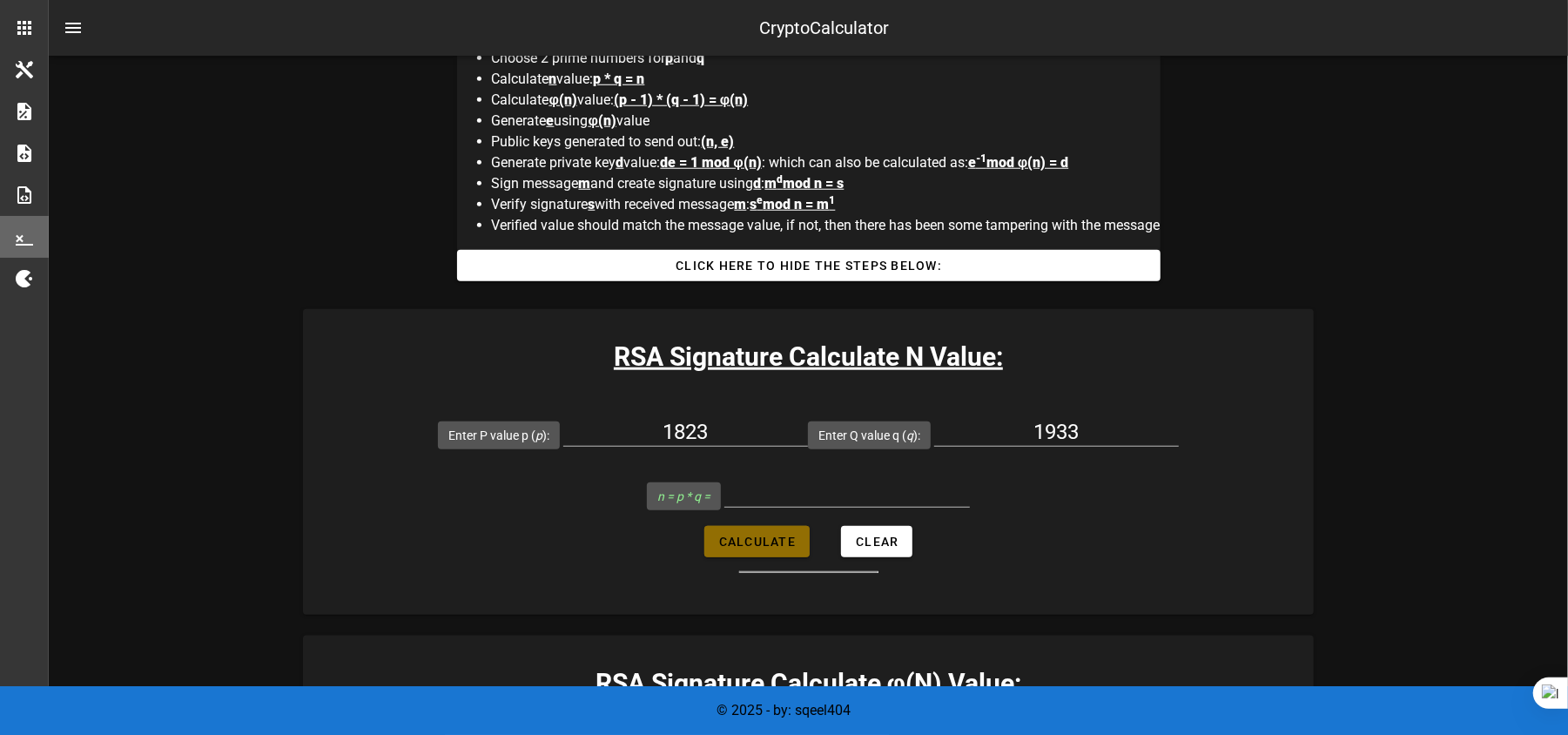 click on "Calculate" at bounding box center (757, 542) 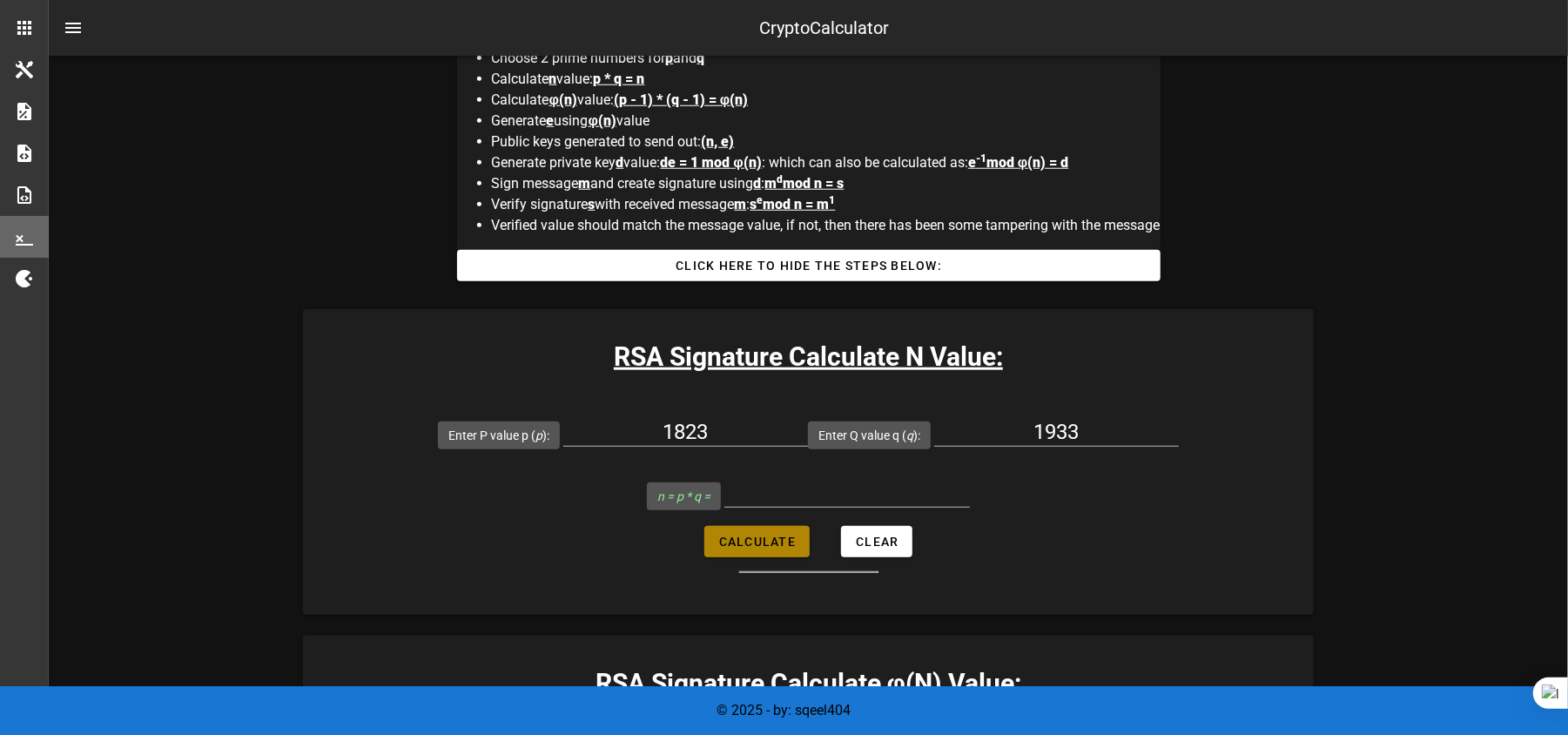 type on "3523859" 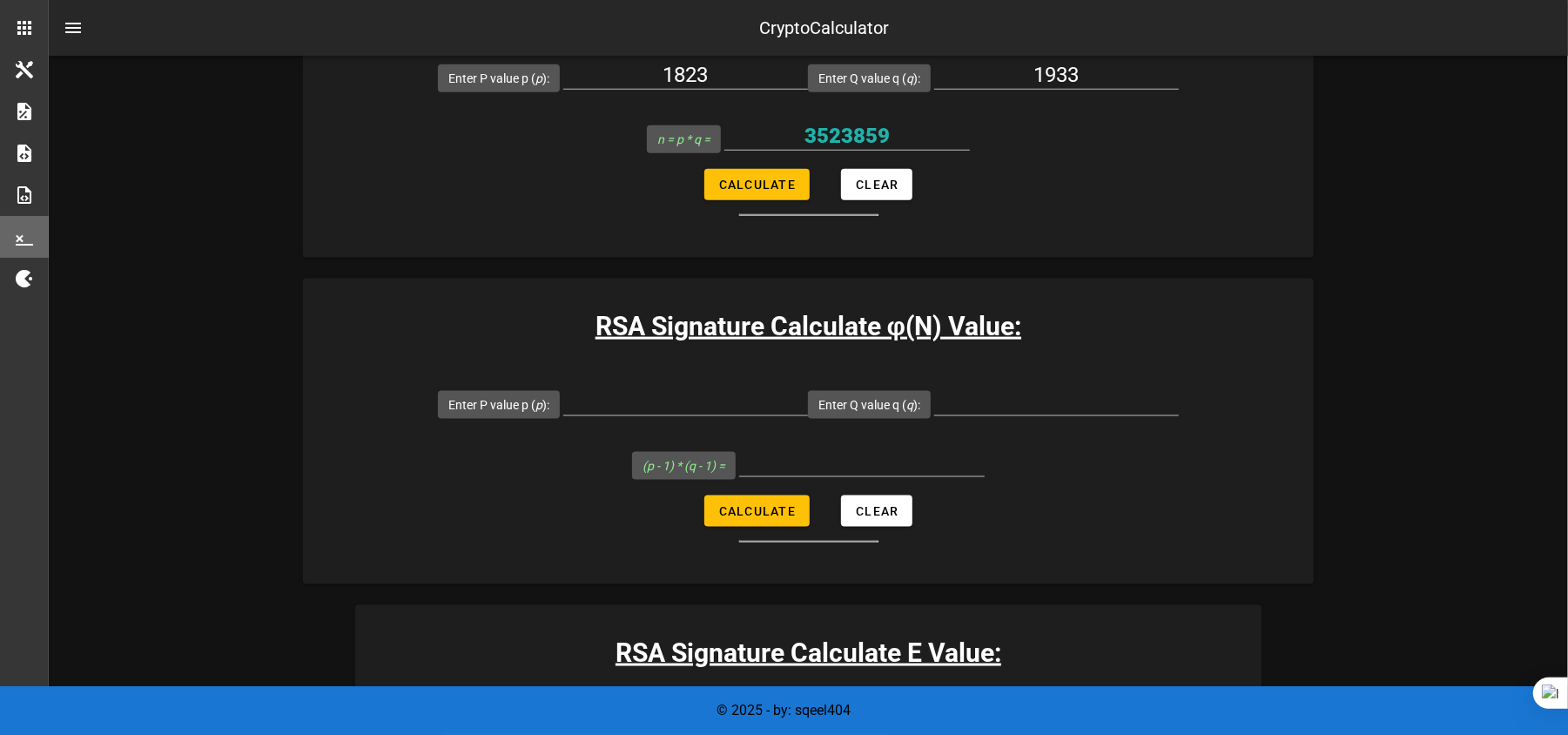 scroll, scrollTop: 1523, scrollLeft: 0, axis: vertical 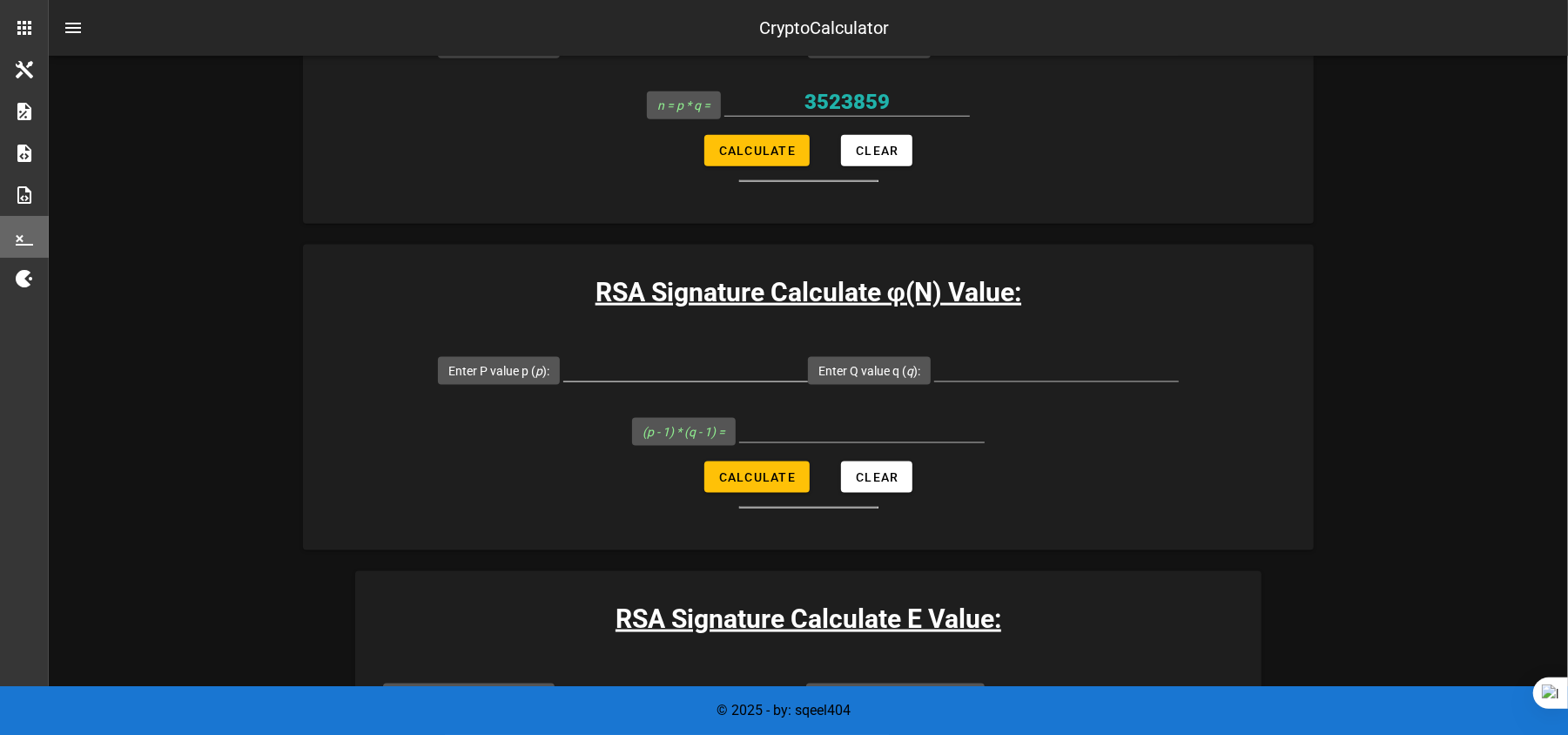 click at bounding box center (685, 372) 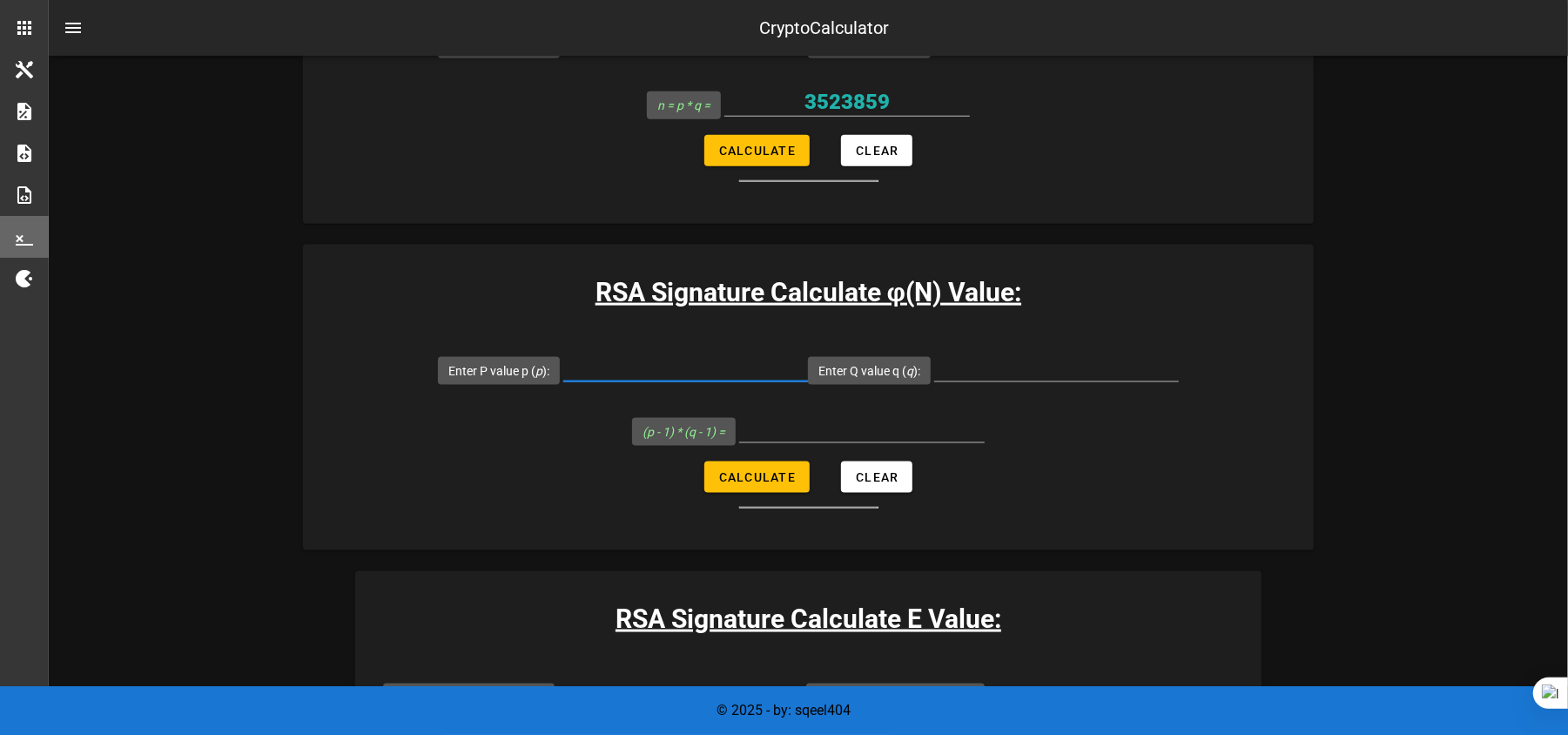 click on "Enter P value p (  p  ):" at bounding box center (685, 368) 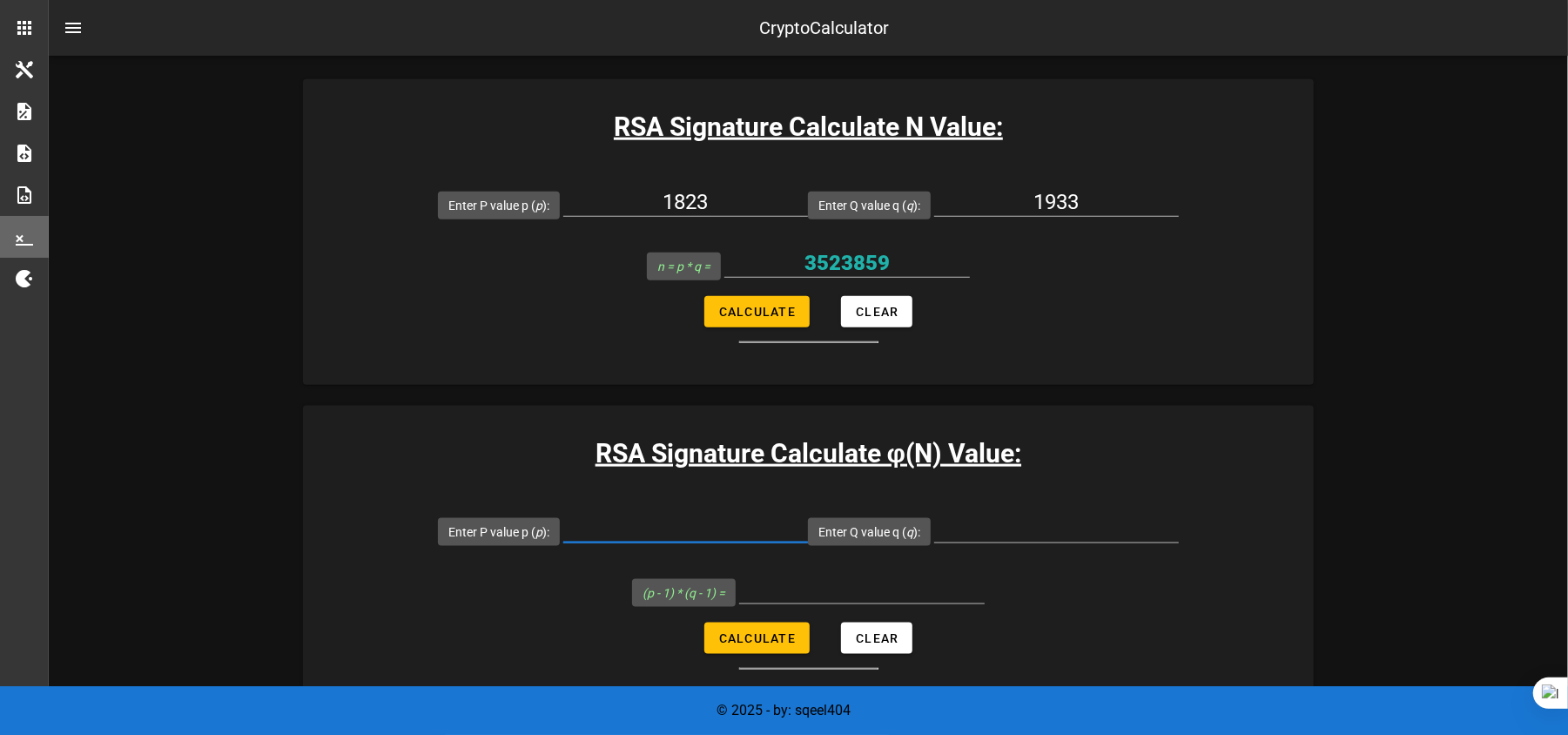 scroll, scrollTop: 1391, scrollLeft: 0, axis: vertical 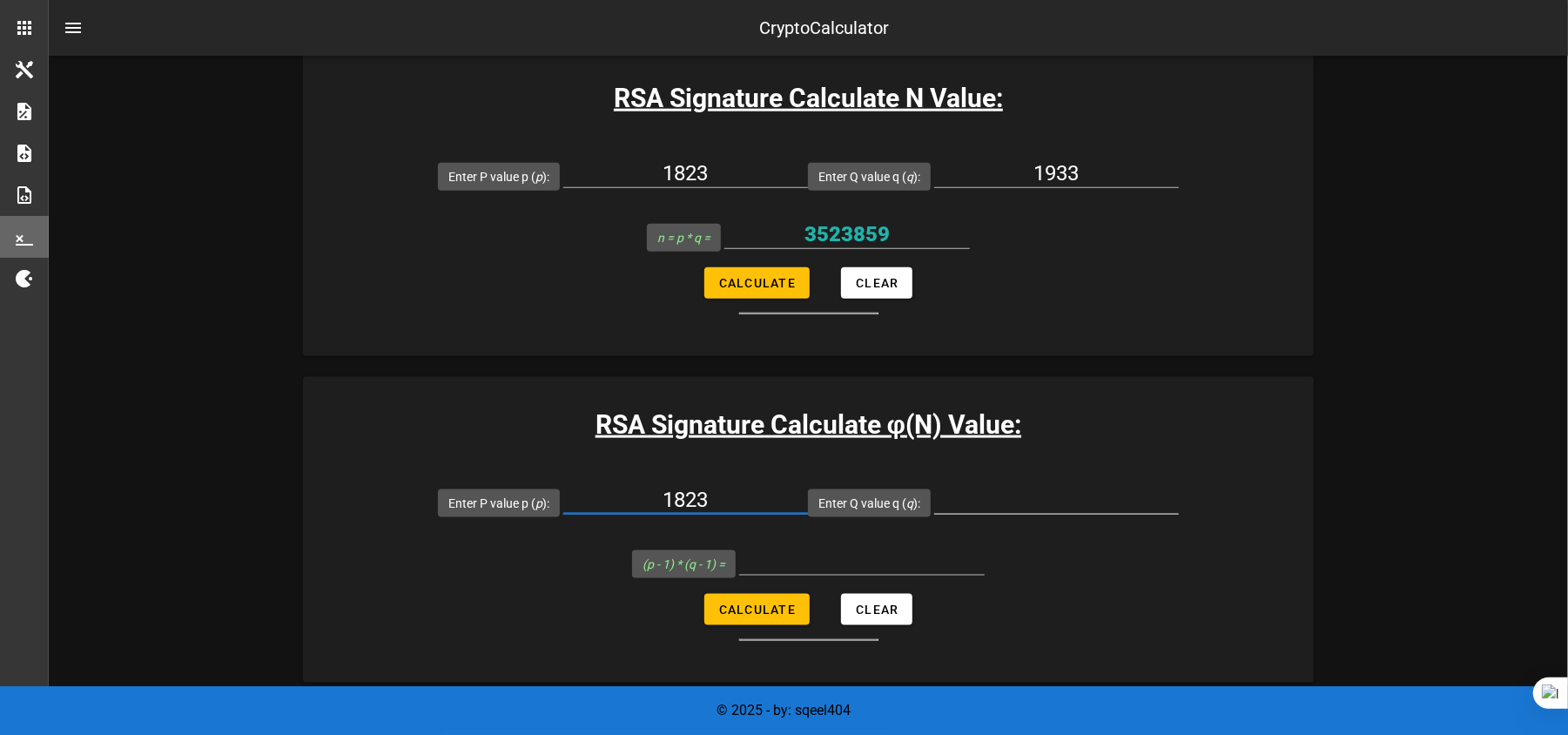 type on "1823" 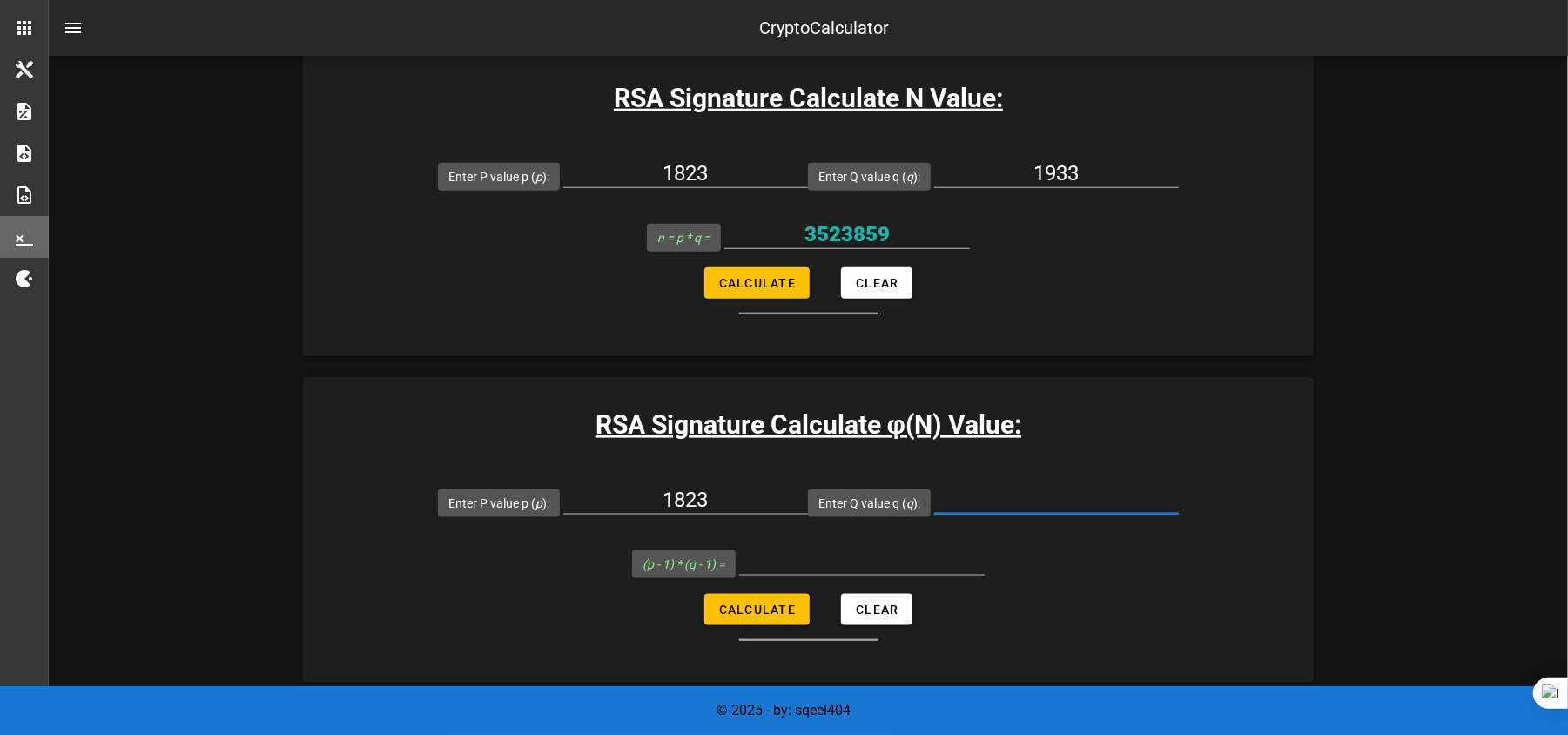 click on "Enter Q value q (  q  ):" at bounding box center (1056, 500) 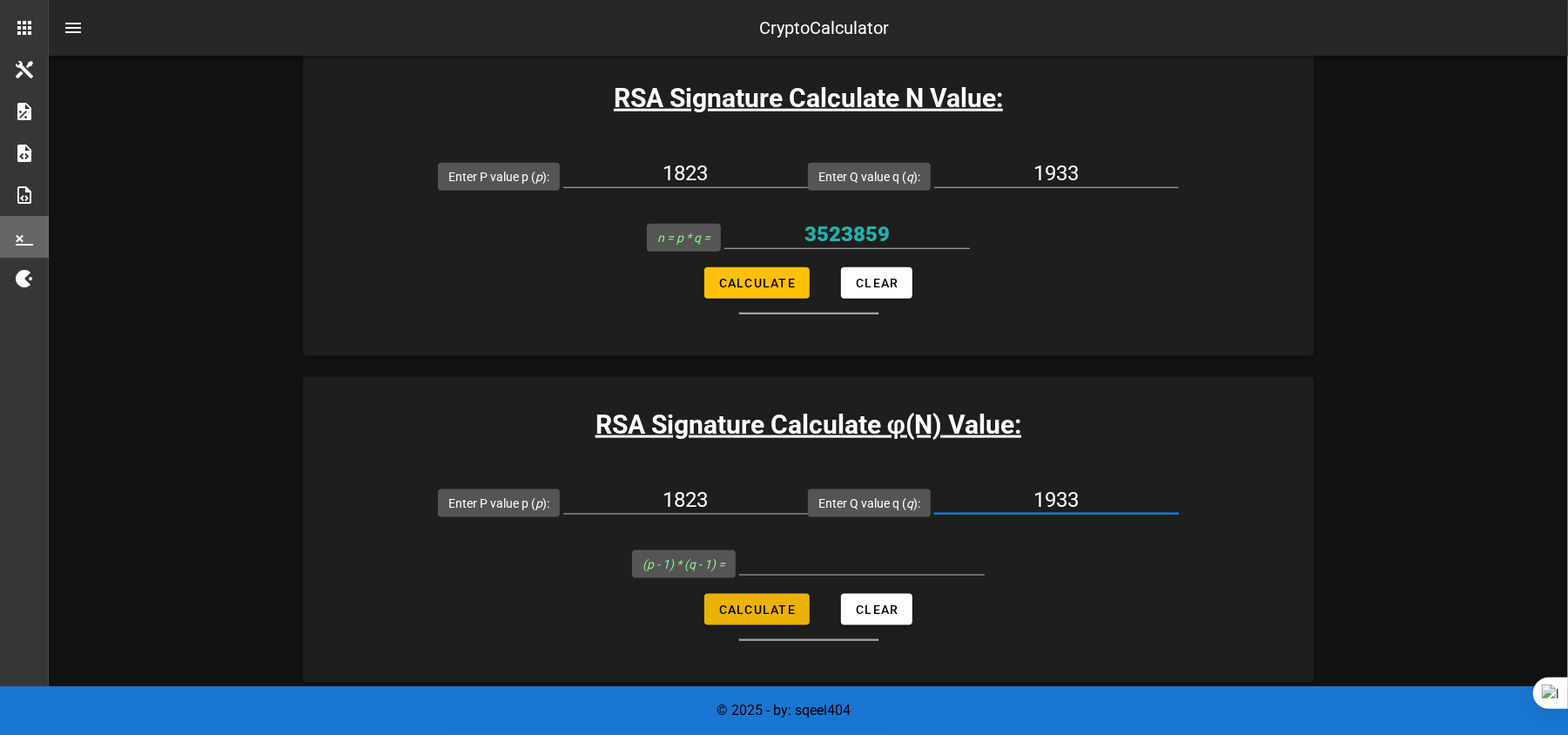type on "1933" 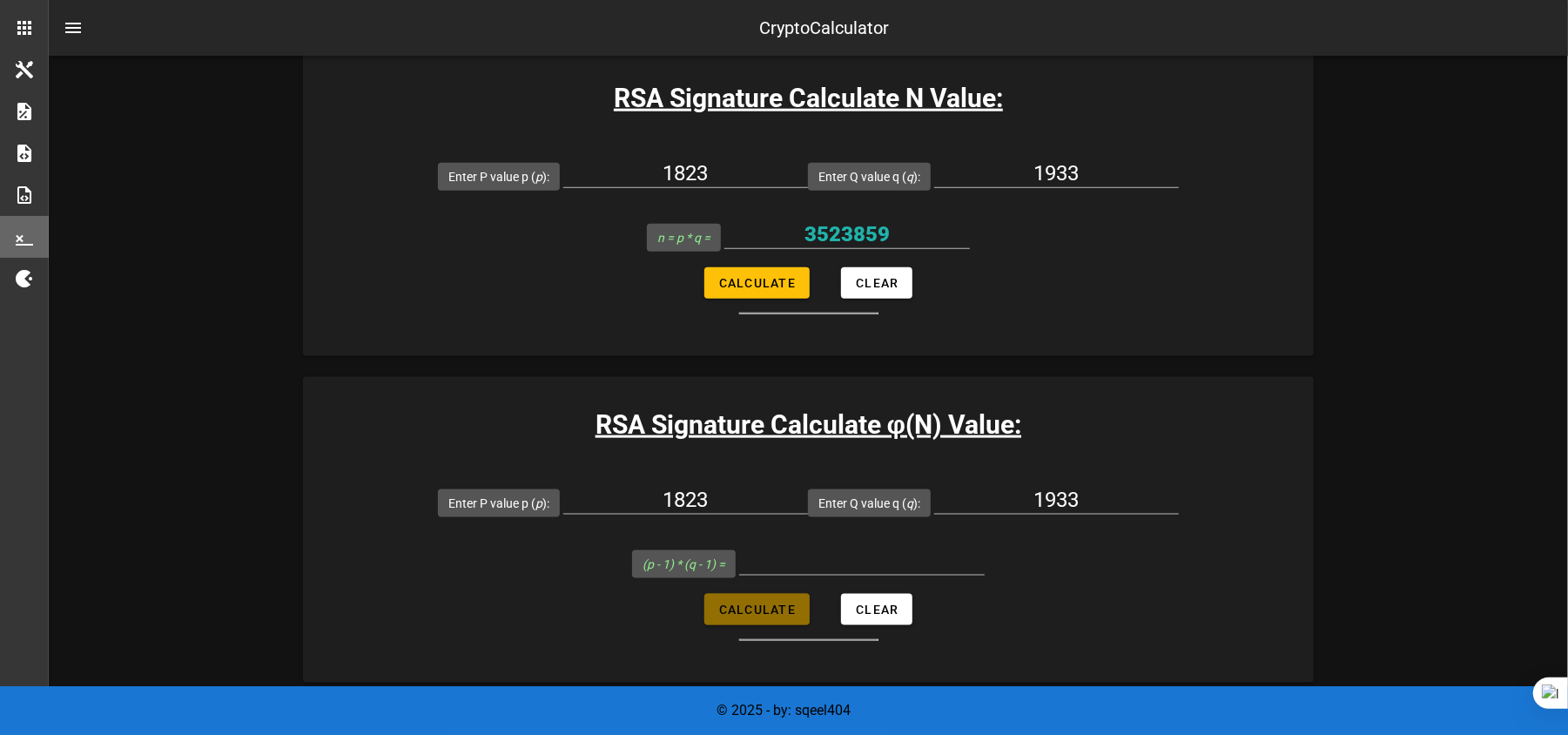 click on "Calculate" at bounding box center (757, 610) 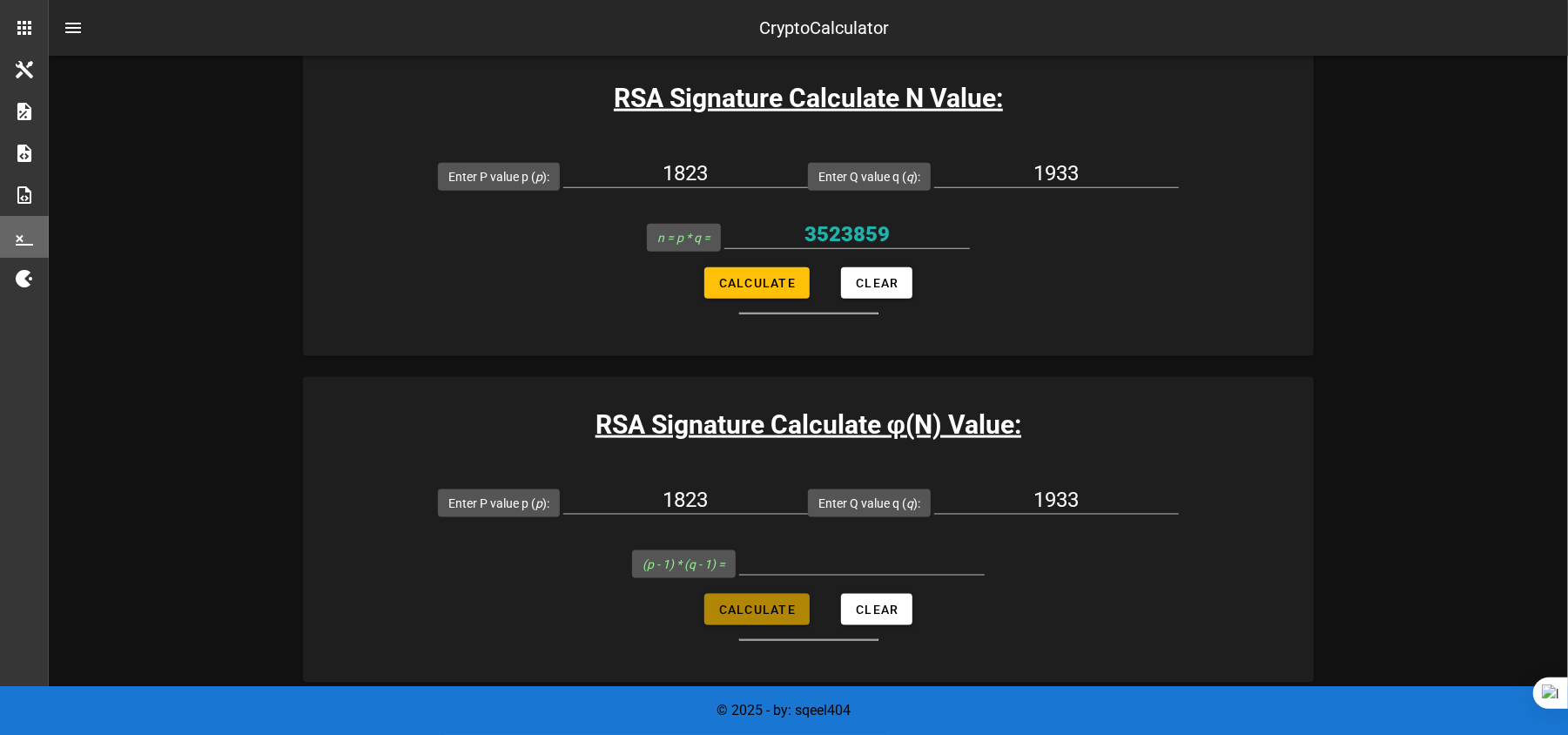 type on "3520104" 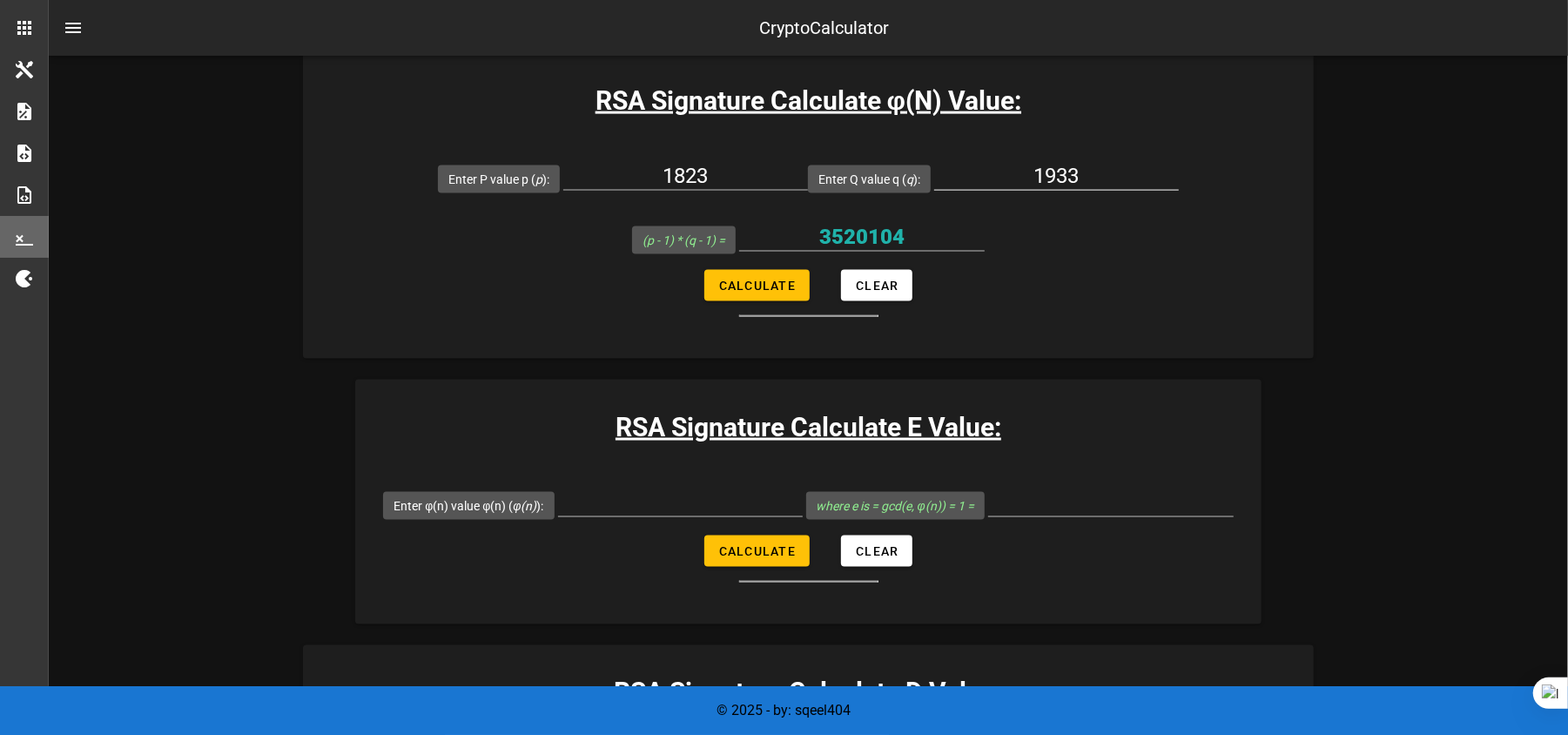 scroll, scrollTop: 1805, scrollLeft: 0, axis: vertical 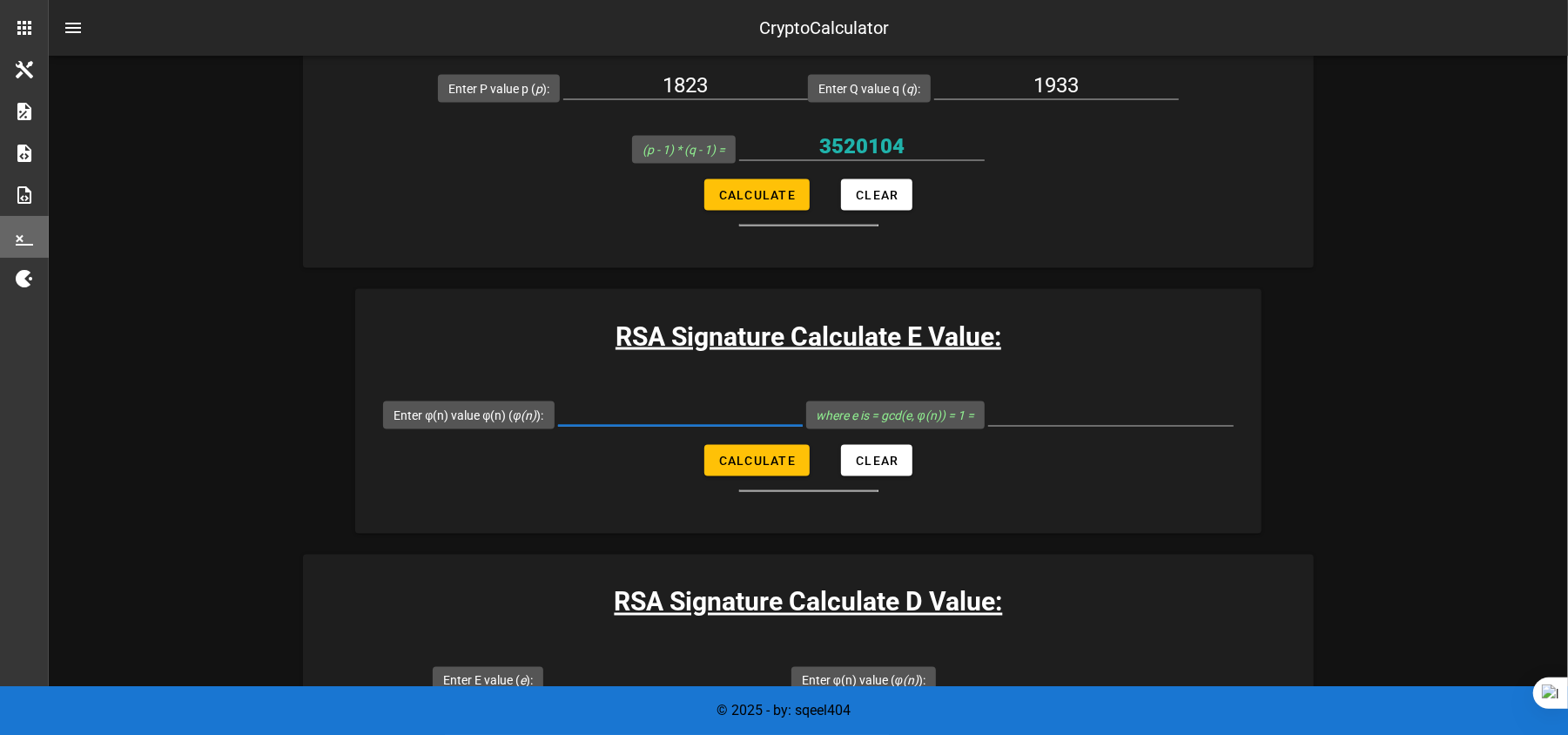 click on "Enter φ(n) value φ(n) (  φ(n)  ):" at bounding box center [680, 412] 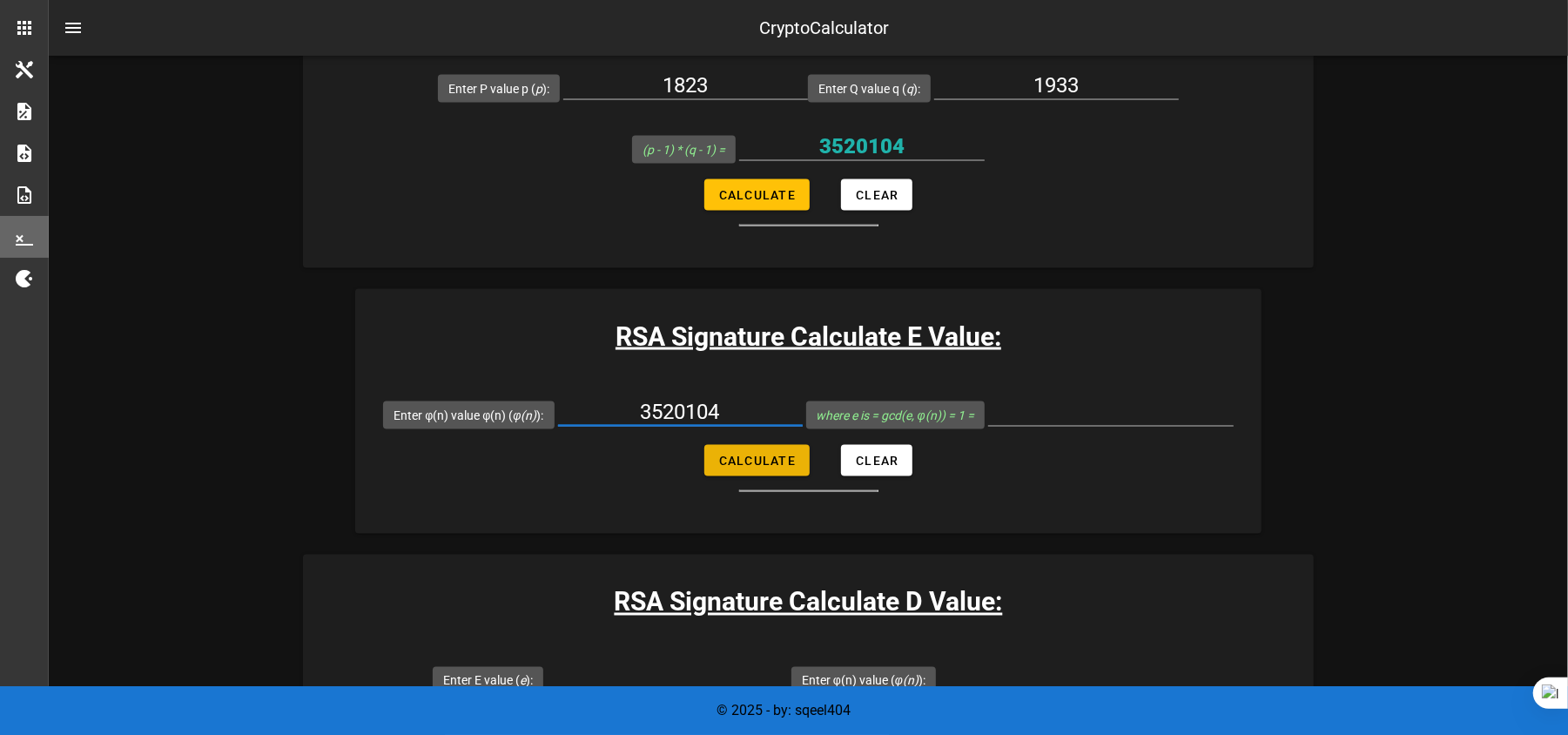 type on "3520104" 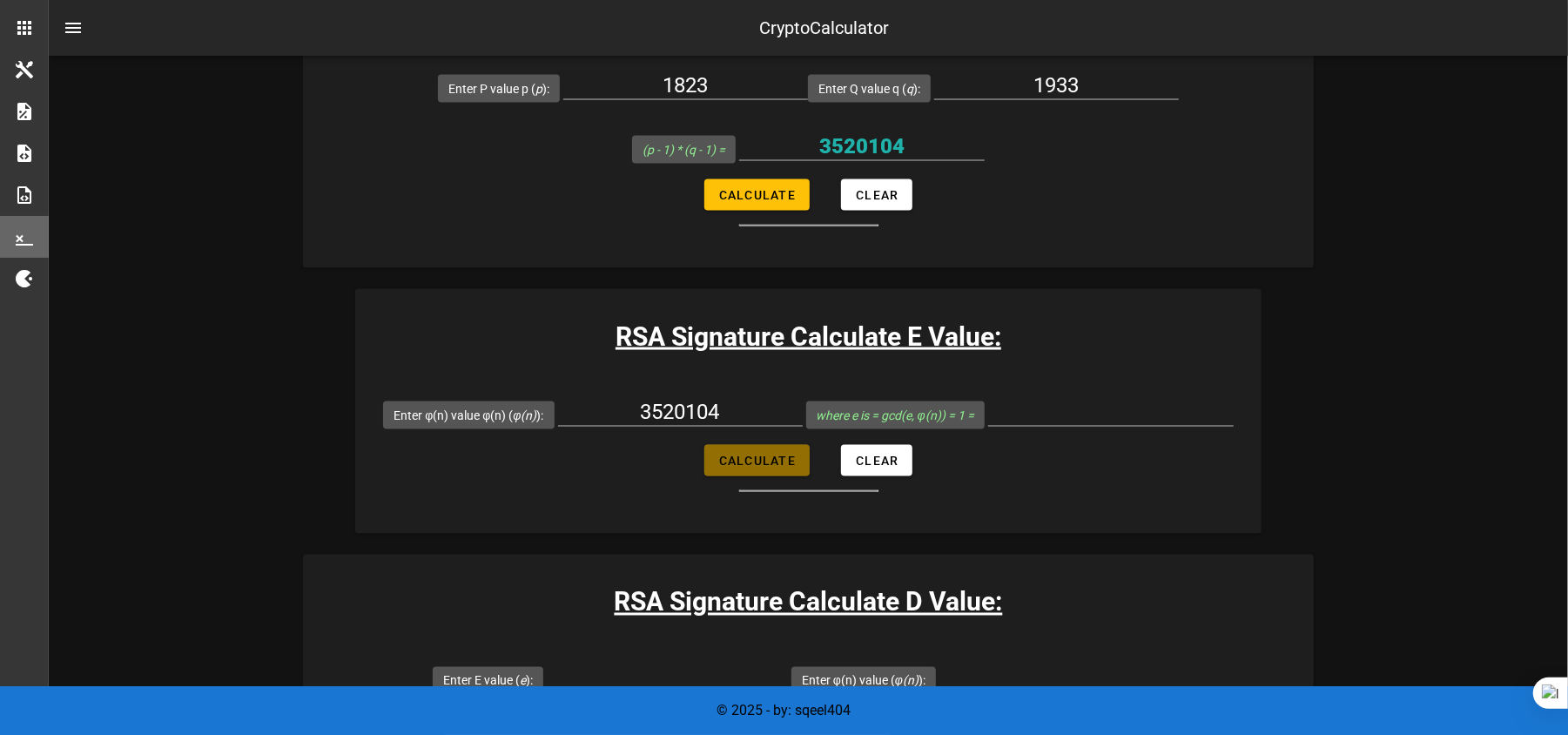 click on "Calculate" at bounding box center [757, 461] 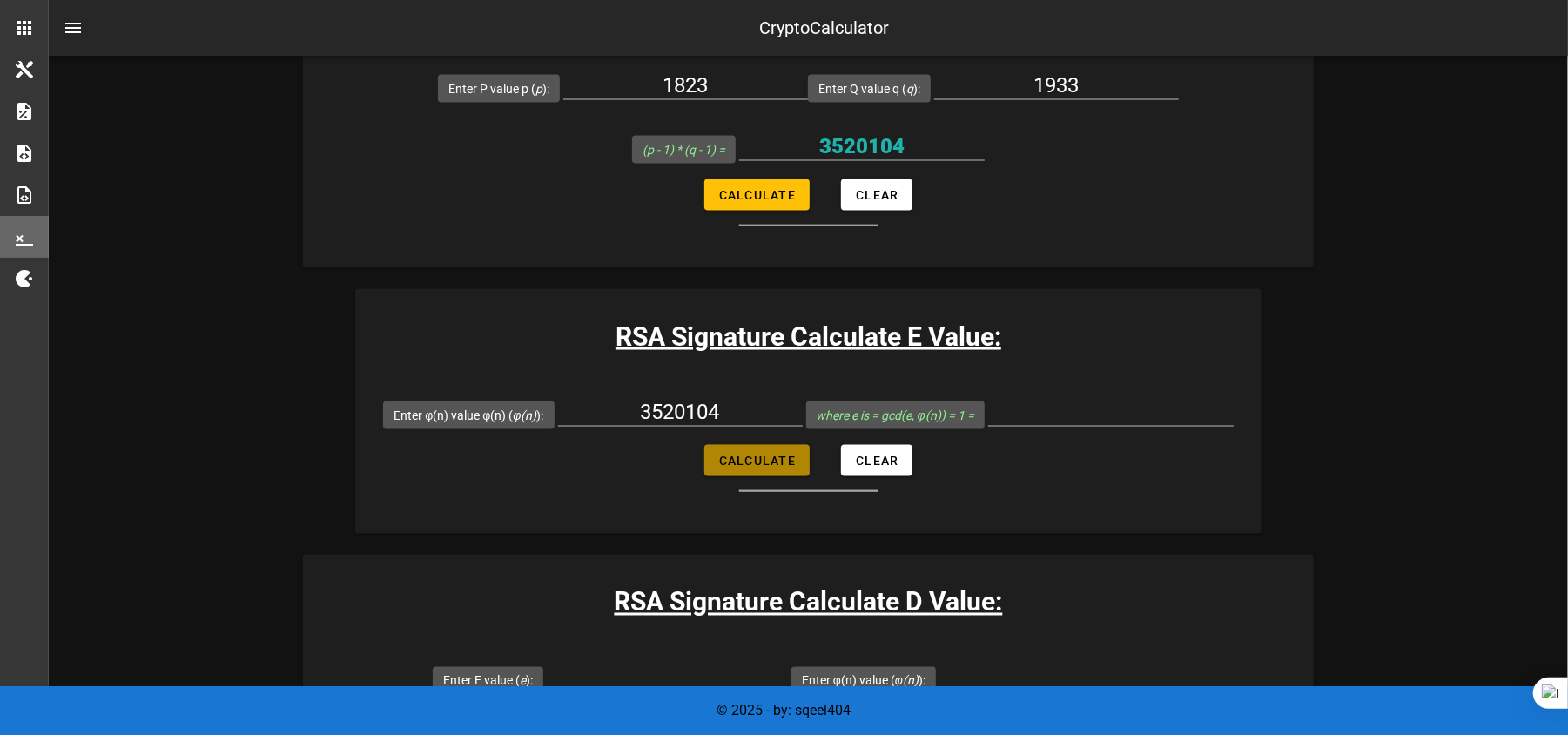 type on "1218457" 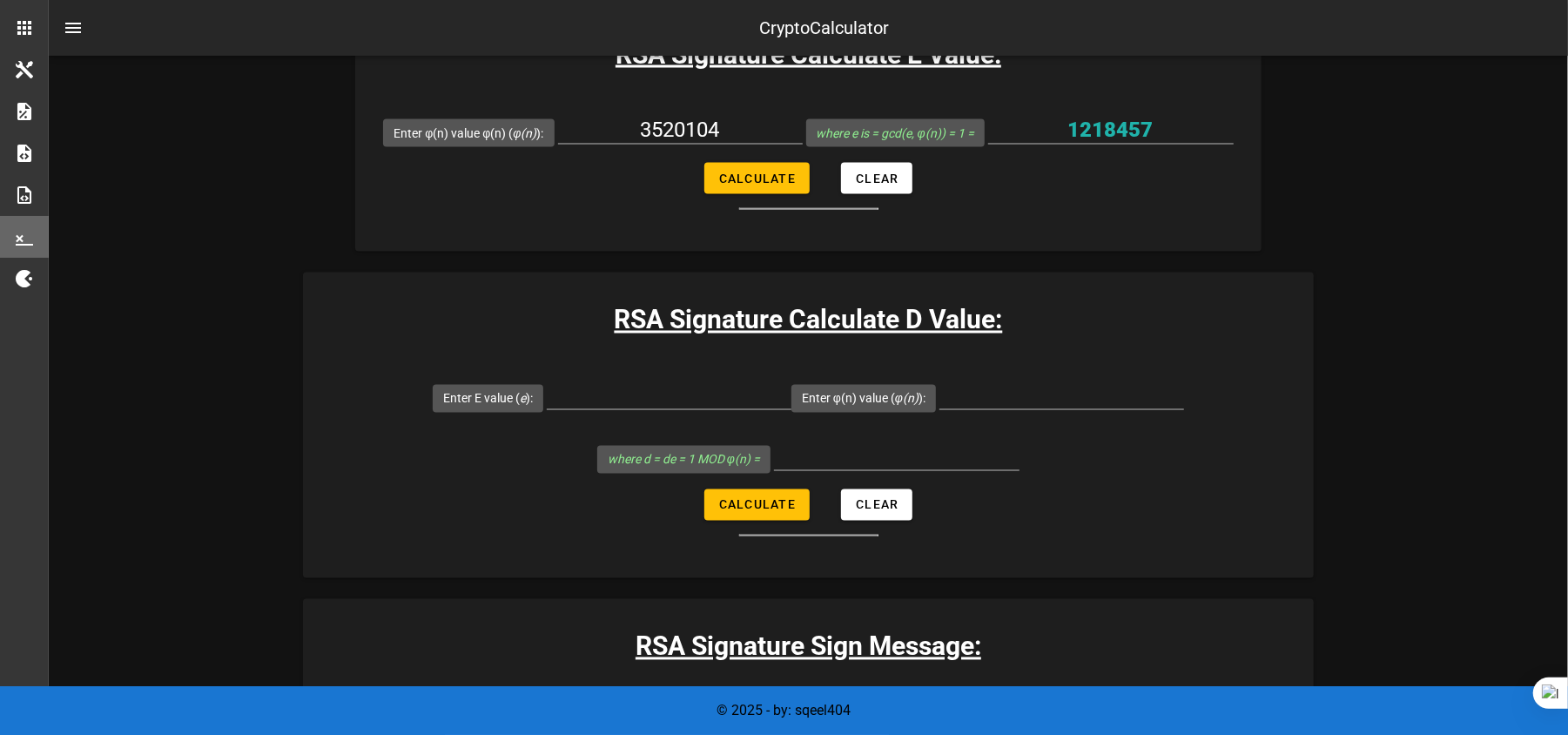scroll, scrollTop: 2094, scrollLeft: 0, axis: vertical 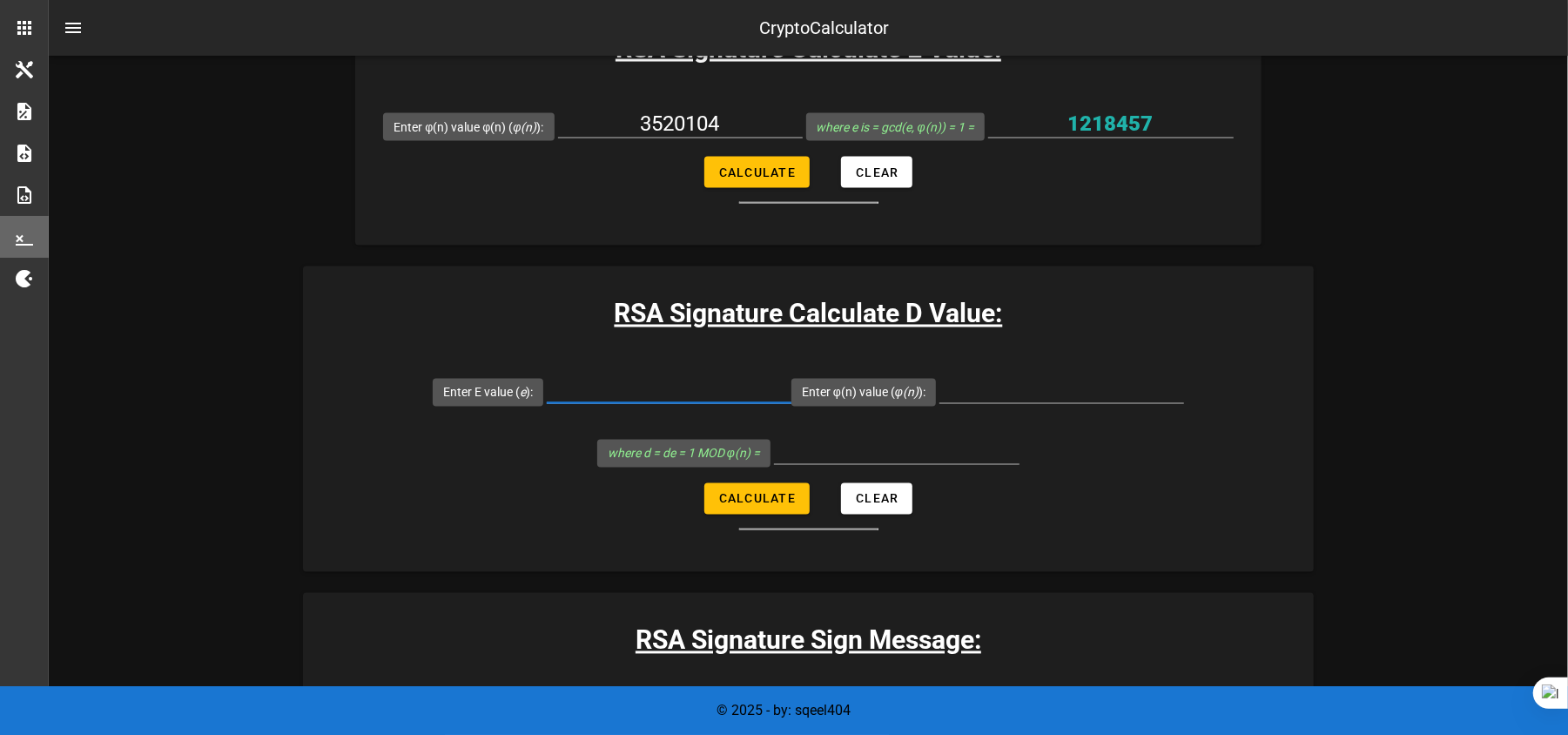 click on "Enter E value (  e  ):" at bounding box center (669, 389) 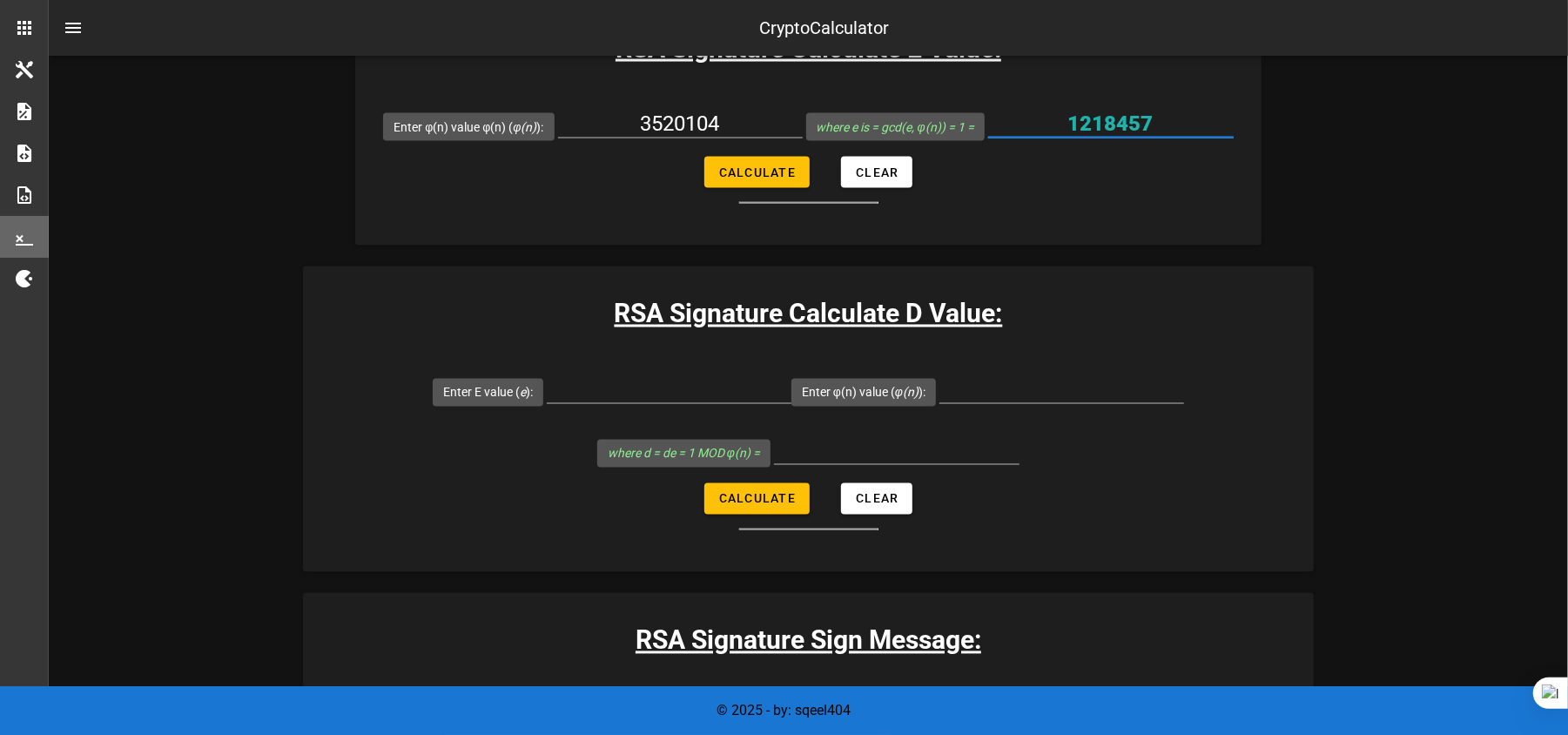 drag, startPoint x: 1149, startPoint y: 125, endPoint x: 1046, endPoint y: 127, distance: 103.01942 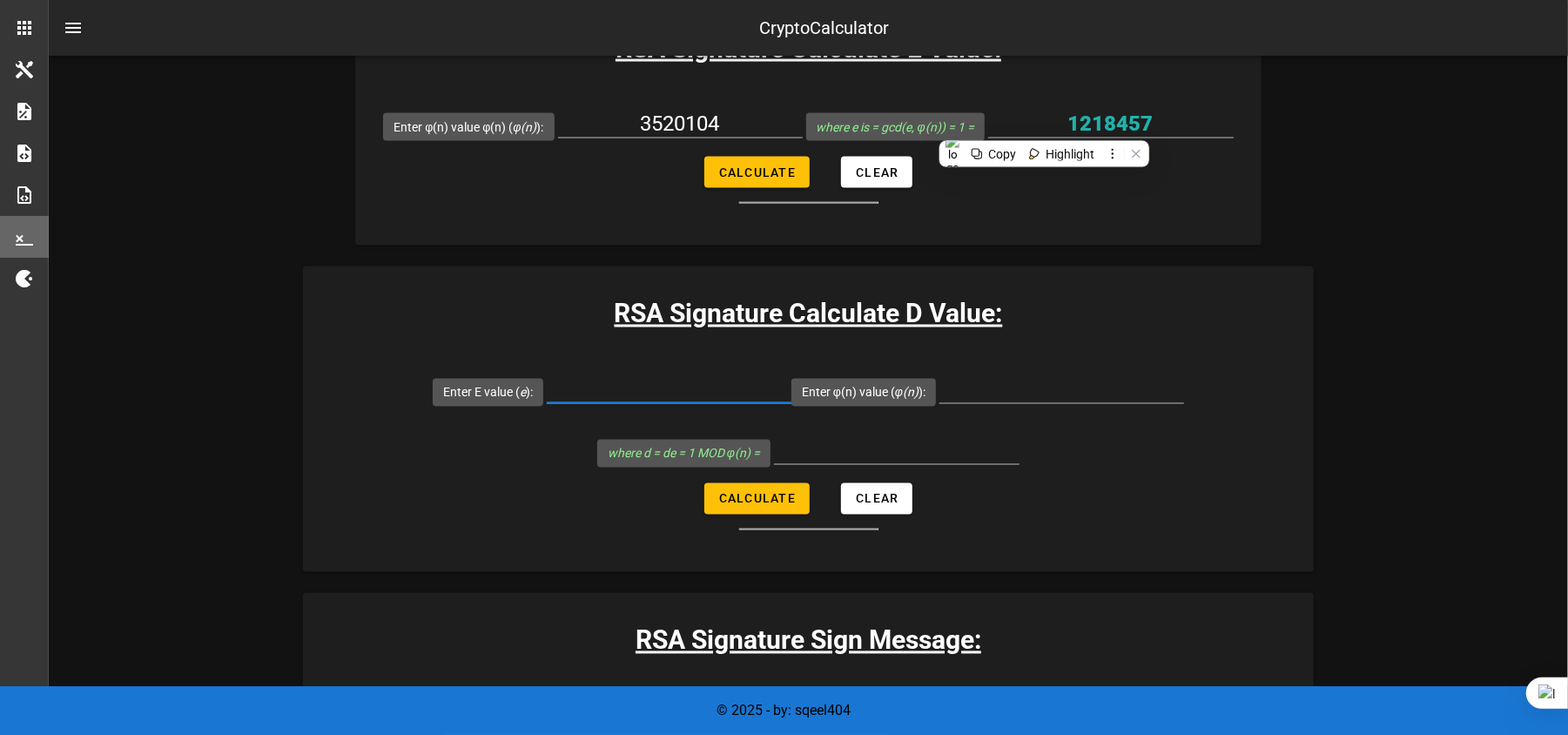 click on "Enter E value (  e  ):" at bounding box center [669, 389] 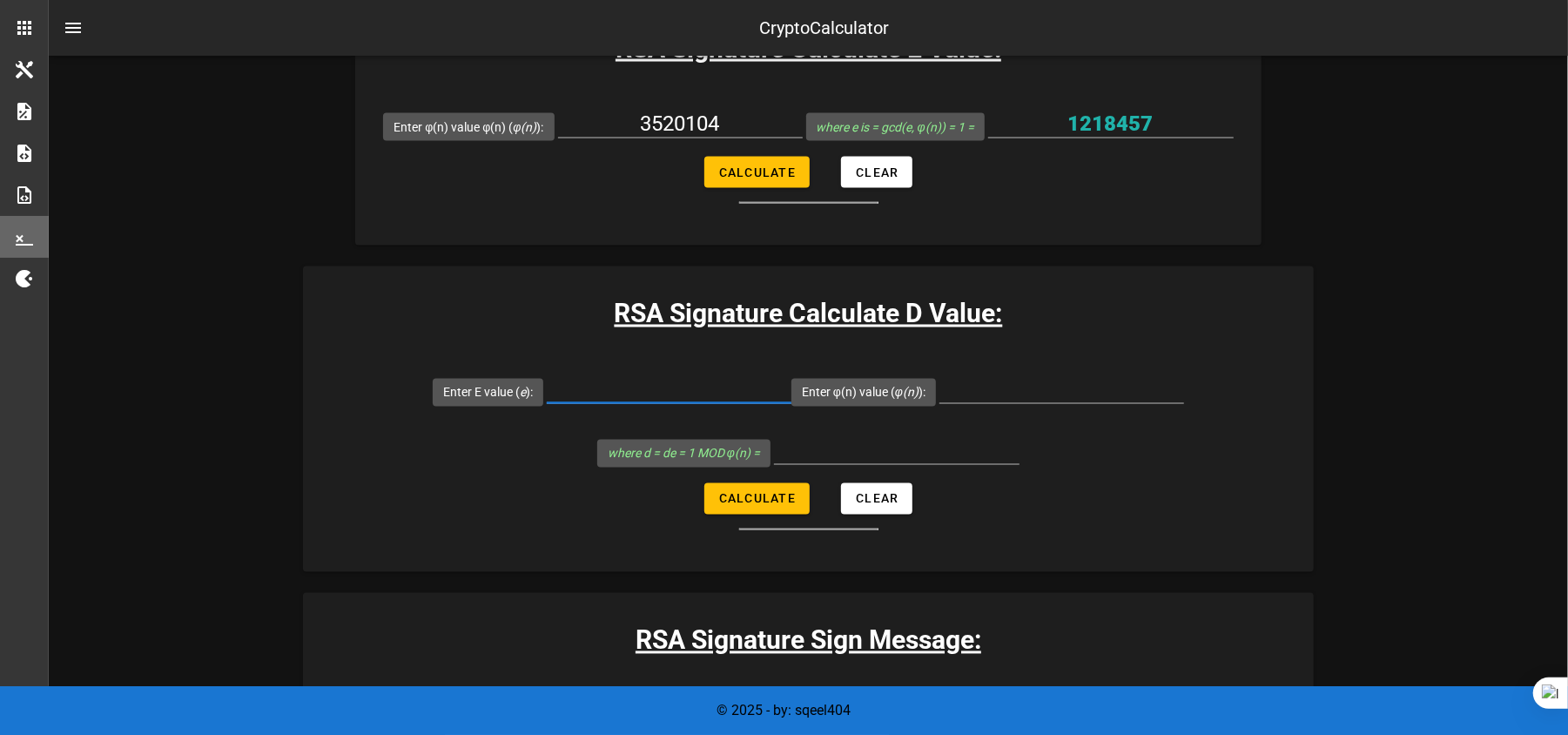 paste on "1218457" 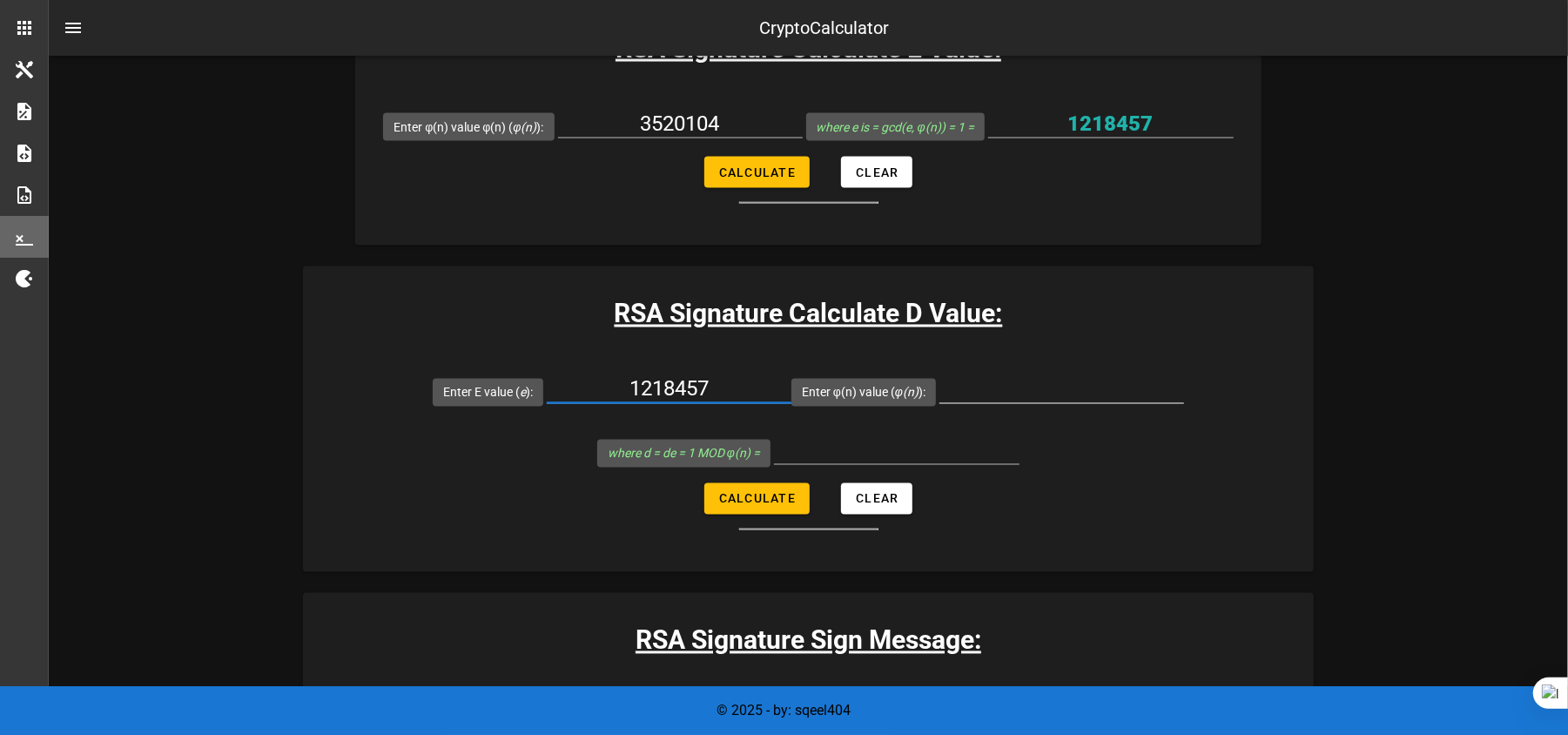type on "1218457" 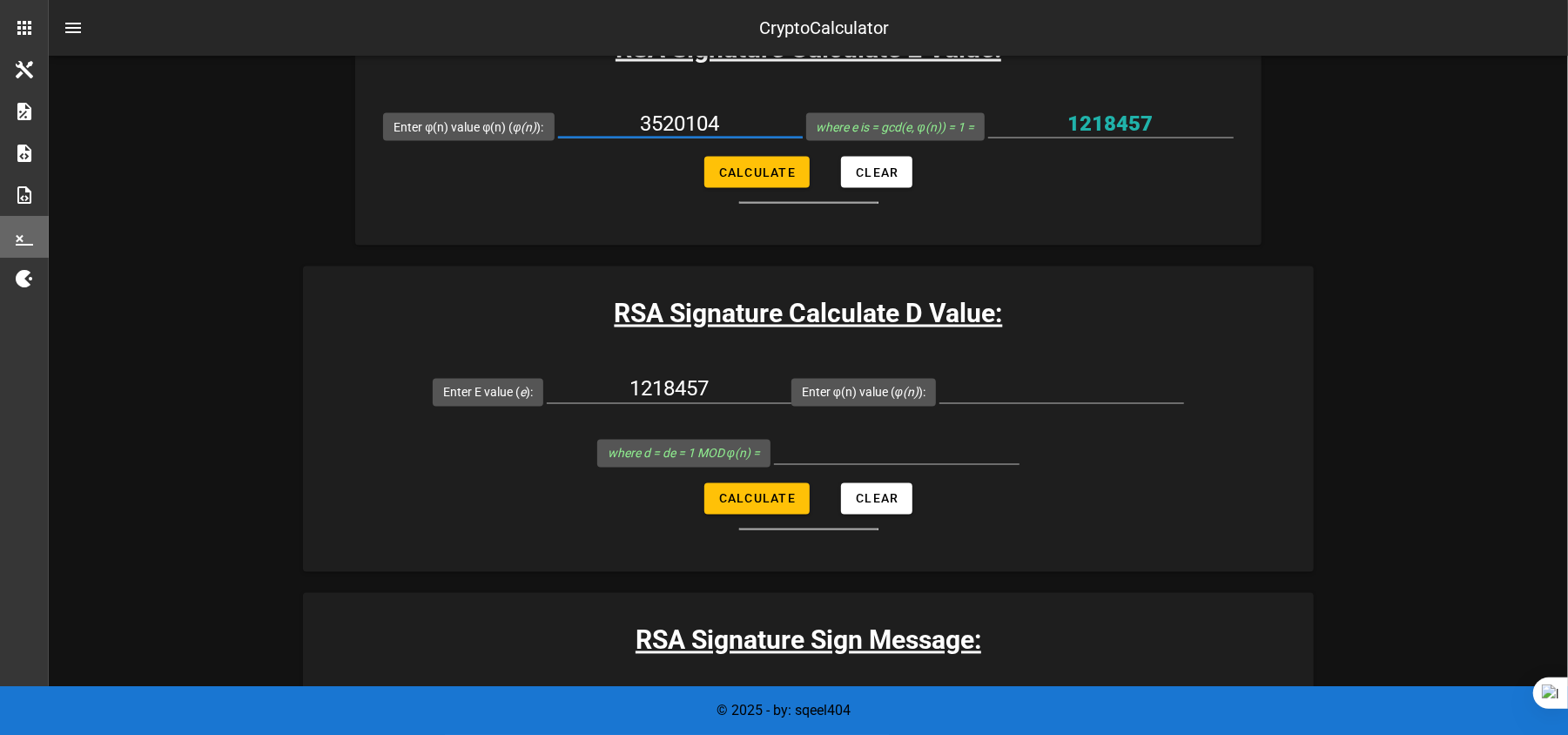 drag, startPoint x: 740, startPoint y: 119, endPoint x: 607, endPoint y: 123, distance: 133.06014 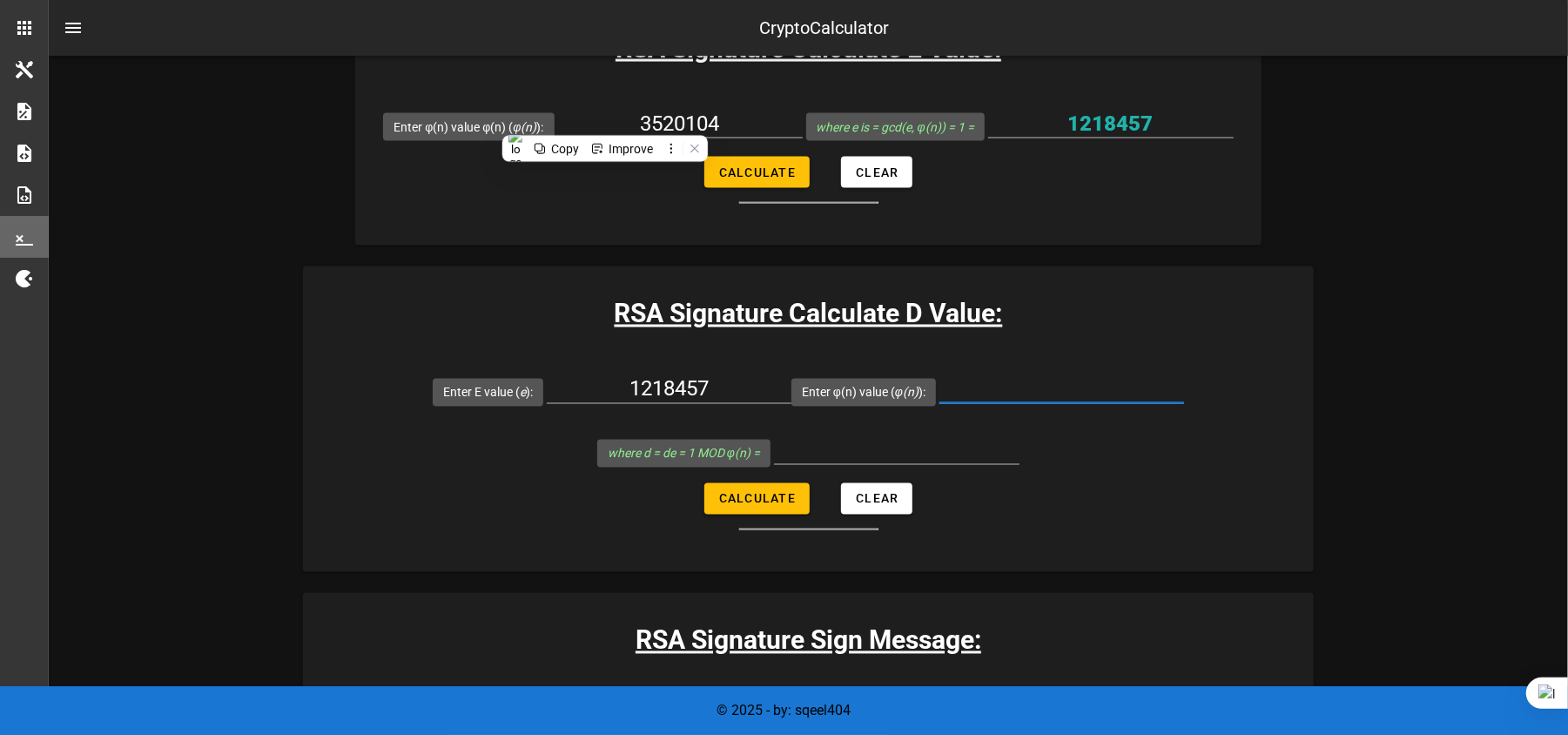 click on "Enter φ(n) value (  φ(n)  ):" at bounding box center (1061, 389) 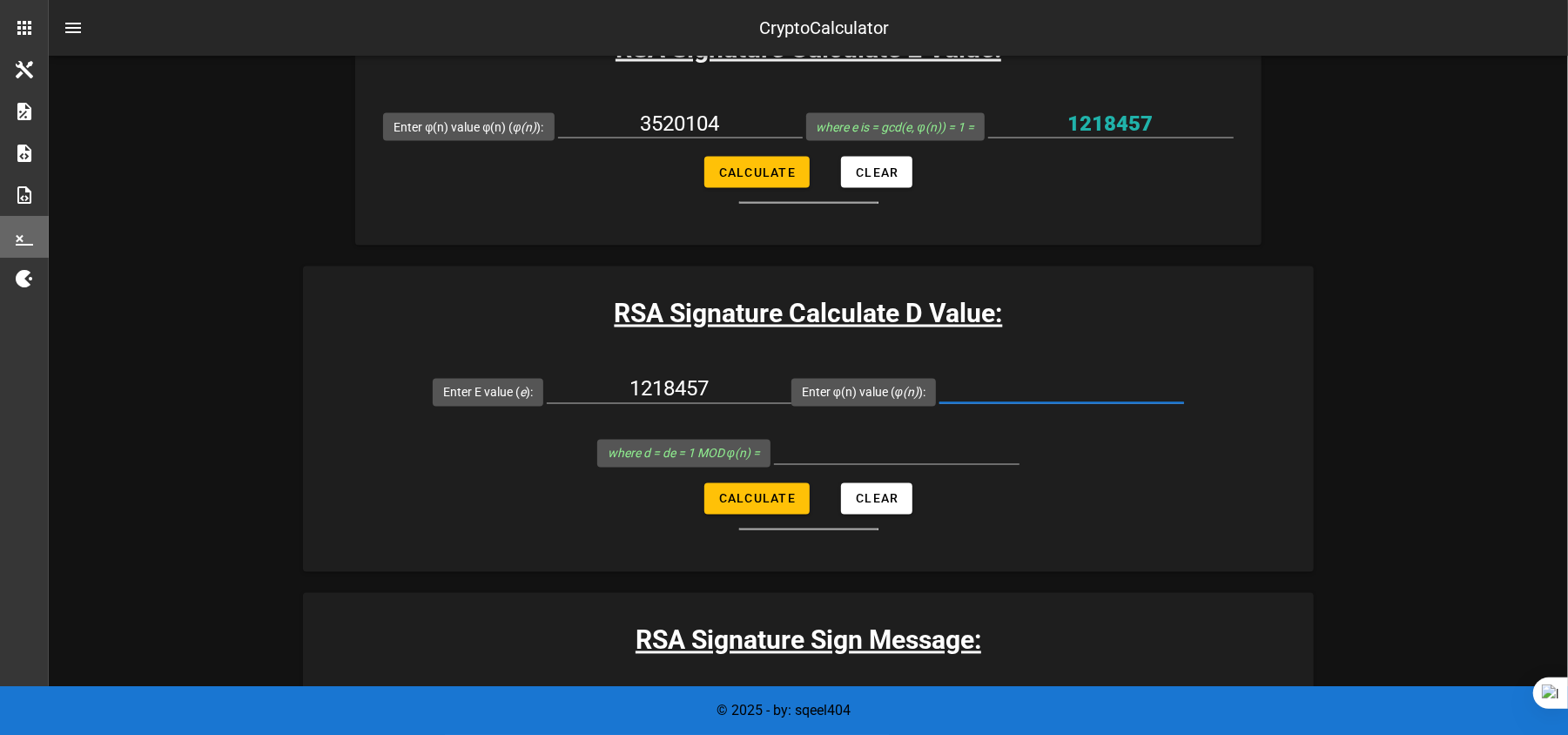 paste on "3520104" 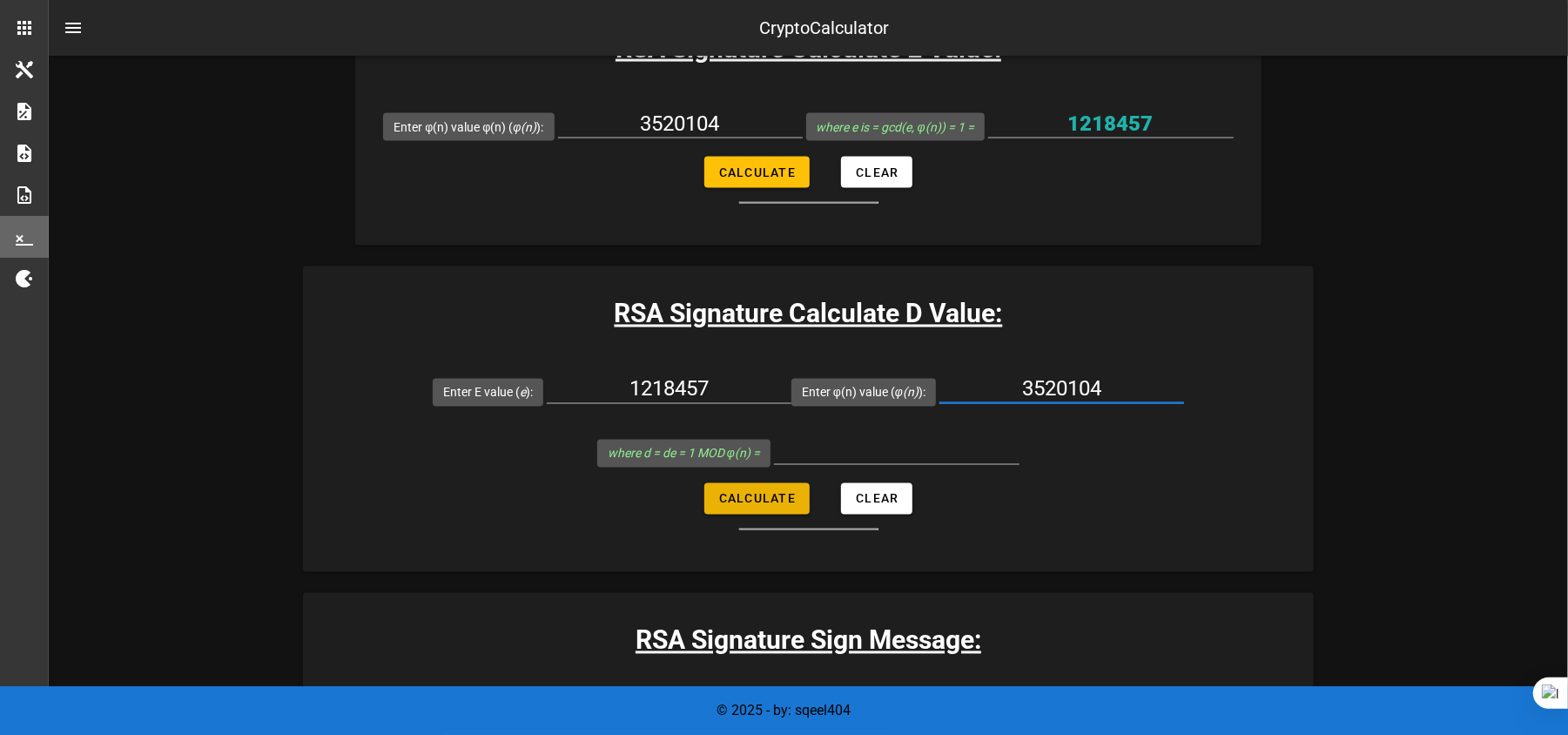 type on "3520104" 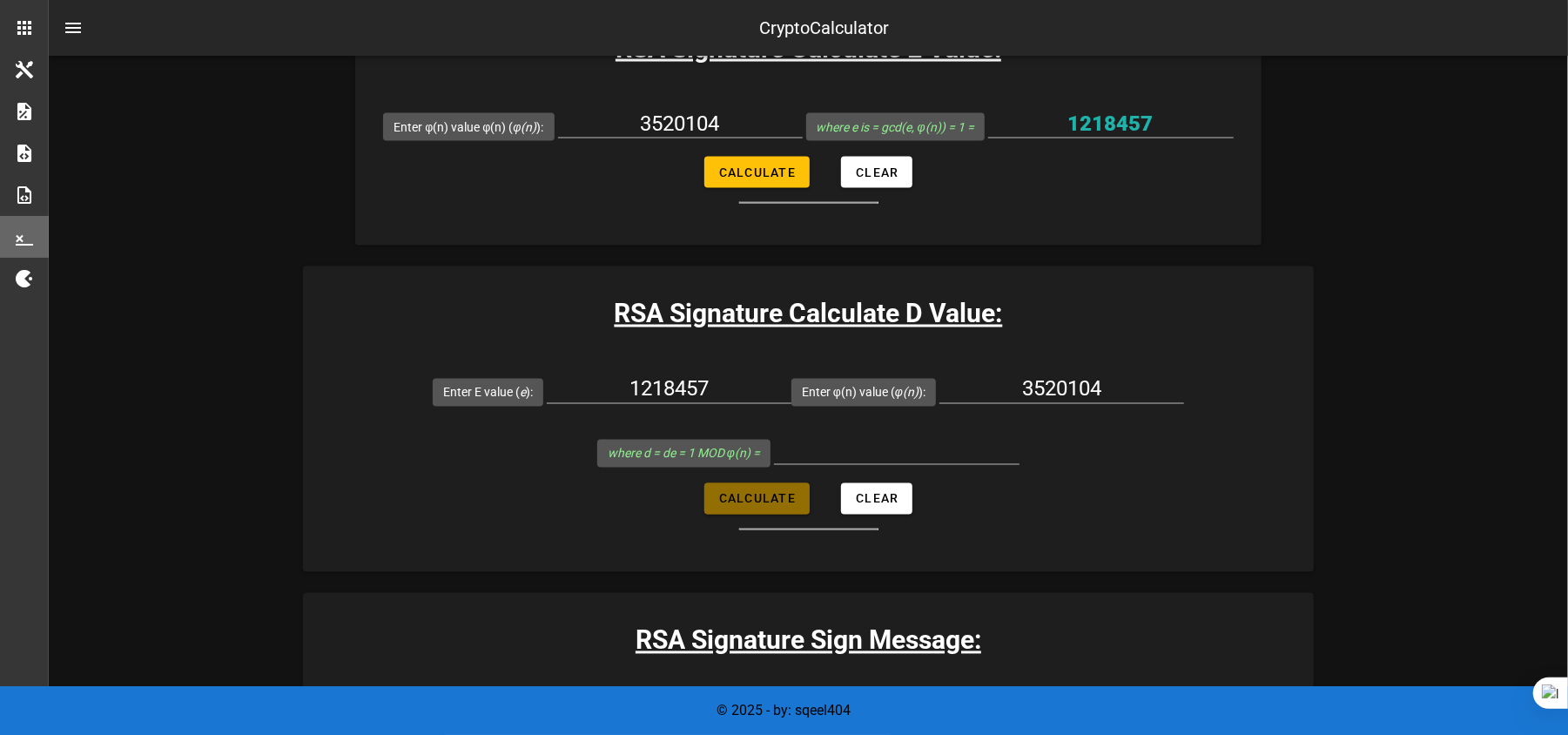 click on "Calculate" at bounding box center (757, 499) 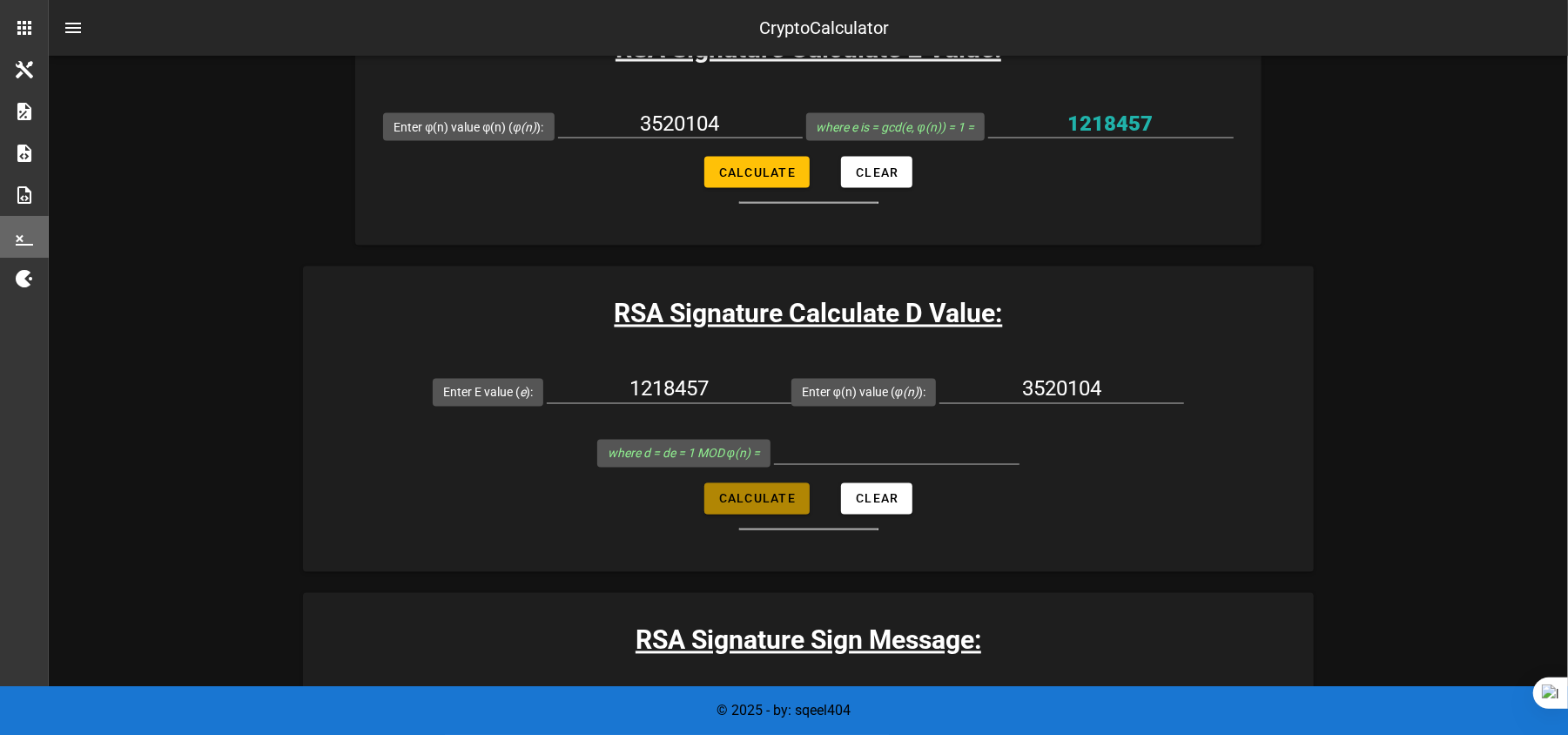 type on "2240977" 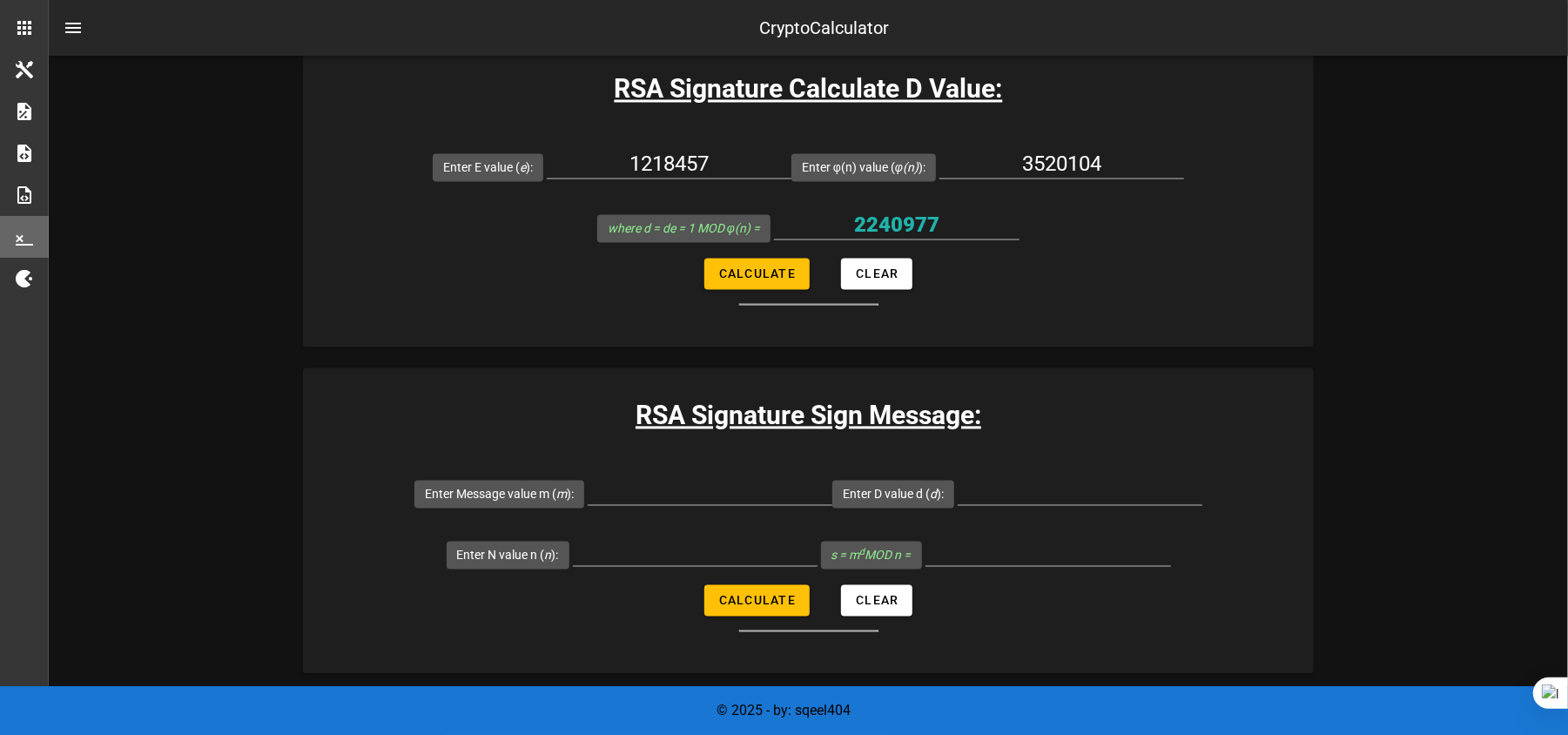 scroll, scrollTop: 2314, scrollLeft: 0, axis: vertical 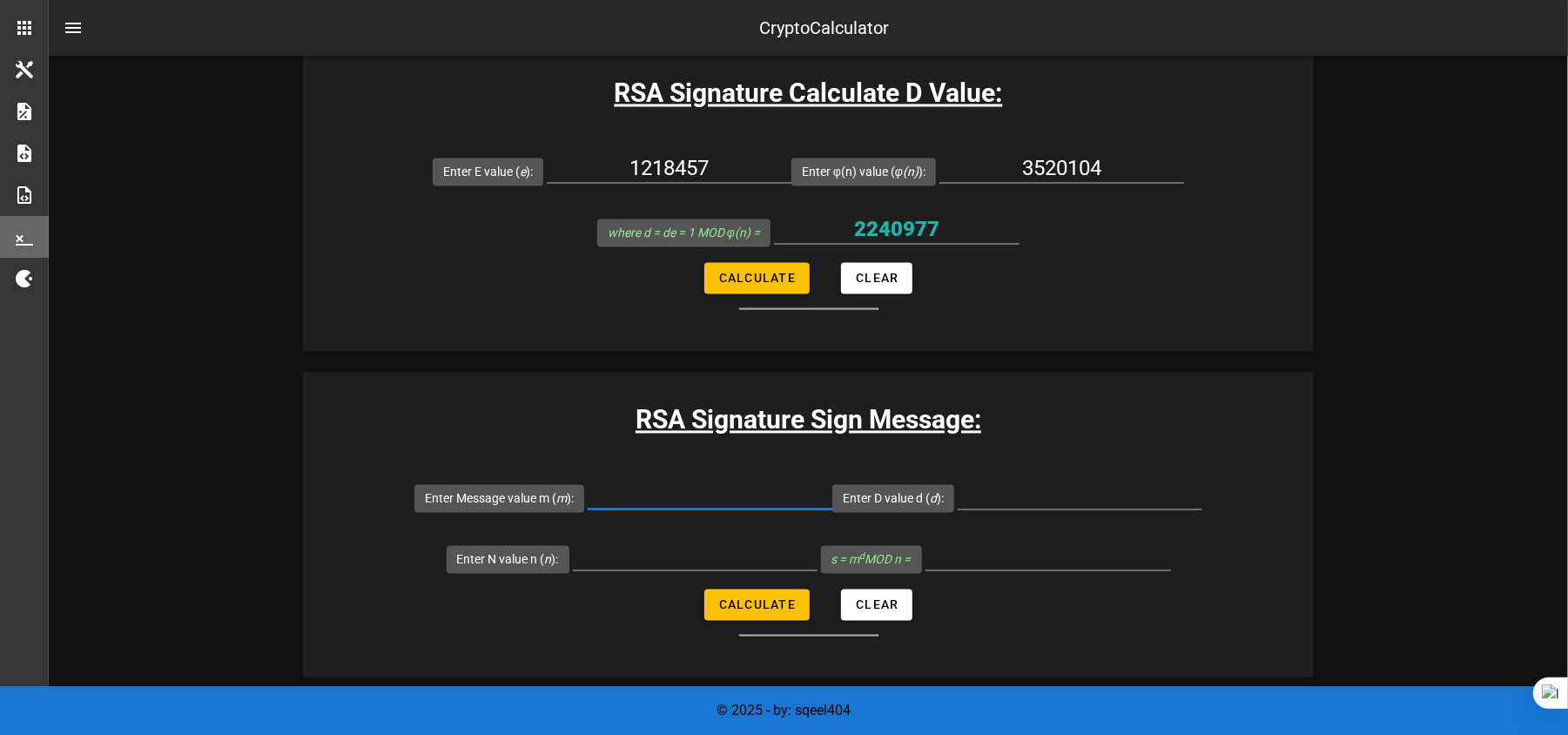 click on "Enter Message value m (  m  ):" at bounding box center [710, 496] 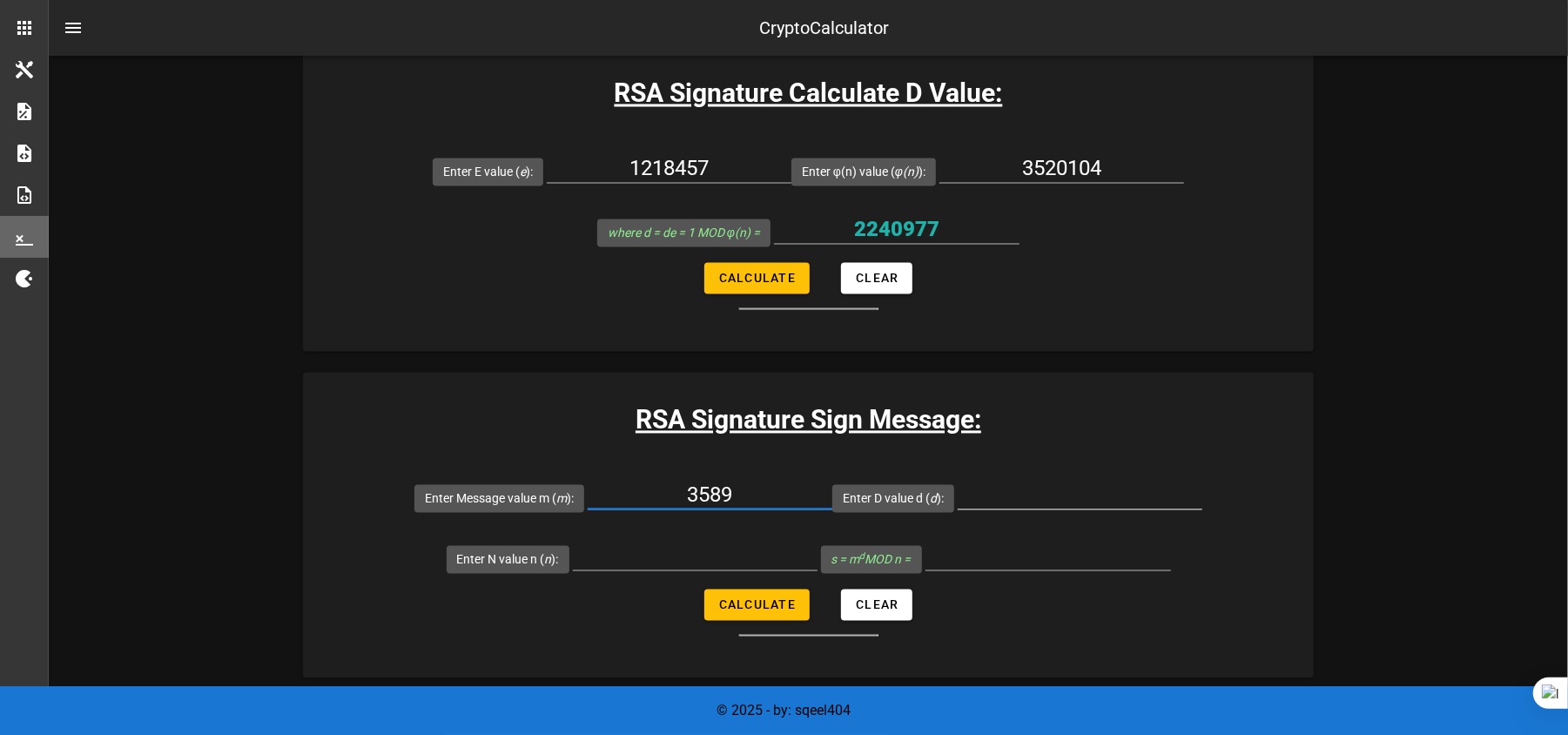 type on "3589" 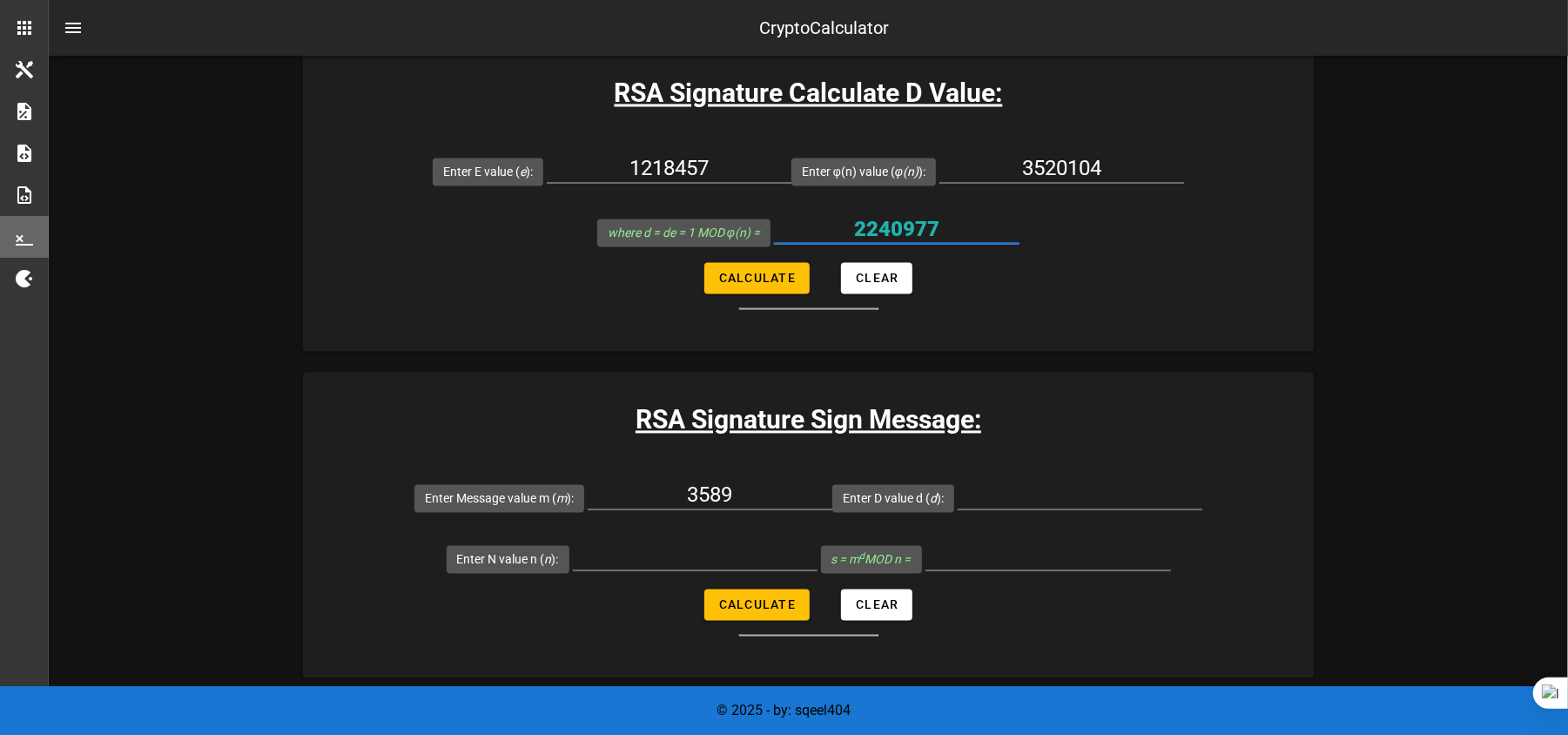 drag, startPoint x: 976, startPoint y: 225, endPoint x: 792, endPoint y: 226, distance: 184.00272 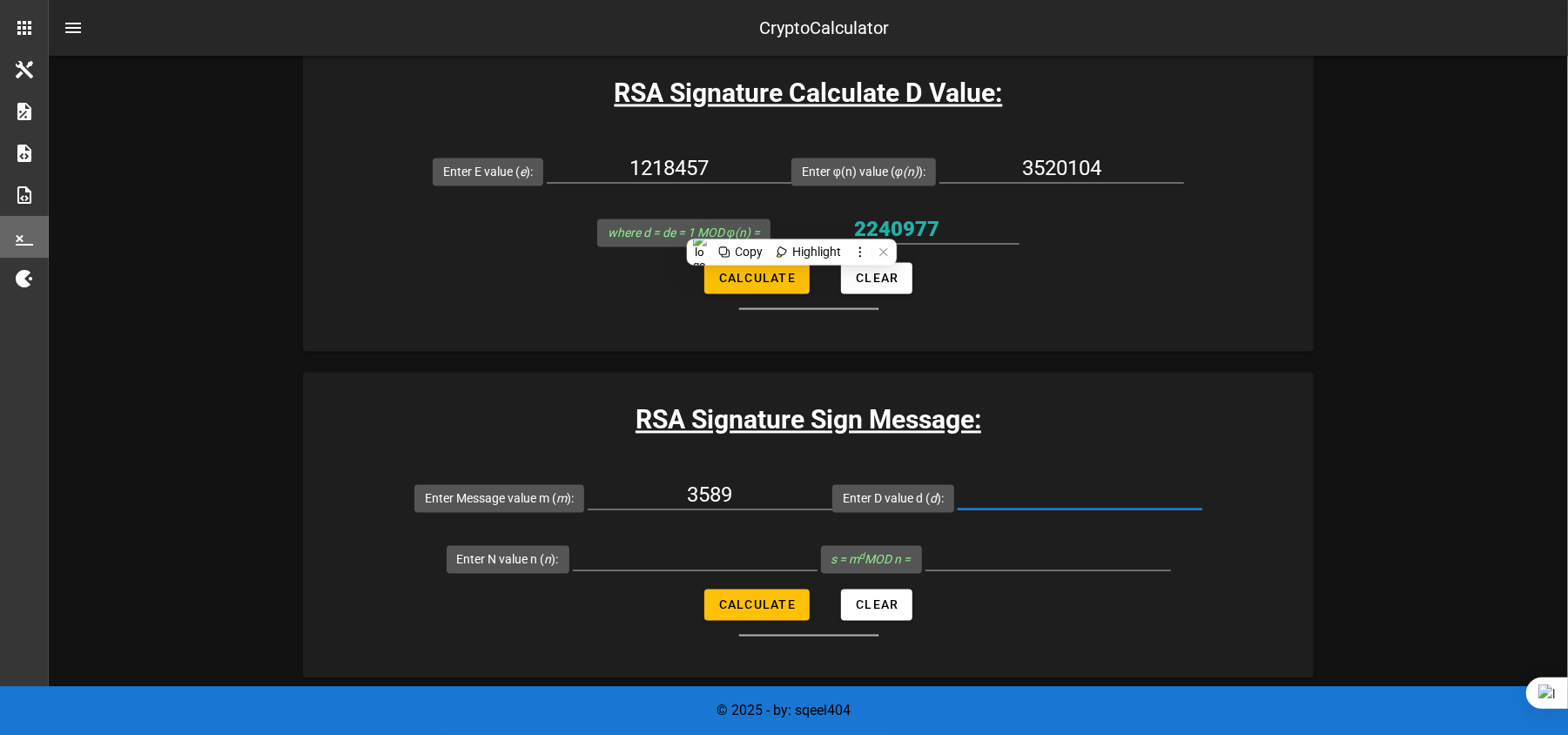 click on "Enter D value d (  d  ):" at bounding box center (1080, 496) 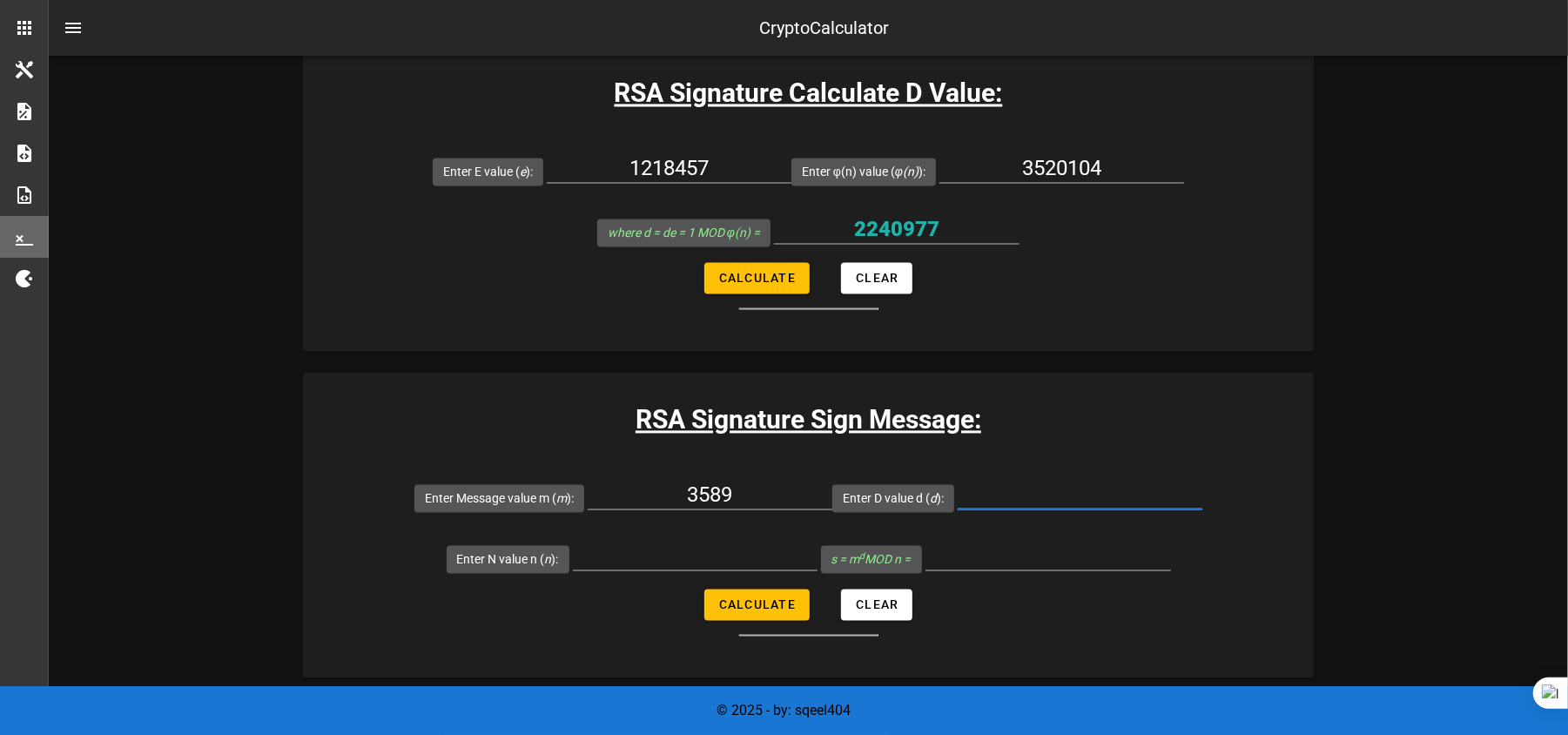 paste on "2240977" 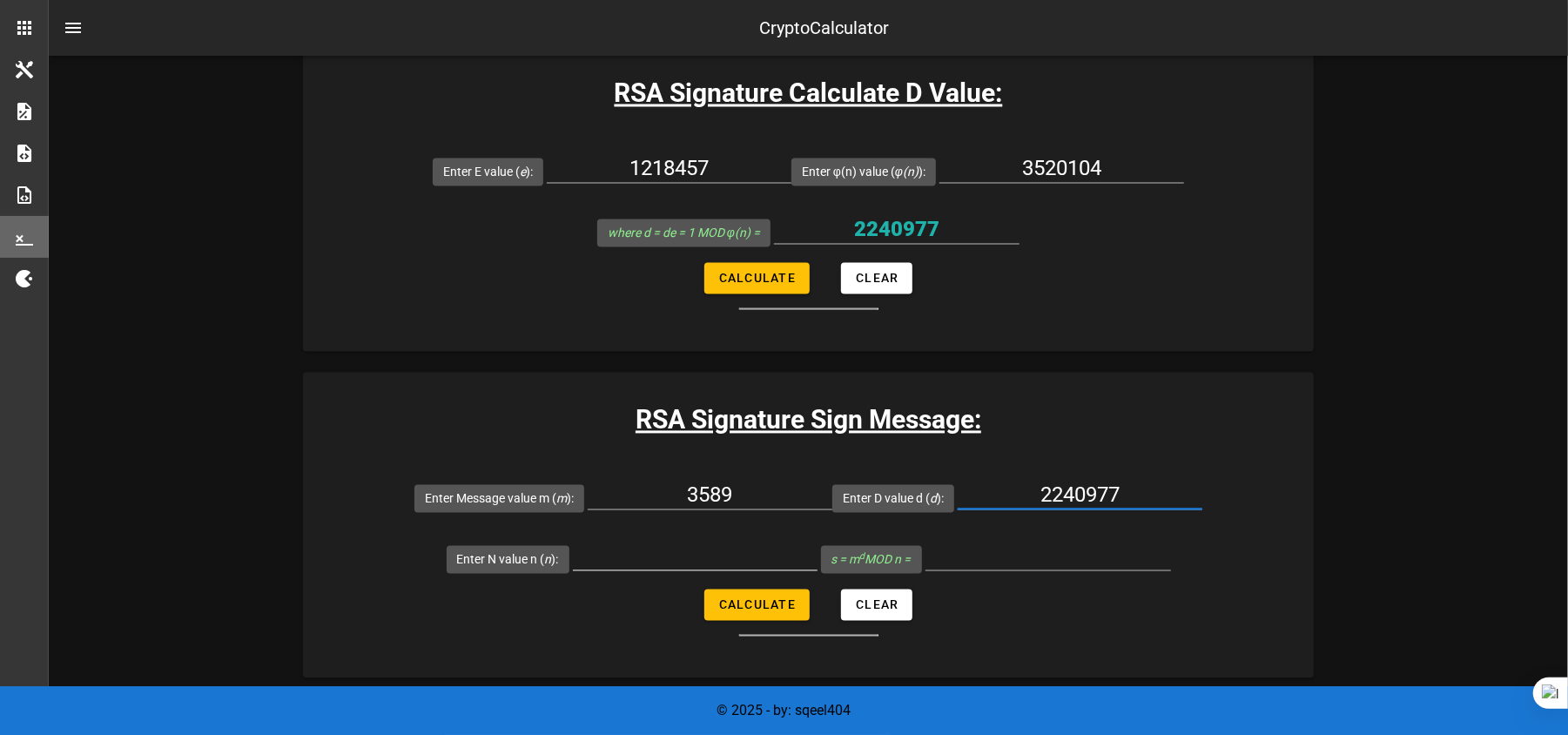 type on "2240977" 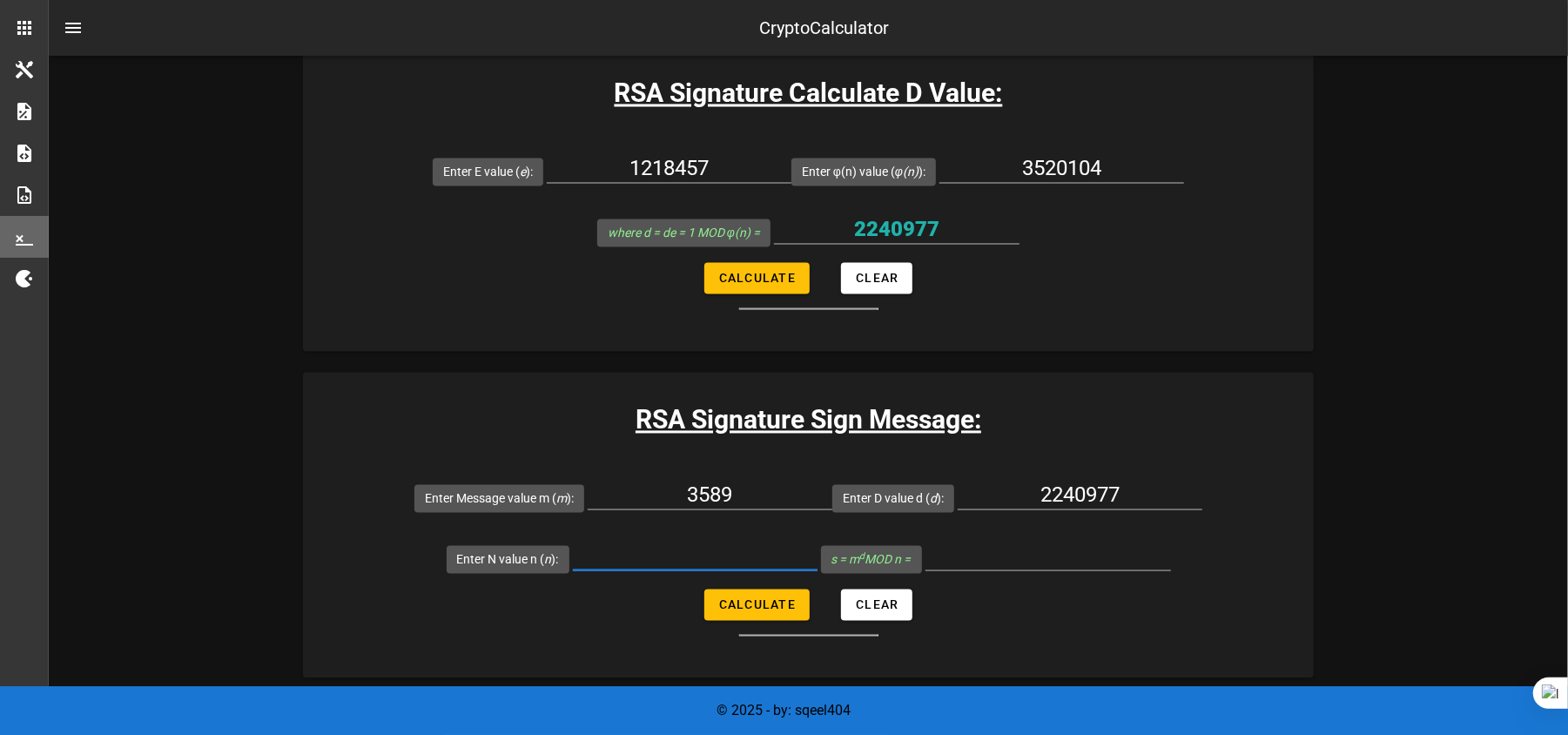 click on "Enter N value n (  n  ):" at bounding box center (695, 556) 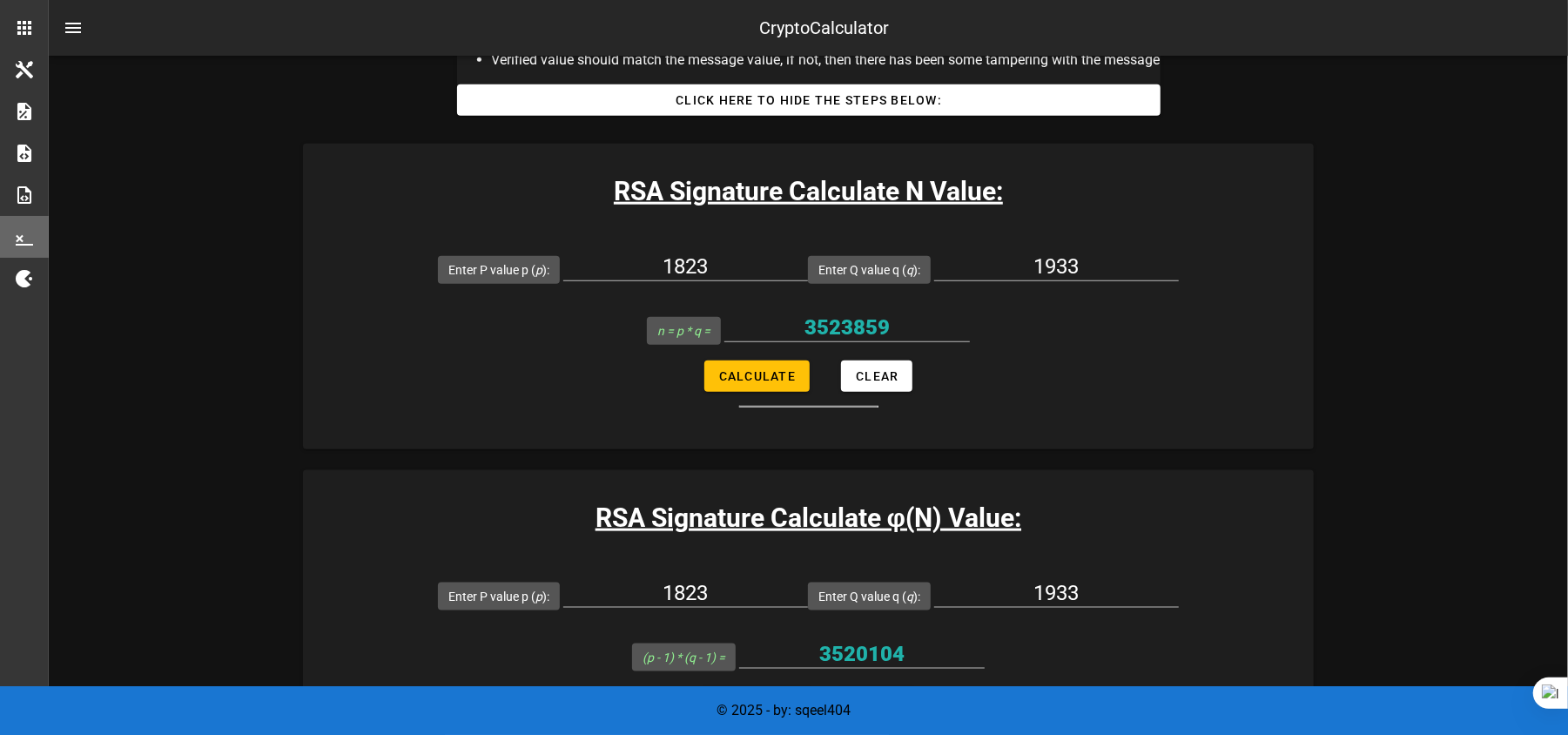 scroll, scrollTop: 1233, scrollLeft: 0, axis: vertical 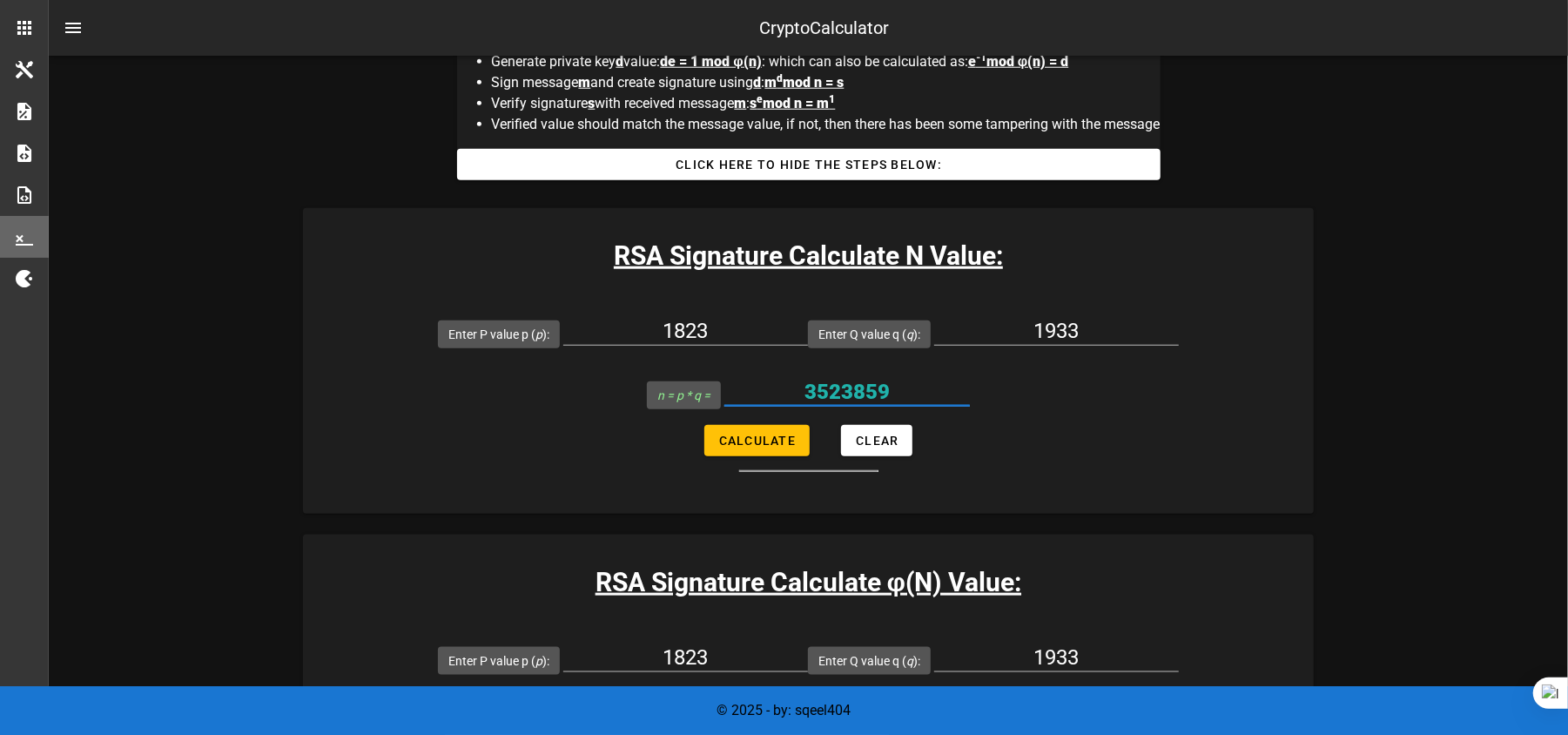 drag, startPoint x: 900, startPoint y: 394, endPoint x: 773, endPoint y: 392, distance: 127.0157 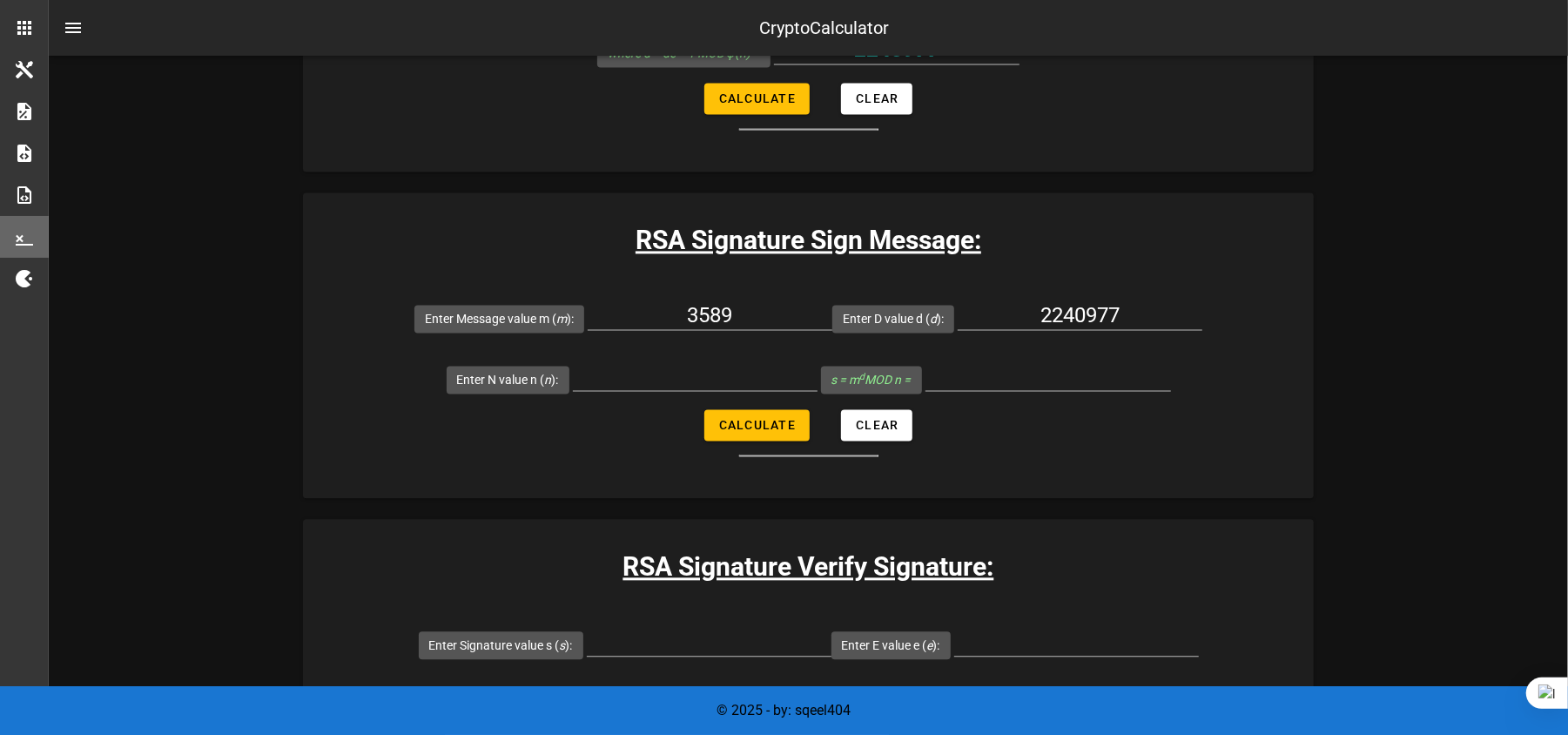 scroll, scrollTop: 2489, scrollLeft: 0, axis: vertical 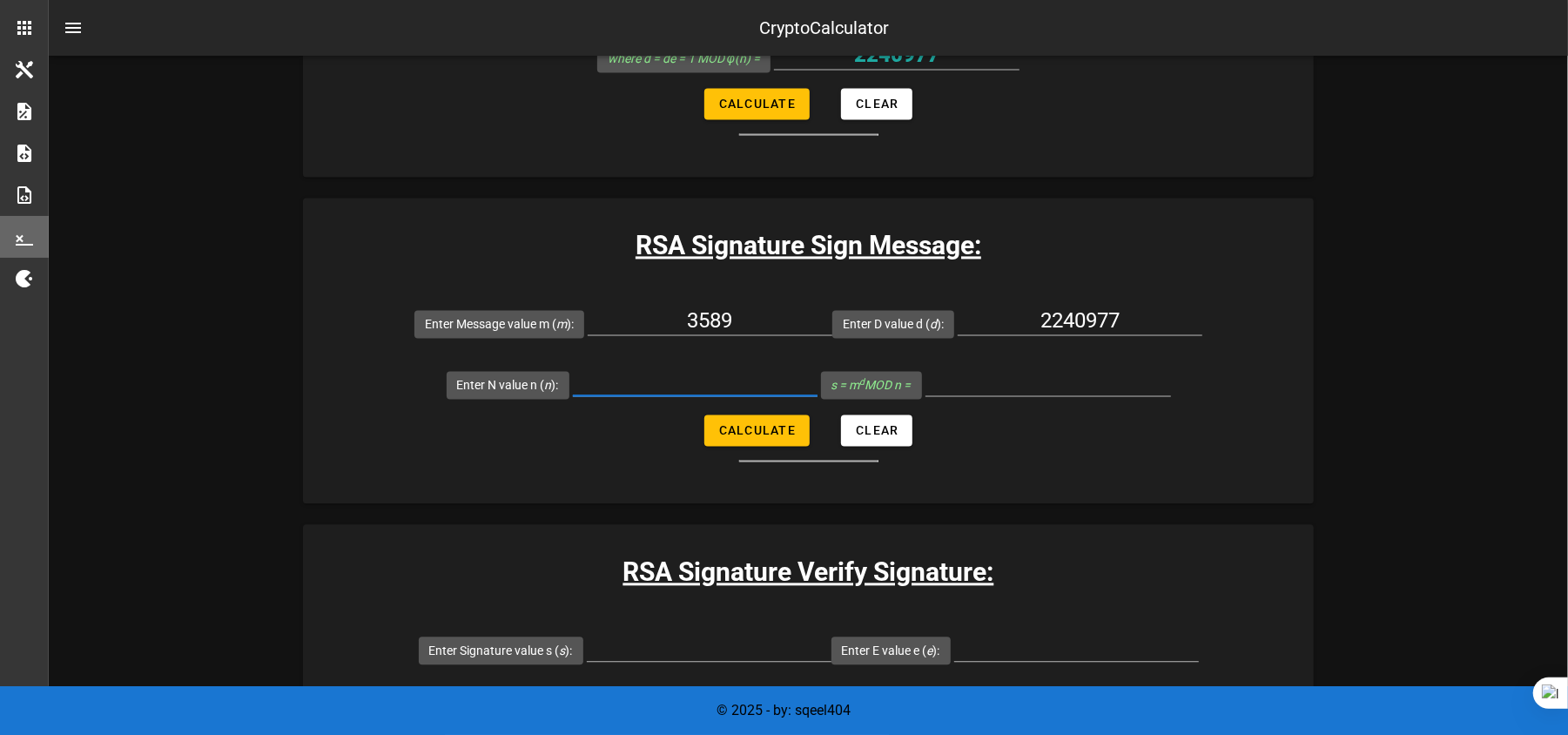 click on "Enter N value n (  n  ):" at bounding box center (695, 381) 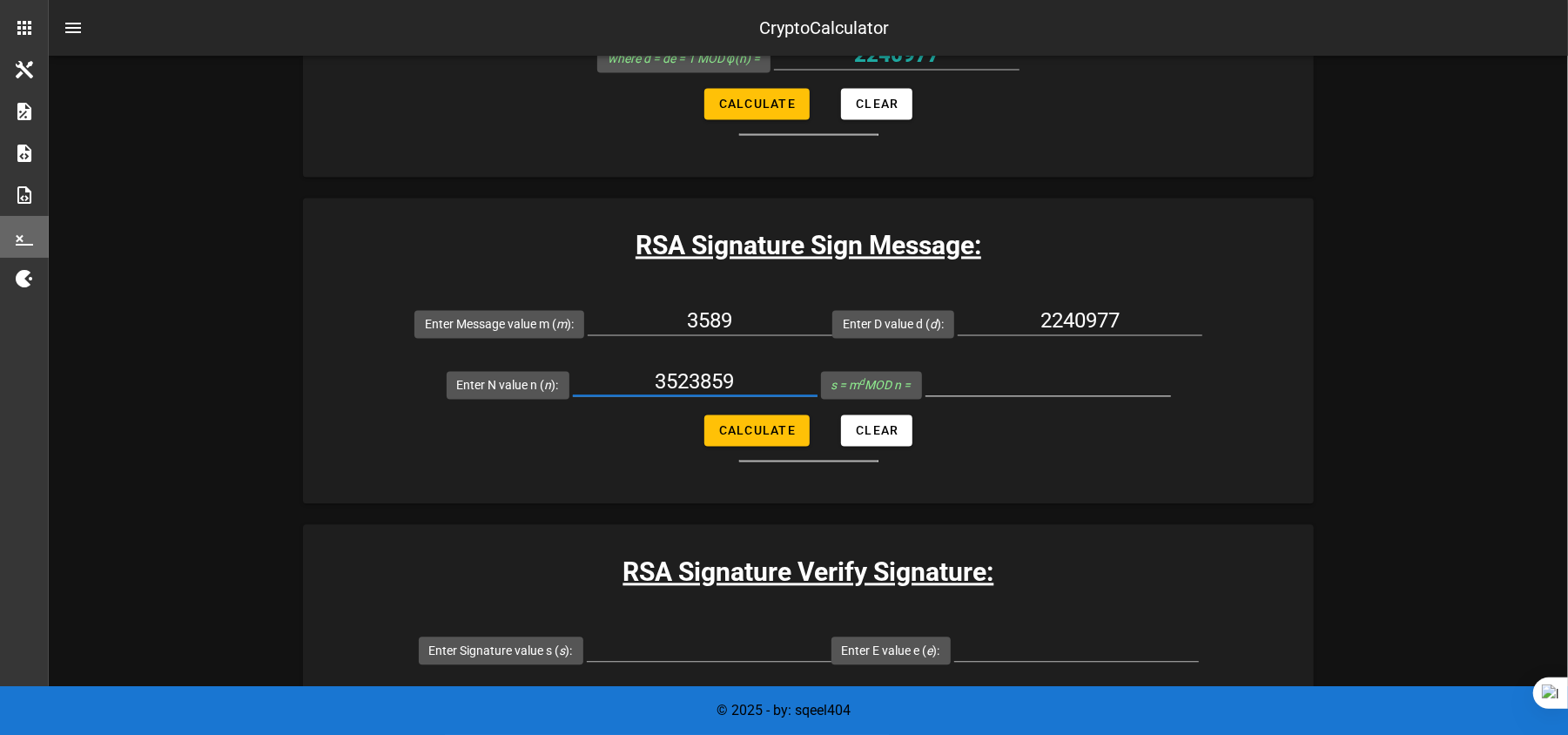 type on "3523859" 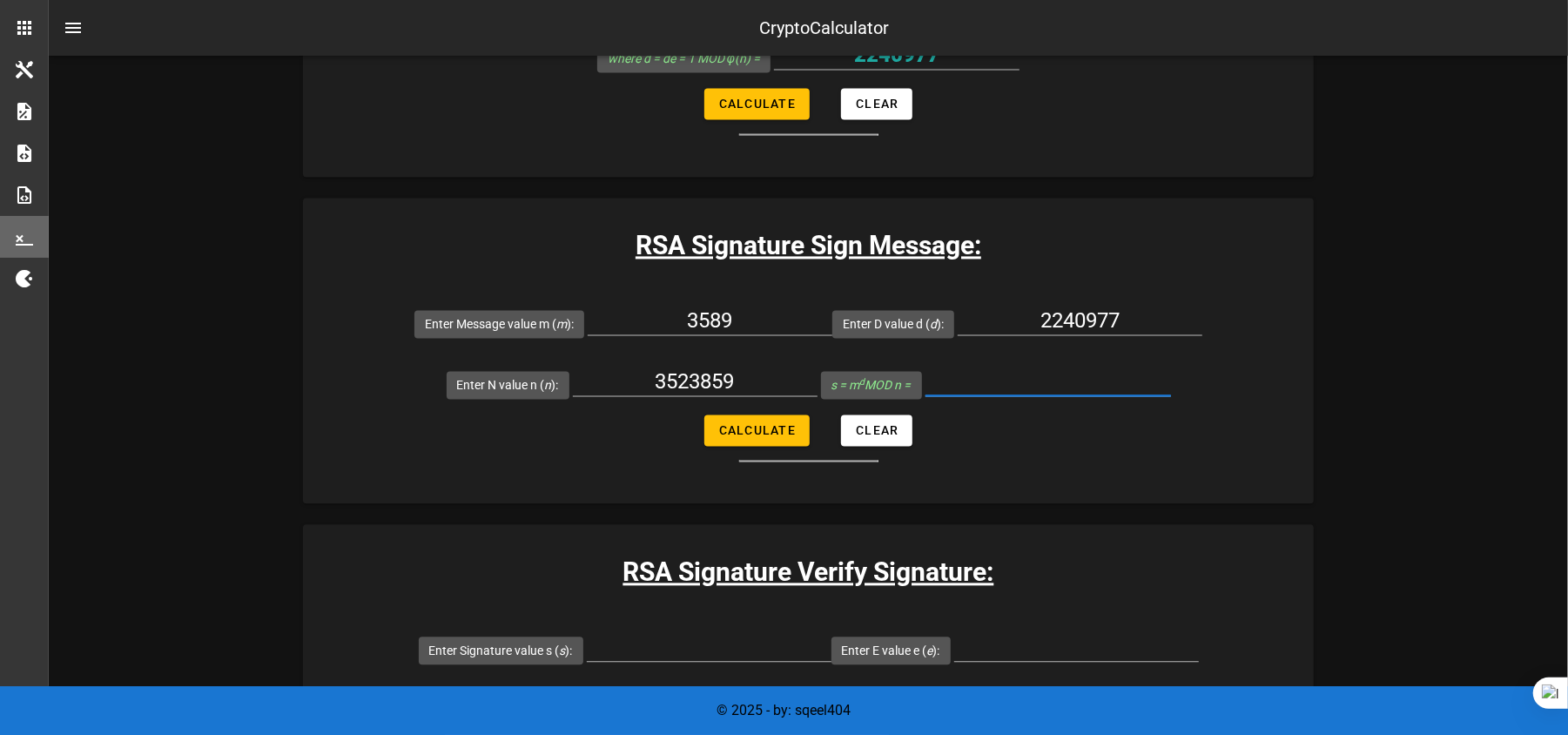 click on "s = m  d  MOD n =" at bounding box center [1048, 381] 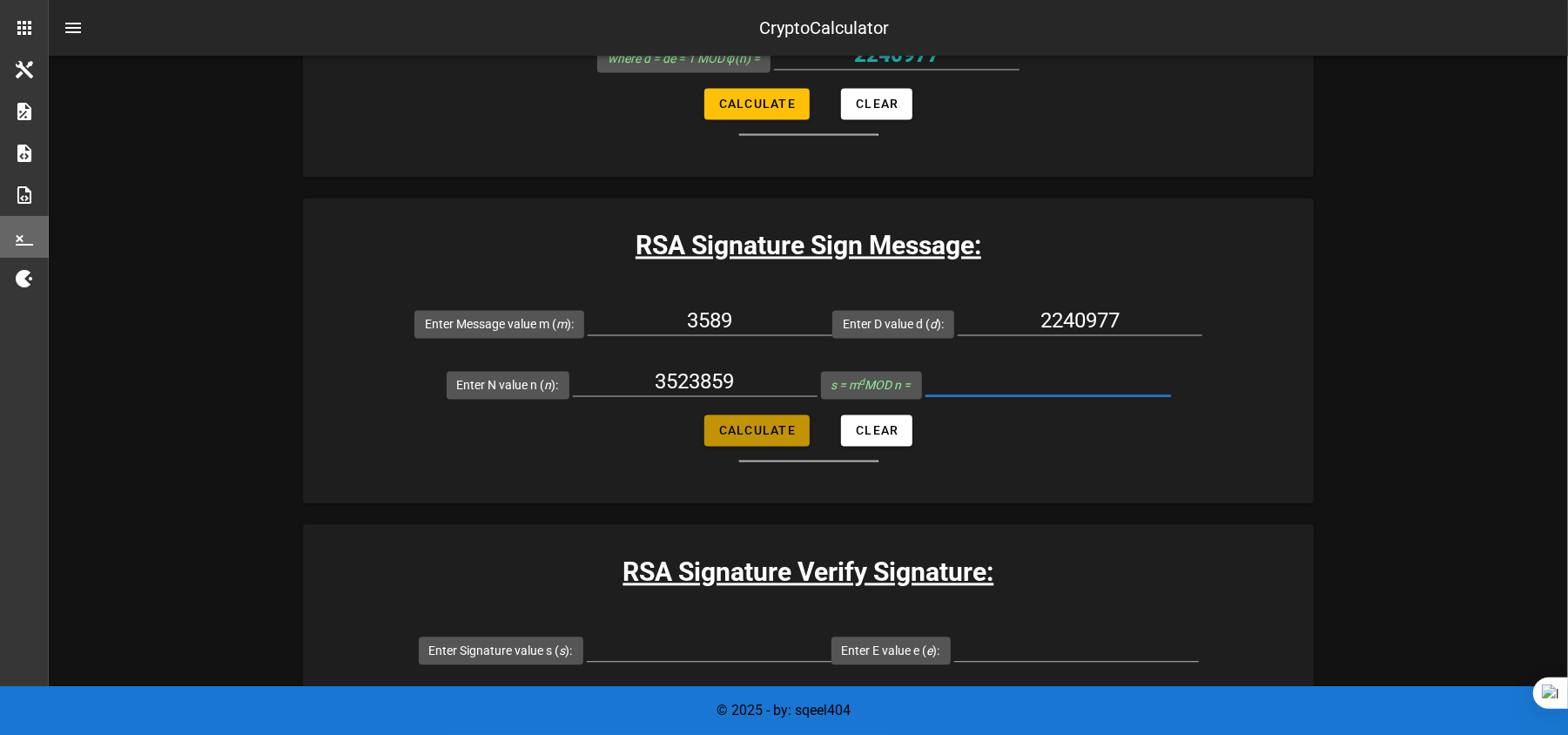 click on "Calculate" at bounding box center (757, 430) 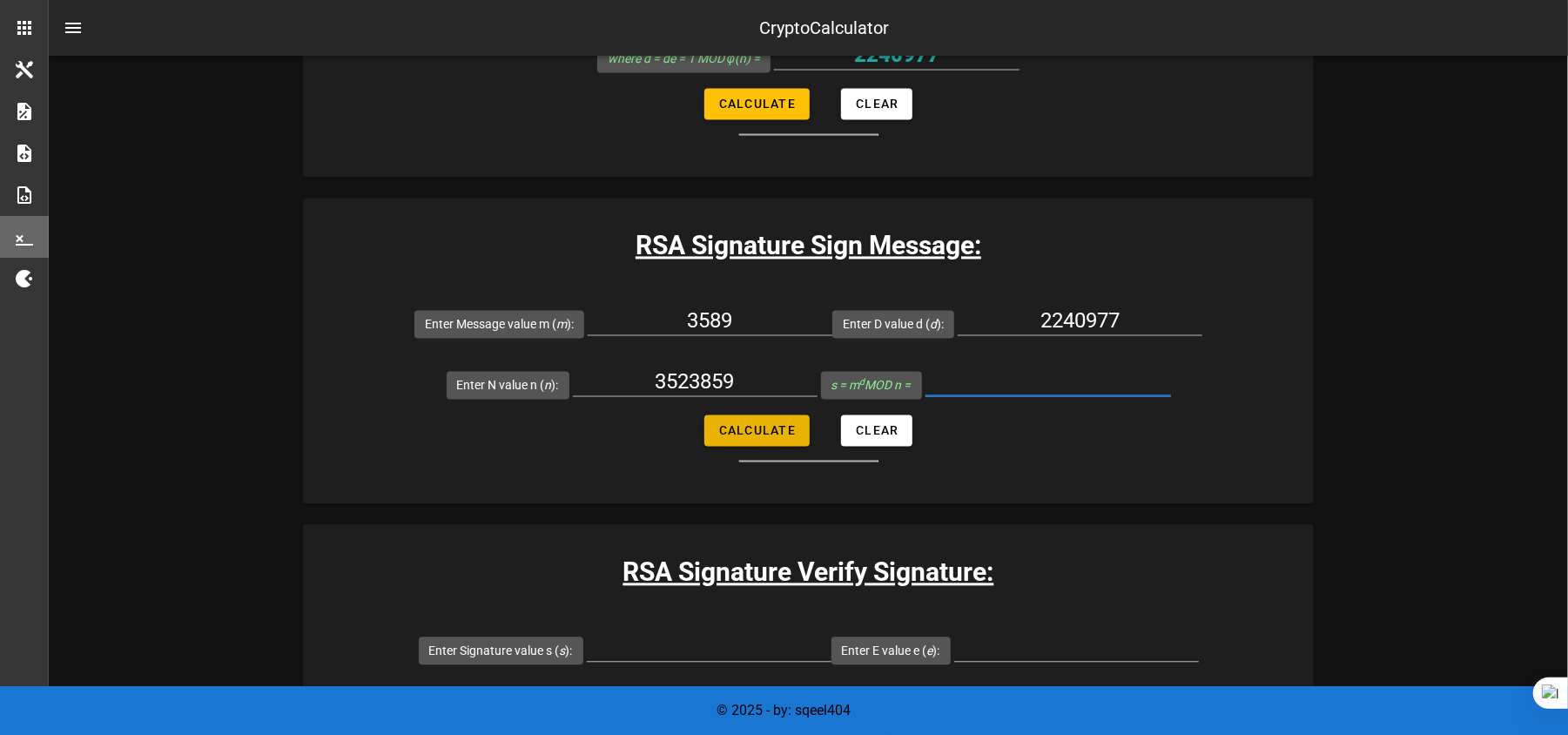type on "1526793" 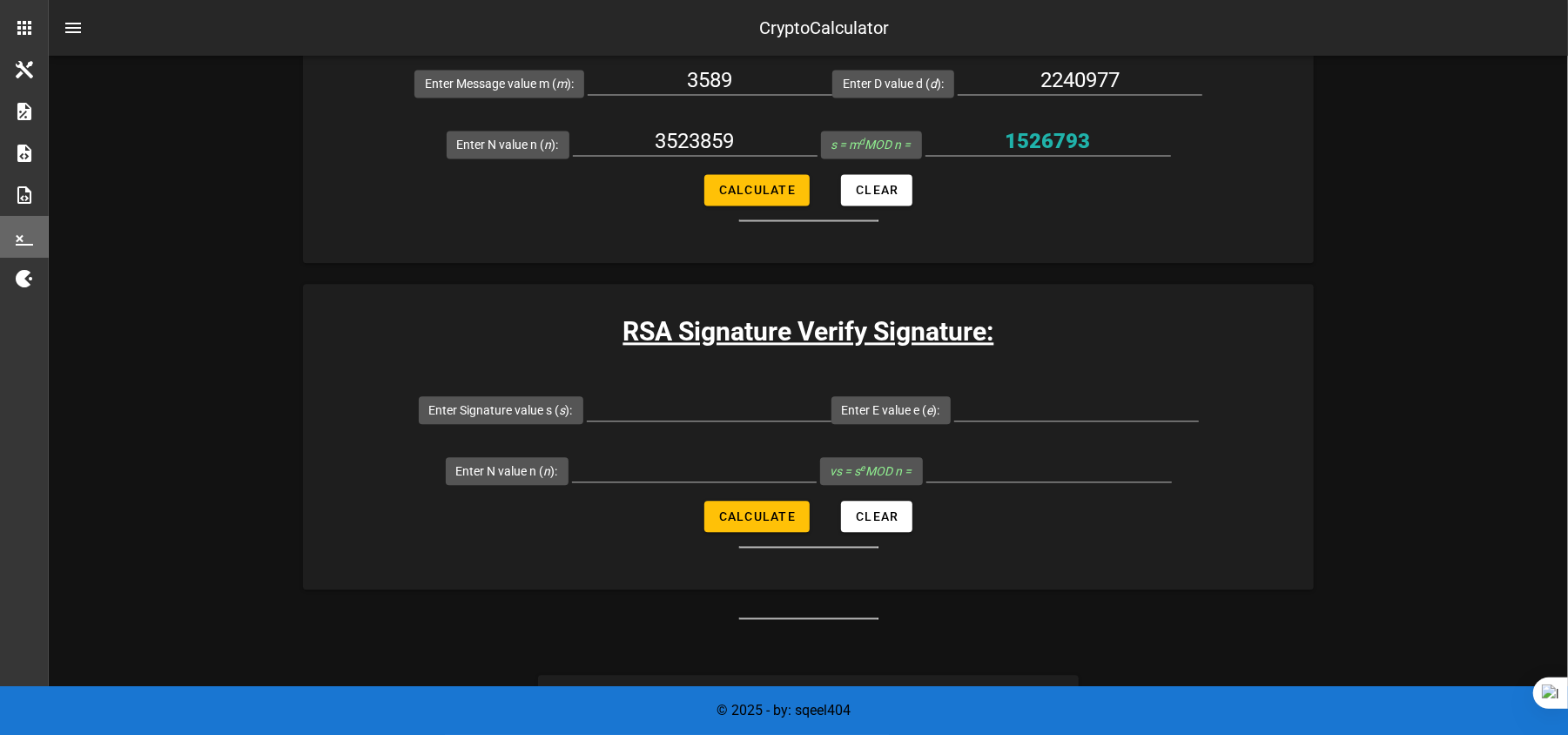 scroll, scrollTop: 2704, scrollLeft: 0, axis: vertical 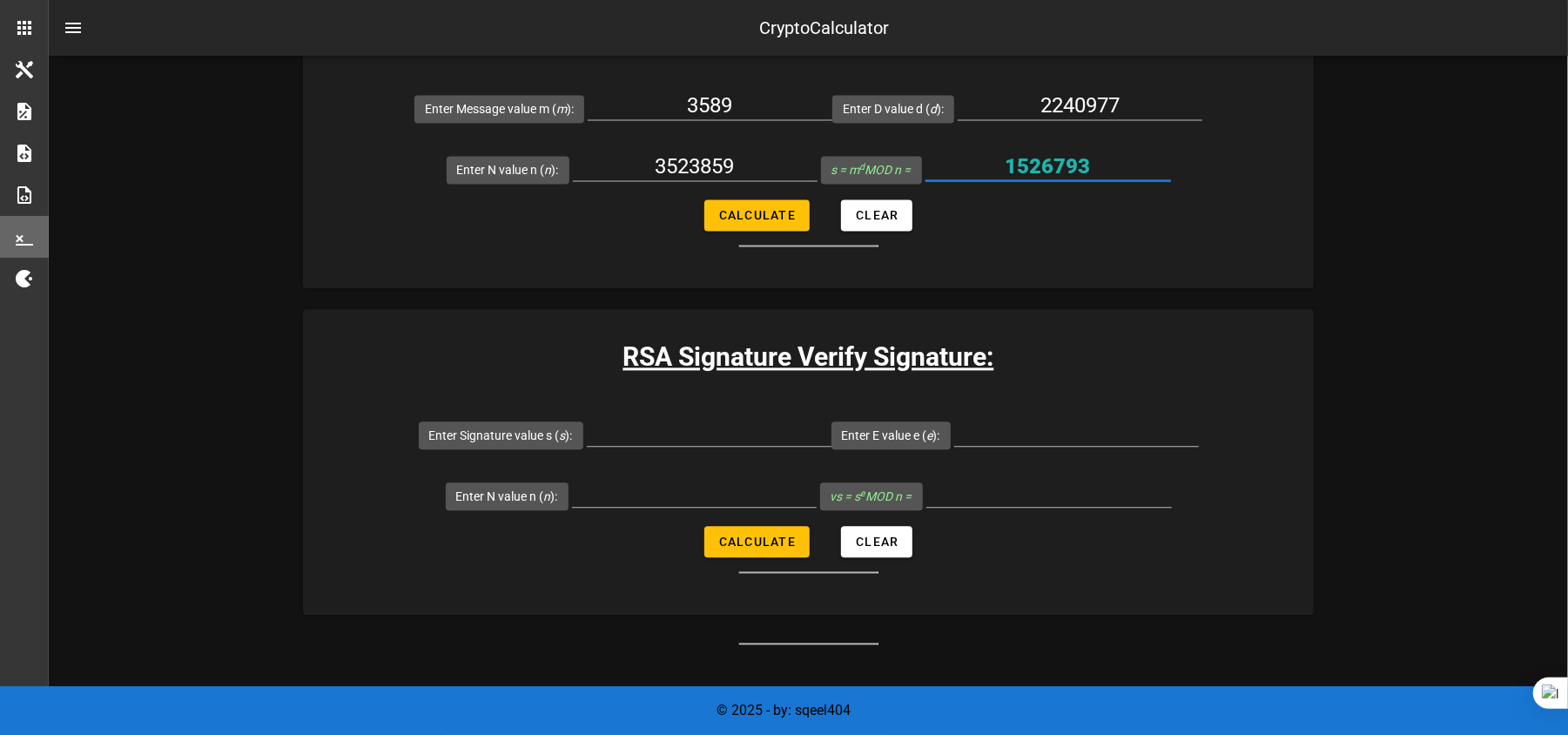 drag, startPoint x: 1113, startPoint y: 165, endPoint x: 987, endPoint y: 158, distance: 126.19429 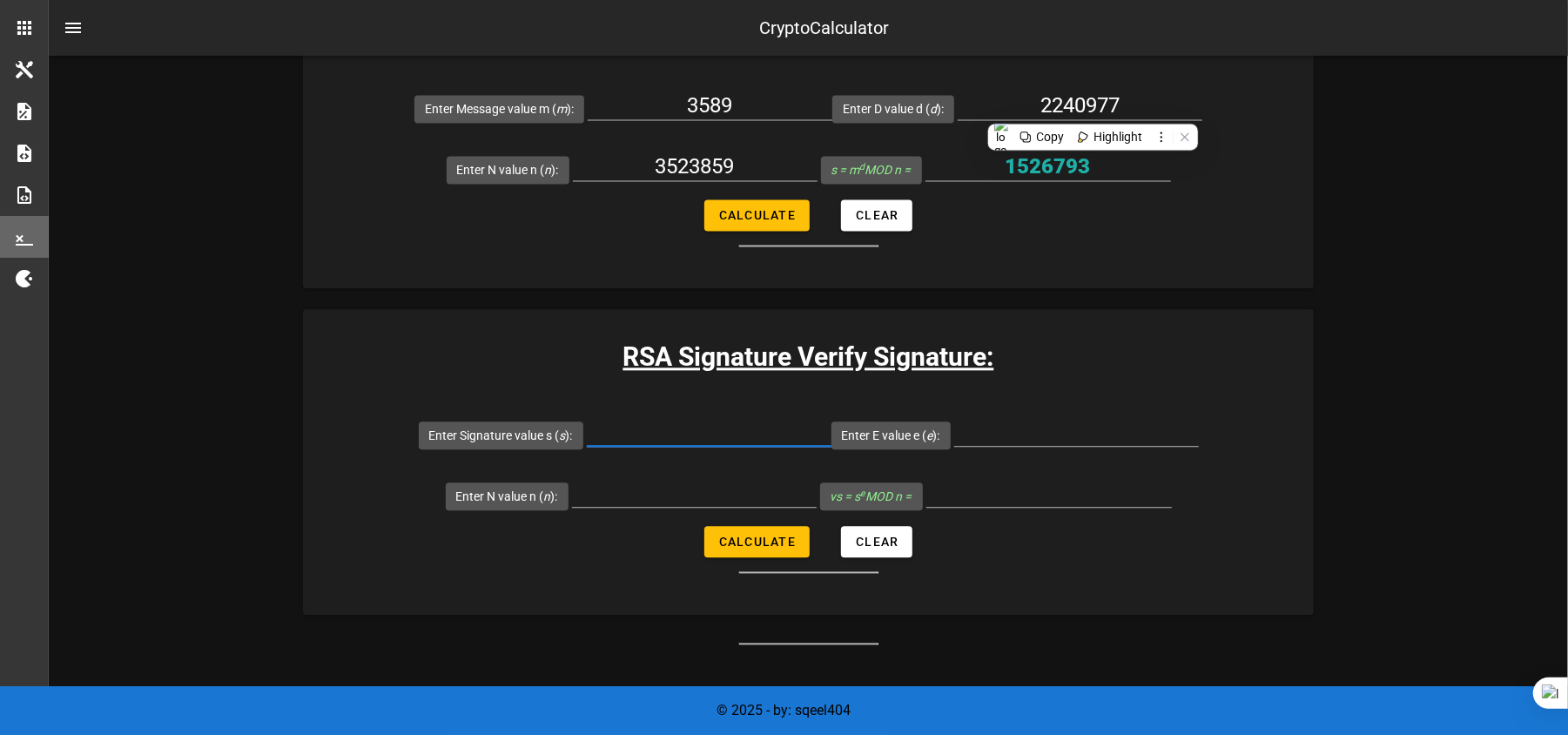 click on "Enter Signature value s (  s  ):" at bounding box center [709, 432] 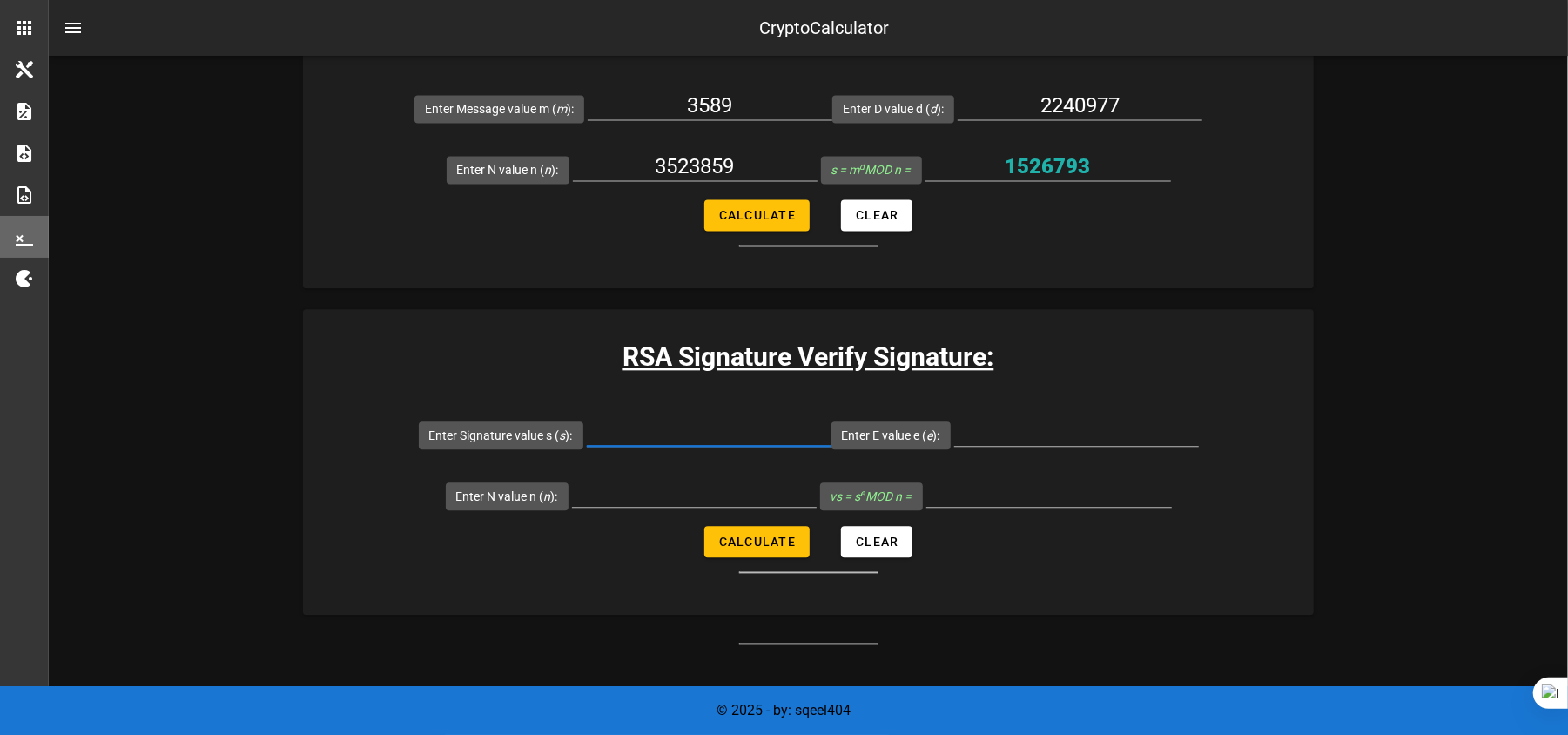 paste on "1526793" 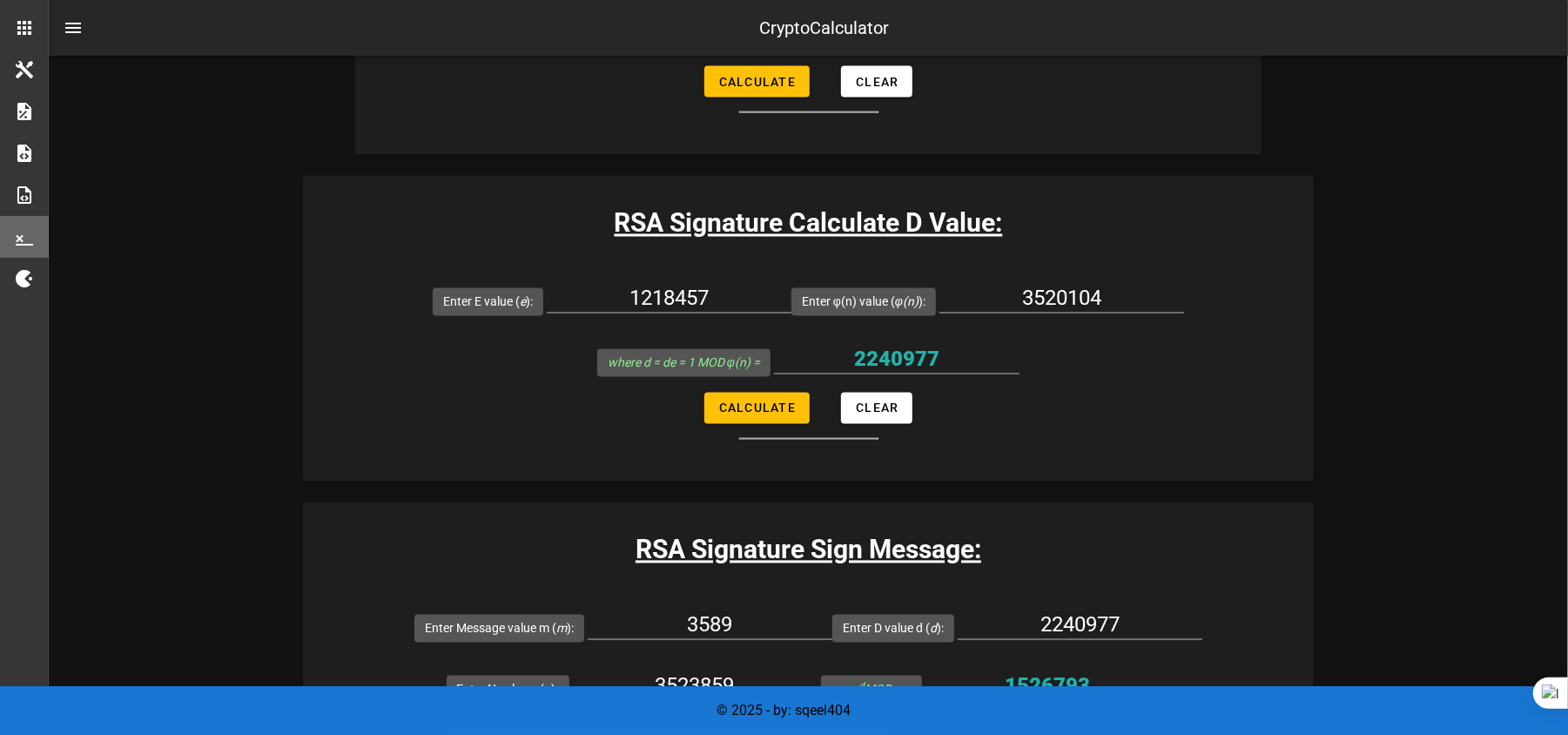 scroll, scrollTop: 2163, scrollLeft: 0, axis: vertical 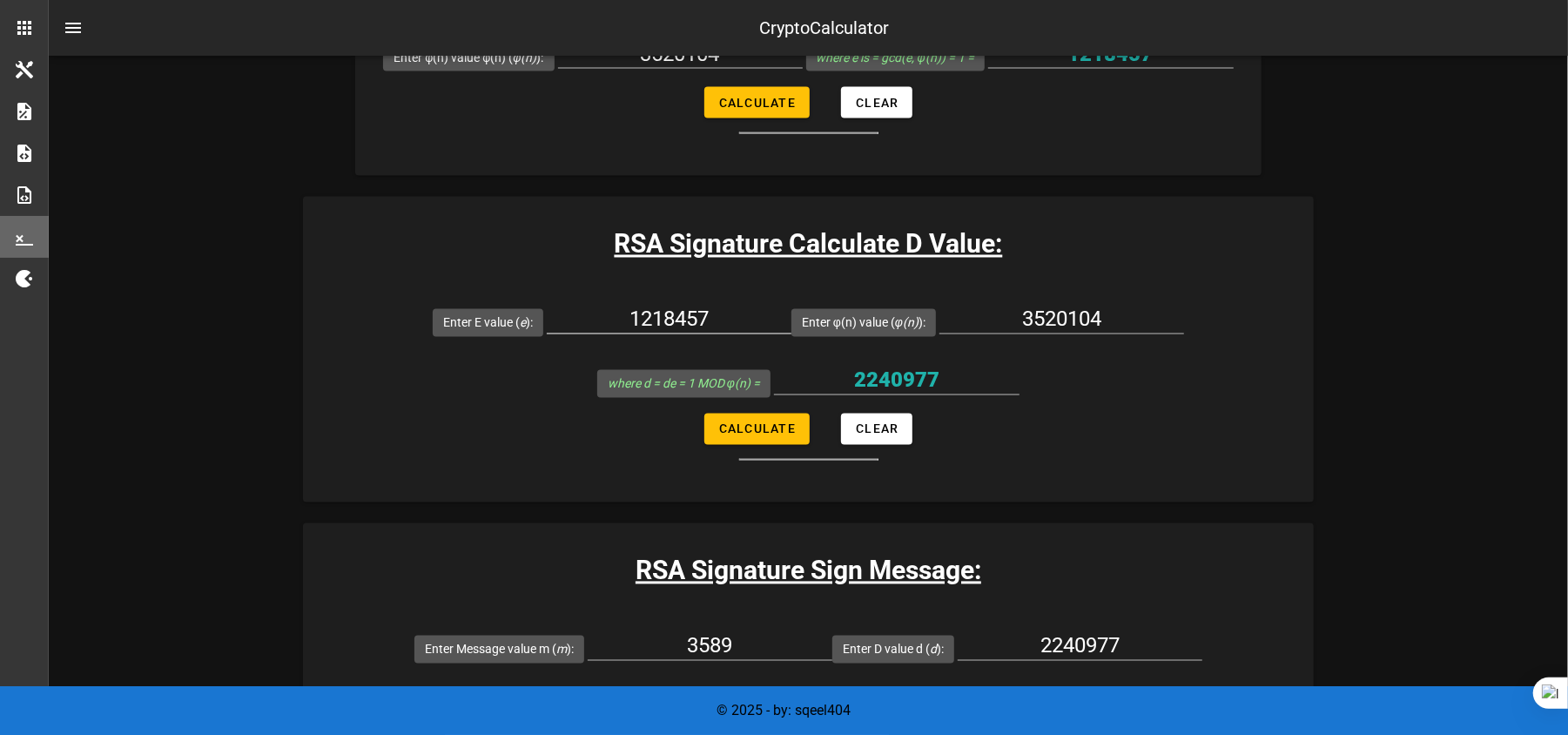 type on "1526793" 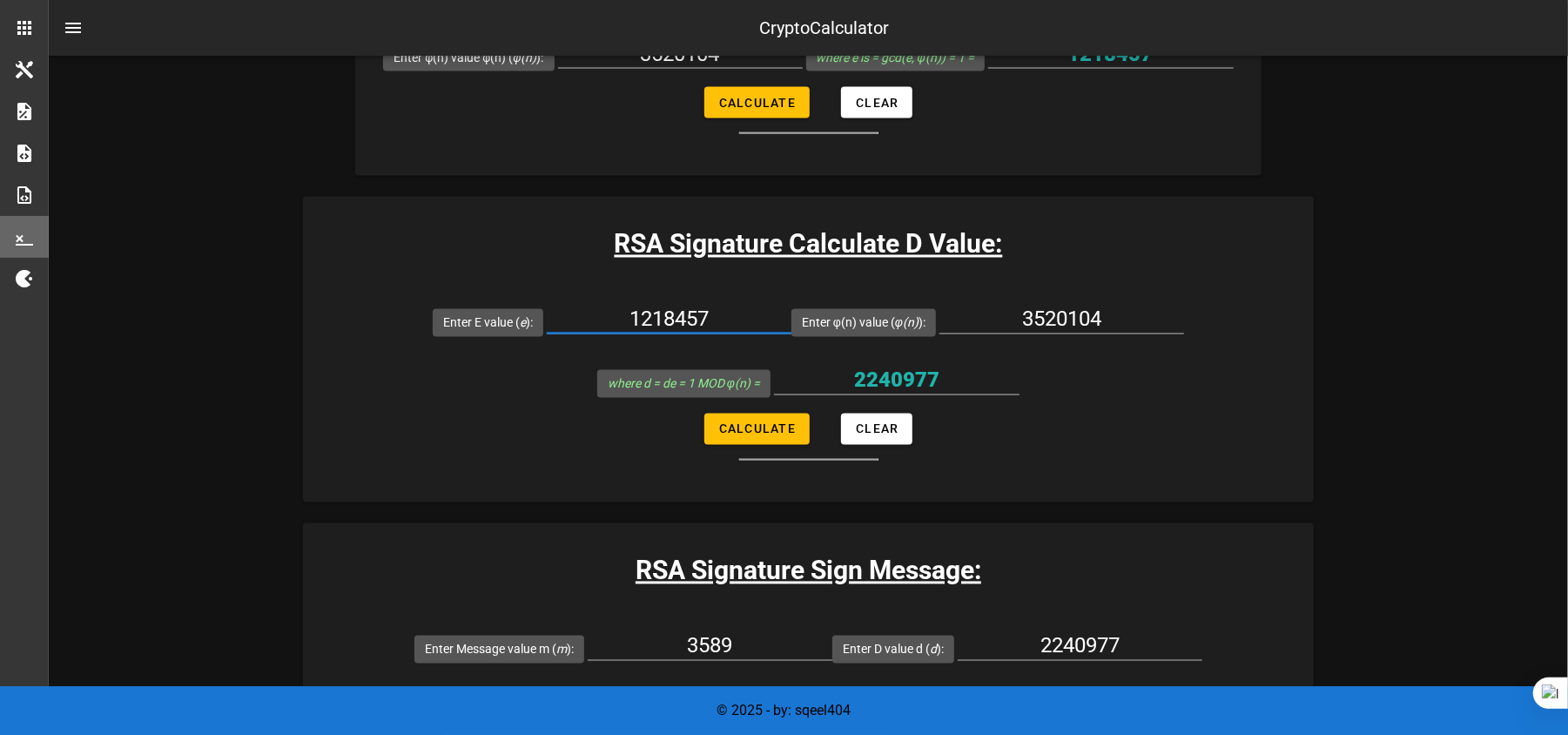 drag, startPoint x: 735, startPoint y: 320, endPoint x: 601, endPoint y: 333, distance: 134.62912 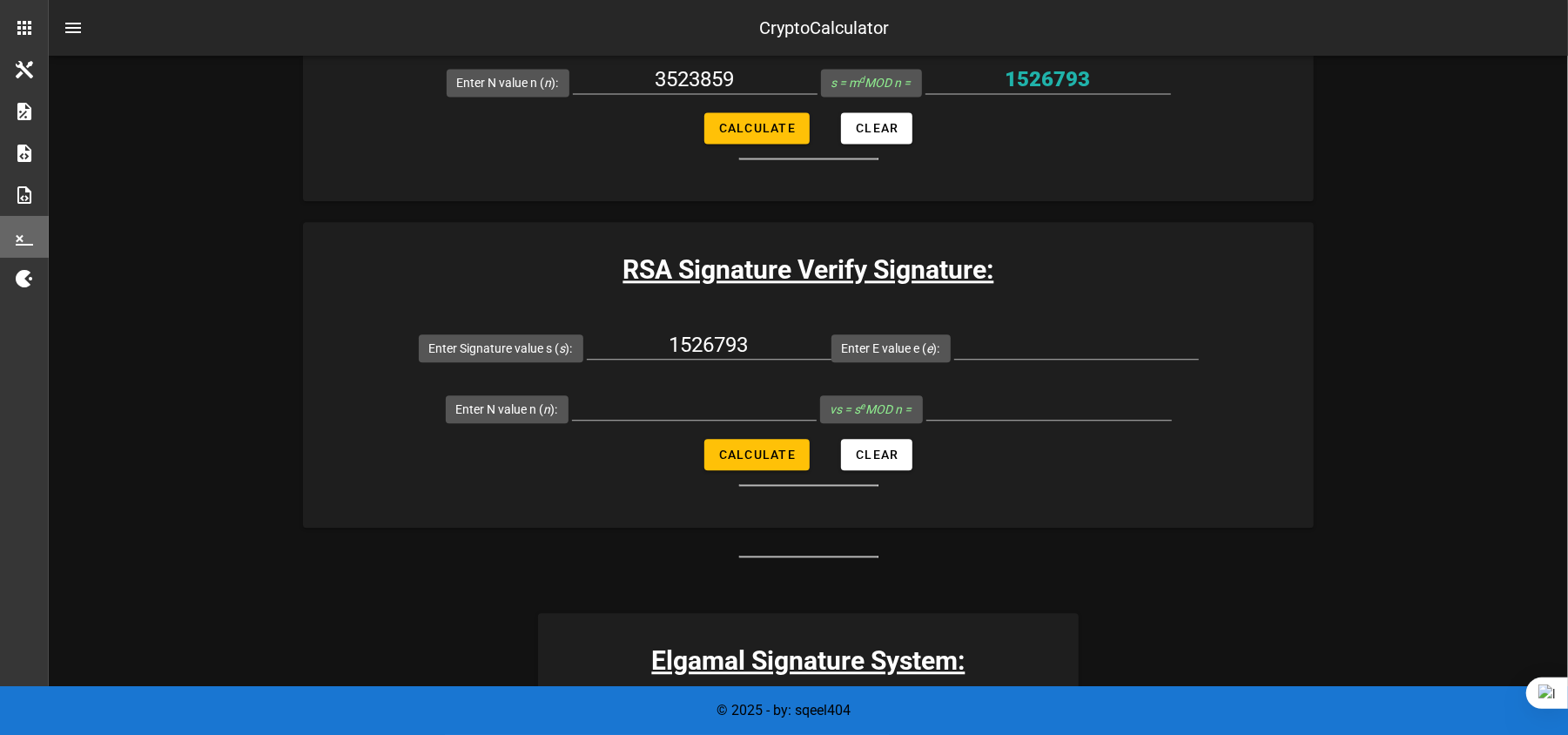 scroll, scrollTop: 2794, scrollLeft: 0, axis: vertical 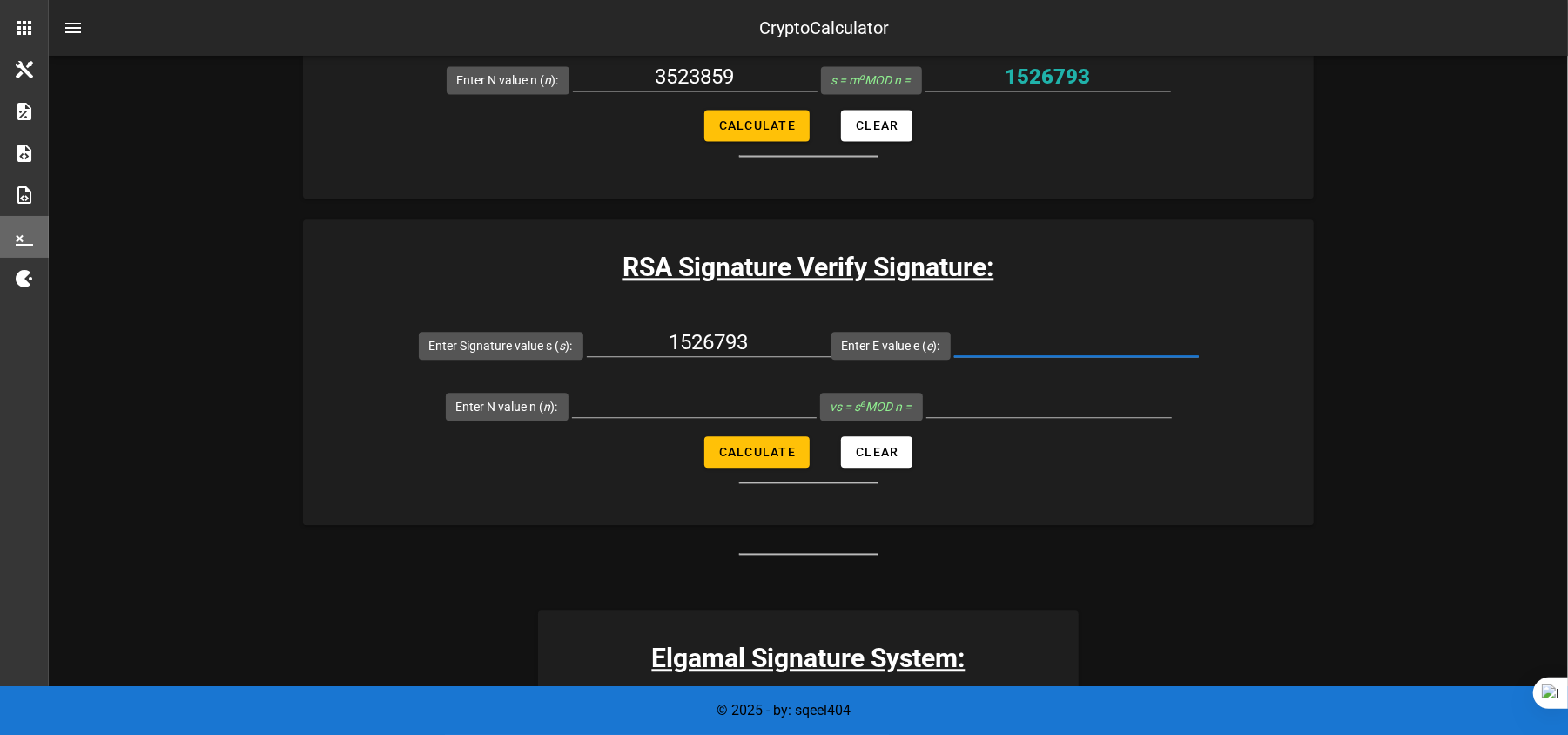 click on "Enter E value e (  e  ):" at bounding box center [1076, 342] 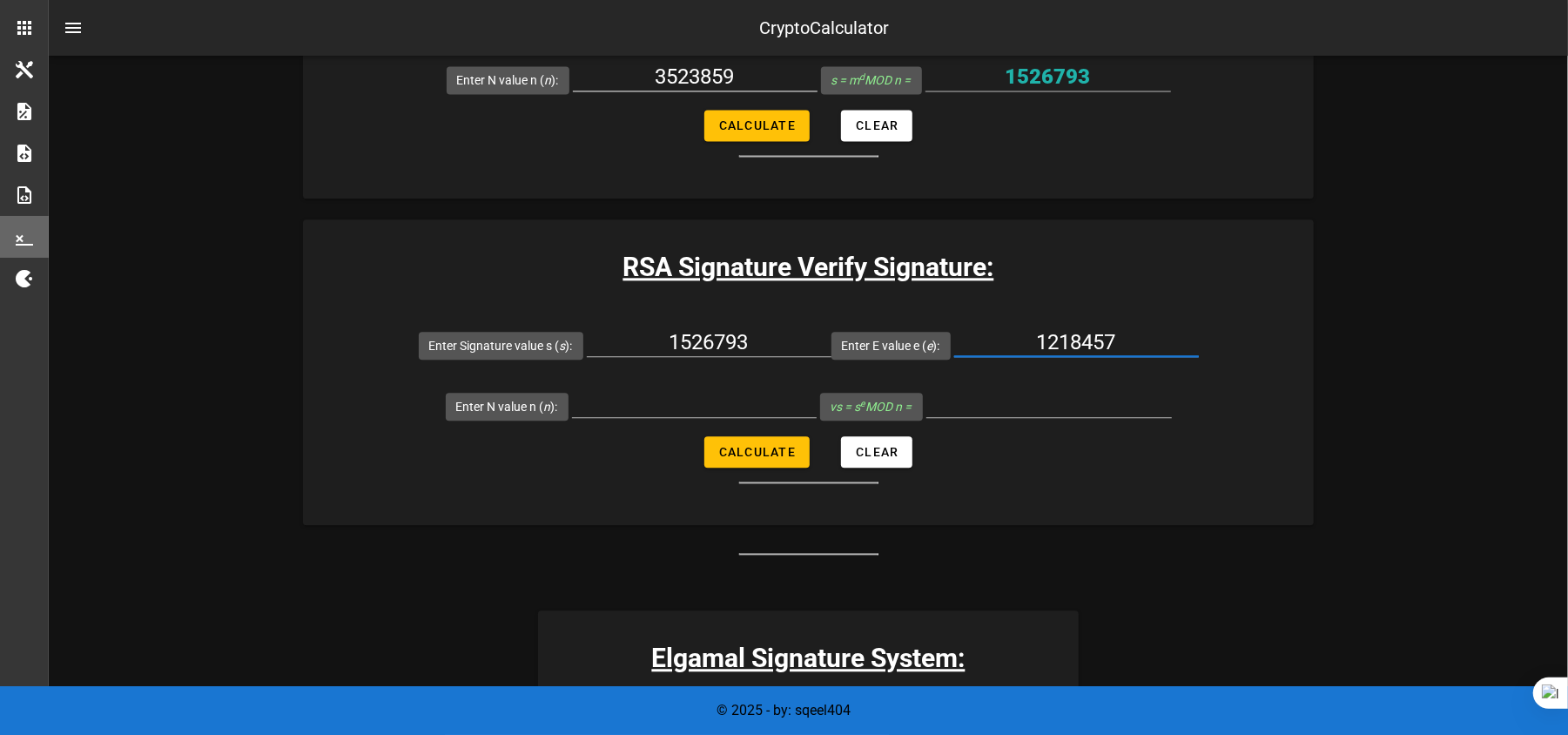 type on "1218457" 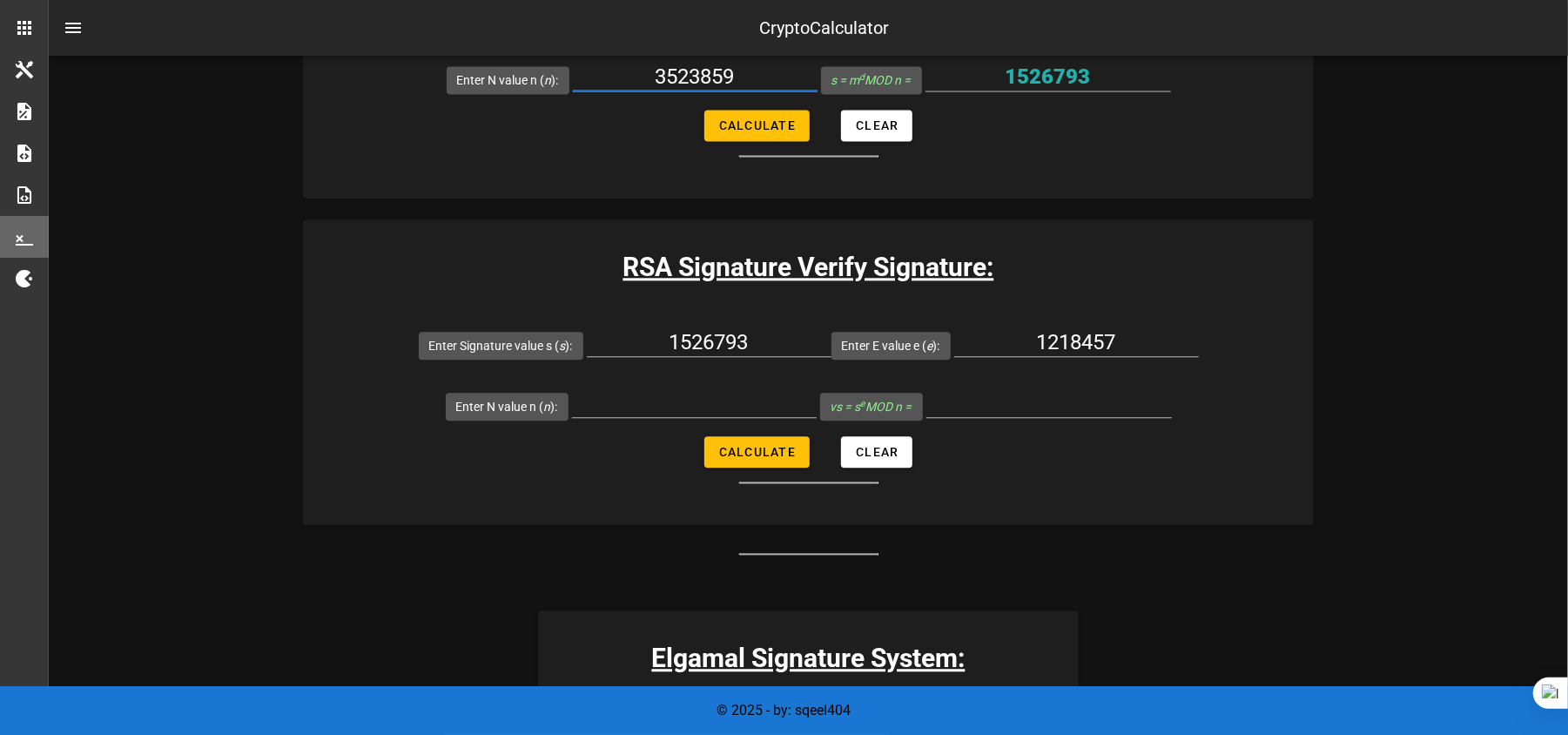drag, startPoint x: 757, startPoint y: 71, endPoint x: 632, endPoint y: 80, distance: 125.32358 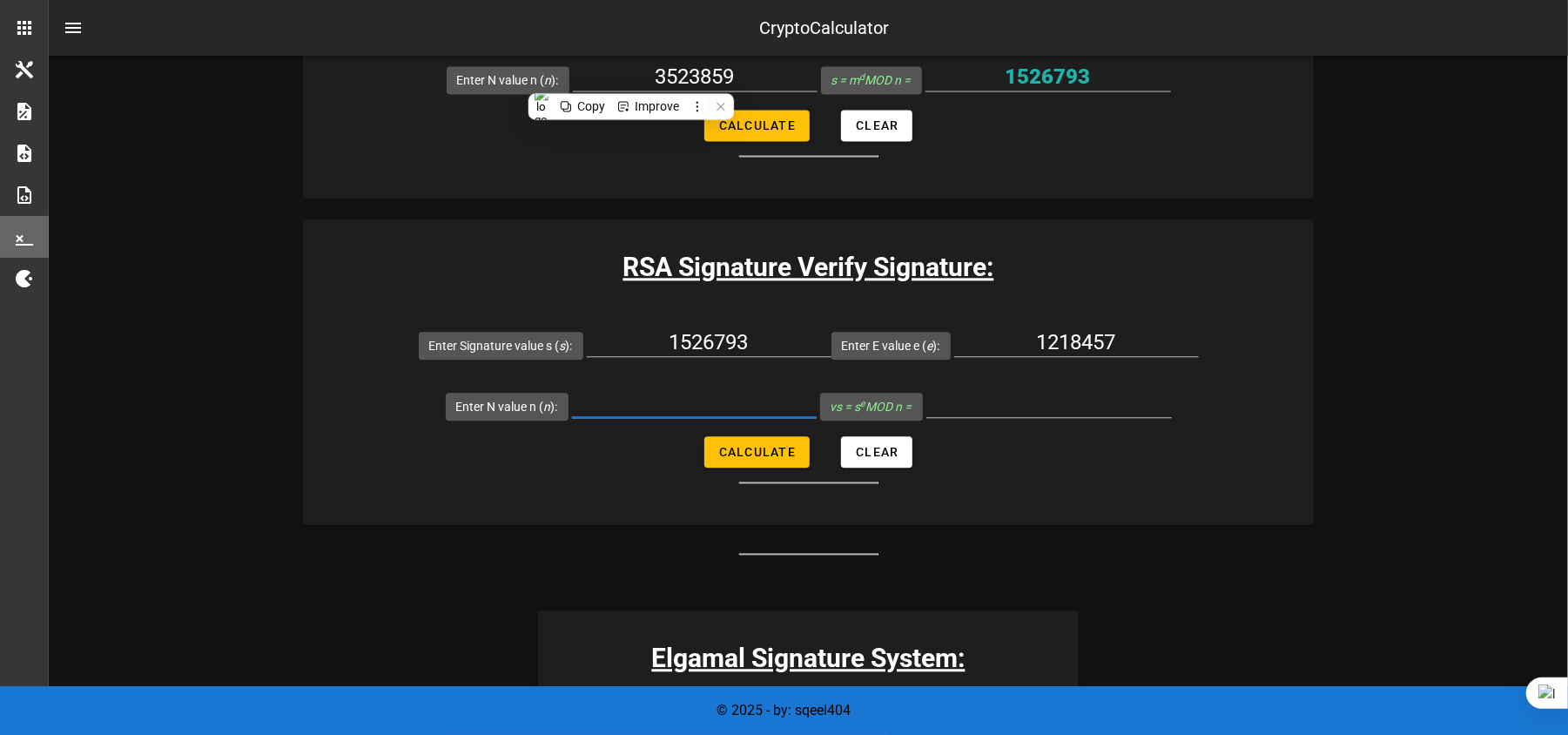 click on "Enter N value n (  n  ):" at bounding box center [694, 403] 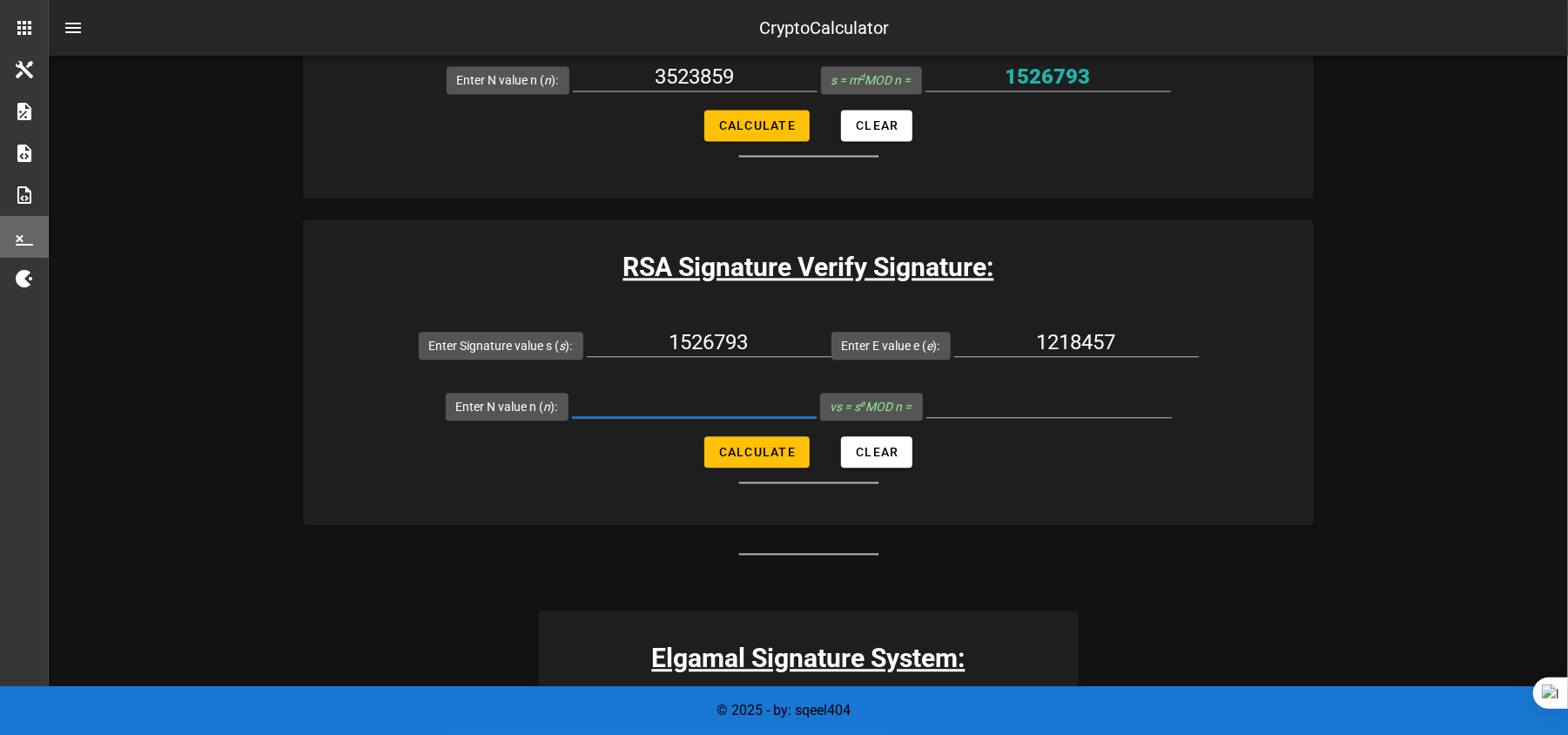 paste on "3523859" 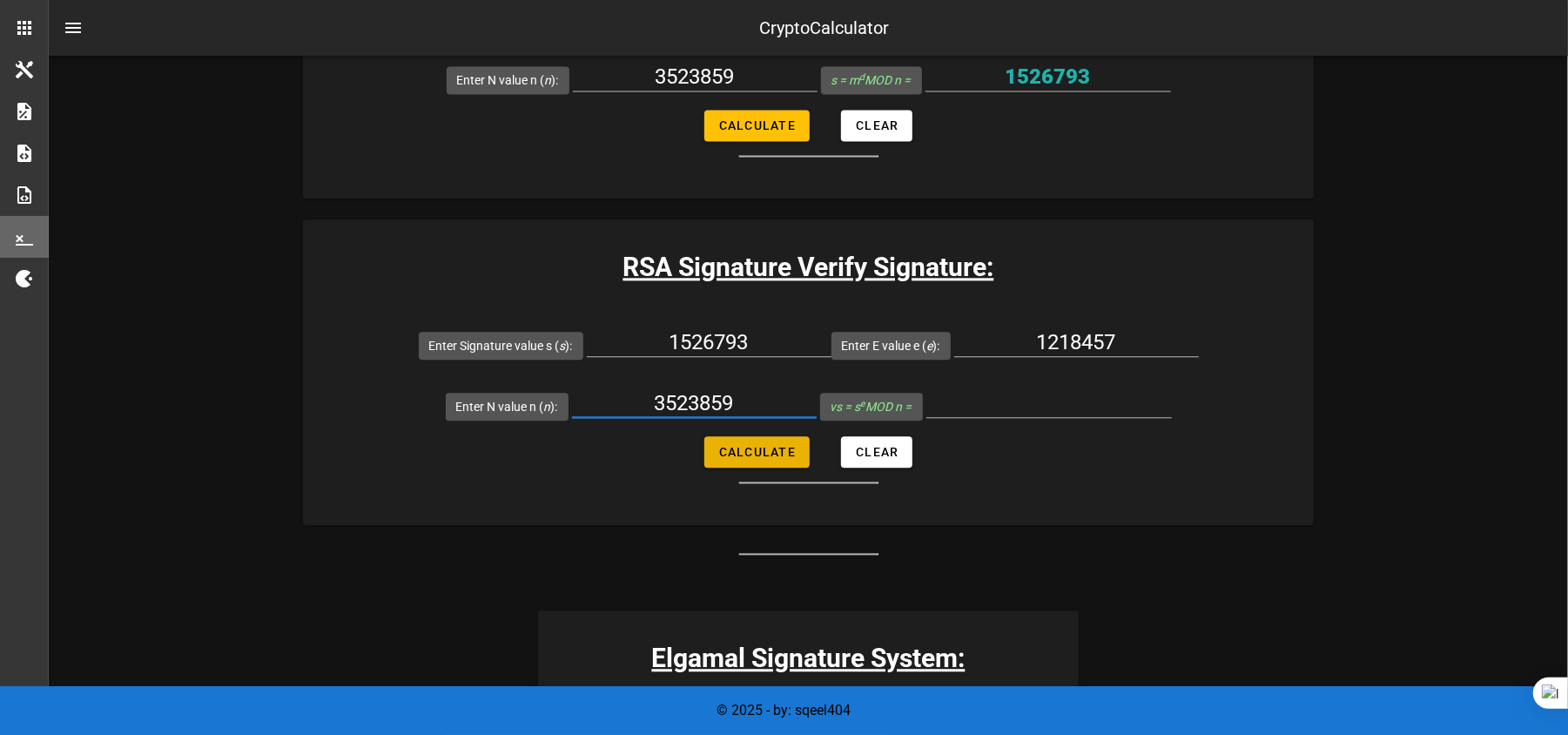 type on "3523859" 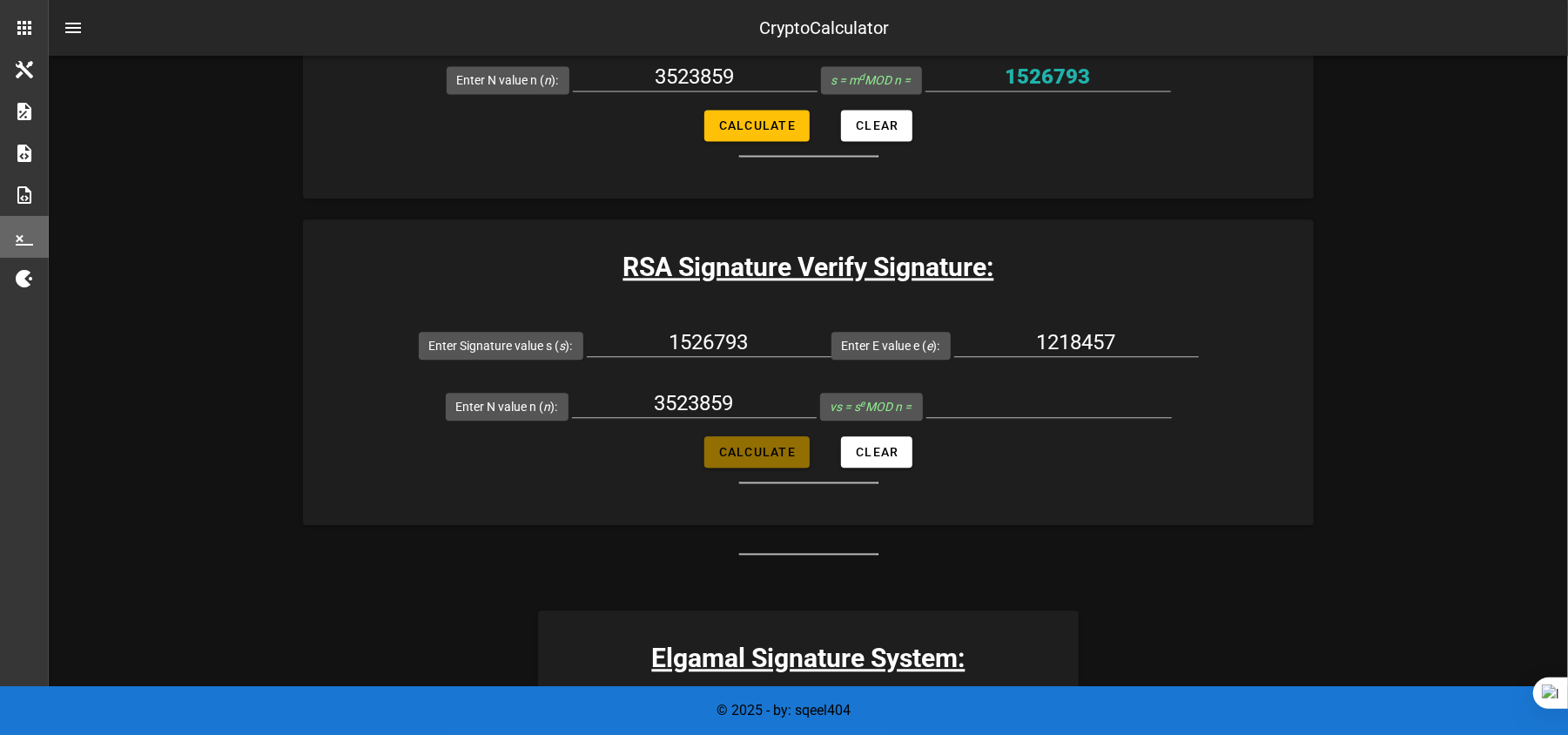 click on "Calculate" at bounding box center (757, 452) 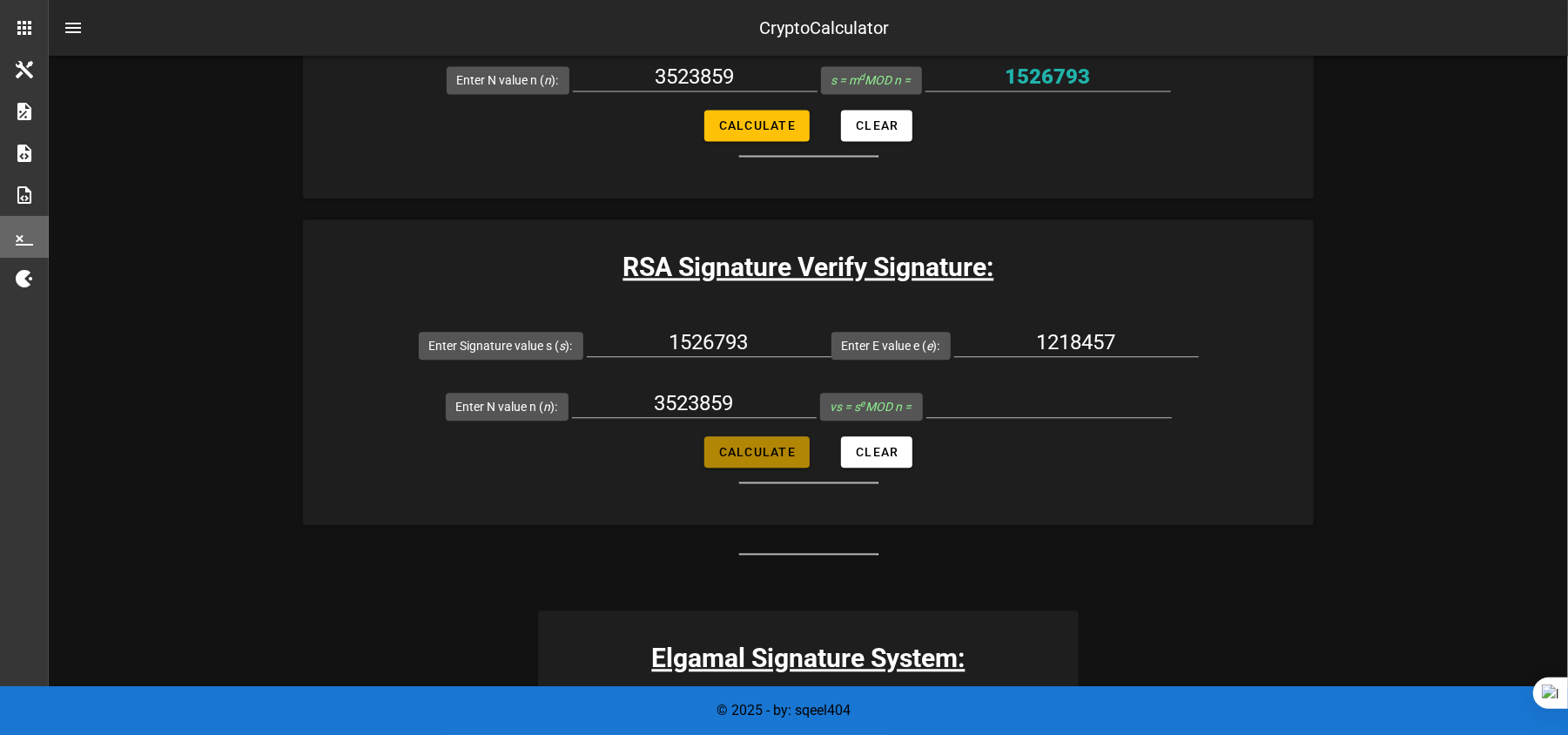 type on "3589" 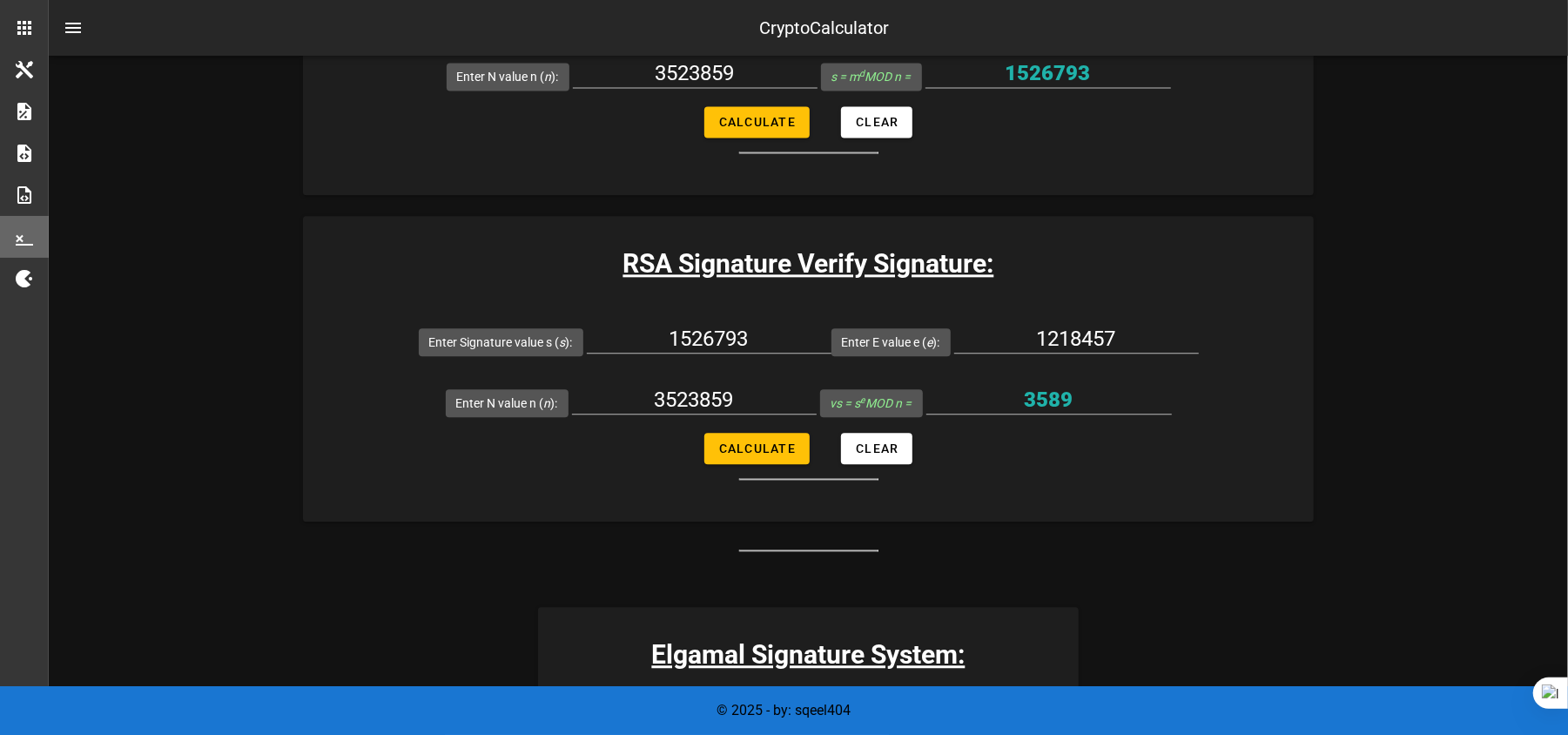 scroll, scrollTop: 2795, scrollLeft: 0, axis: vertical 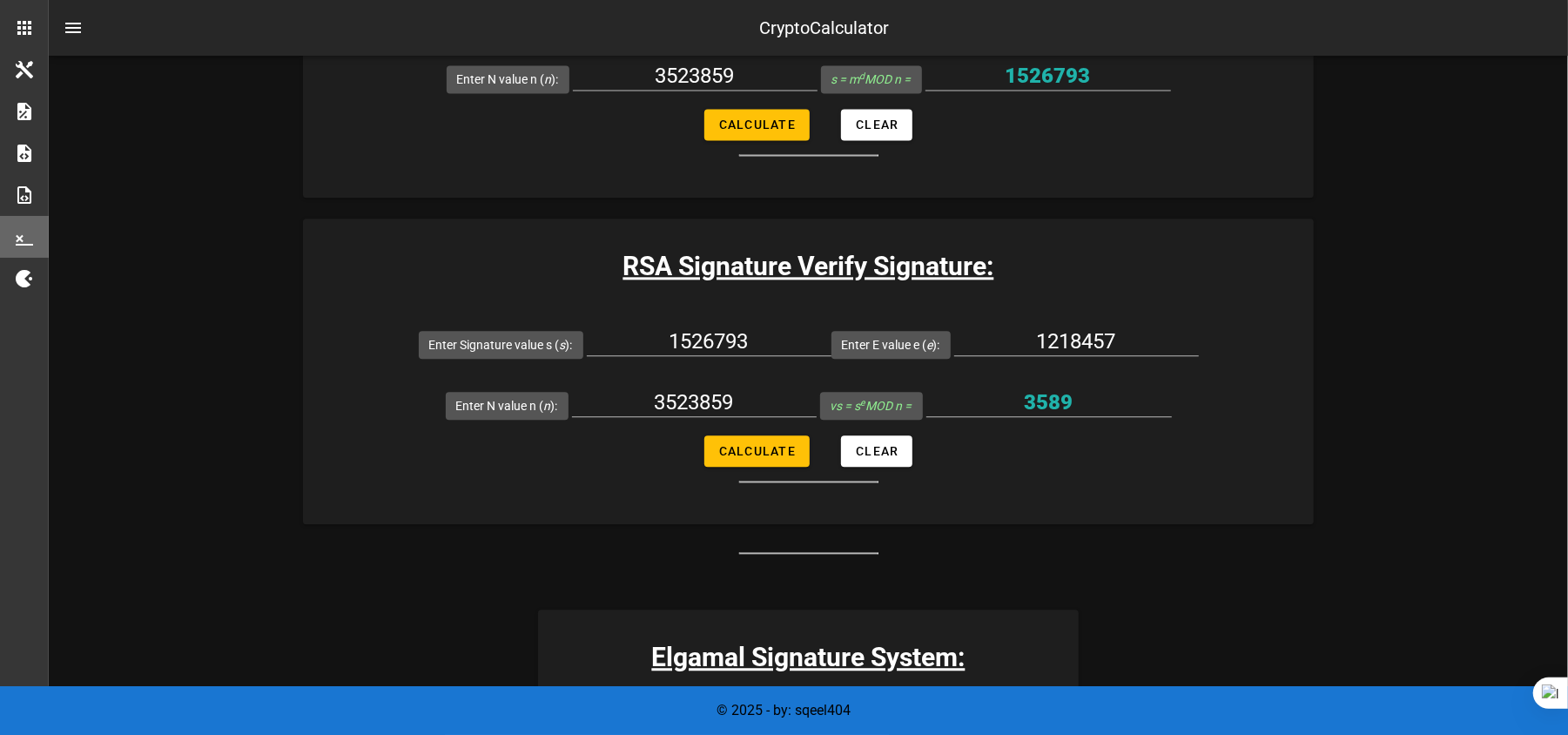 click on "Digital Signature Calculator
Digital signature calculators. This has some basic examples and steps for verifying signaures for both RSA Digital signature and Elgamal Digital signature examples.   RSA Signature System:   Tools to store values:   Public Keys:  Value: n, Value: e   Private Keys:  Value: d   Hovering or clicking on description fields will explain the formula and calculations. Description Value Input Edit Input Generate Value Clear Field maximum set value [ max ]
[P]  value [ p ]
[Q]  value [ q ]
[N]  value [ n ]
[φ(N)]   Phi(n) [ phin ]
[E]  Value [ e ]
[D]  Value [ d ]
[M]  message to encode [ m ]
[S]  Signature Value [ s ]
[VS]  Verified Signature Value [ vs ]
Rows per page: 10 1-10 of 10
Close
Clear all Values in Tools
Step Order:   Choose 2 prime numbers for  p  and  q   Calculate  n  value:" at bounding box center [808, 831] 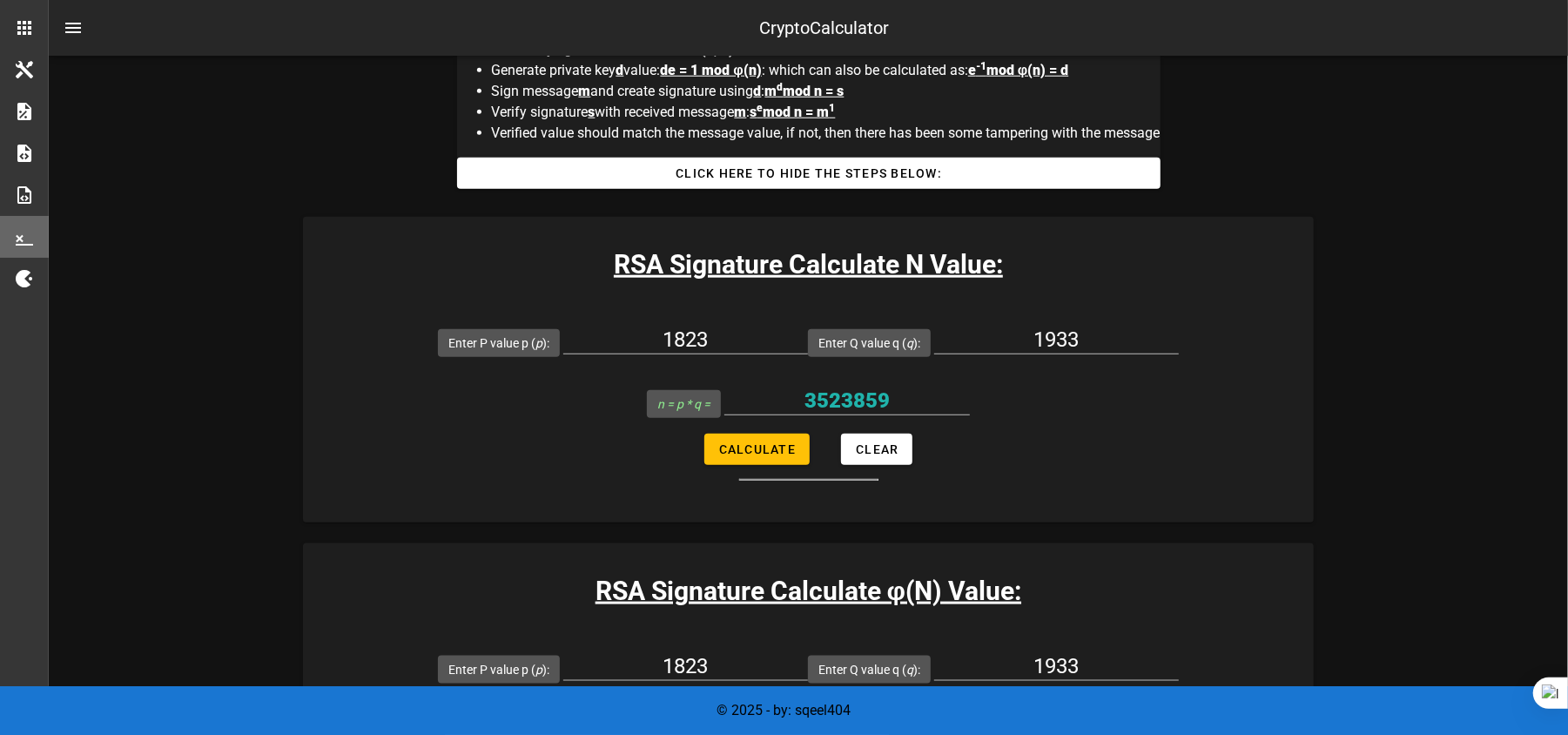 scroll, scrollTop: 1217, scrollLeft: 0, axis: vertical 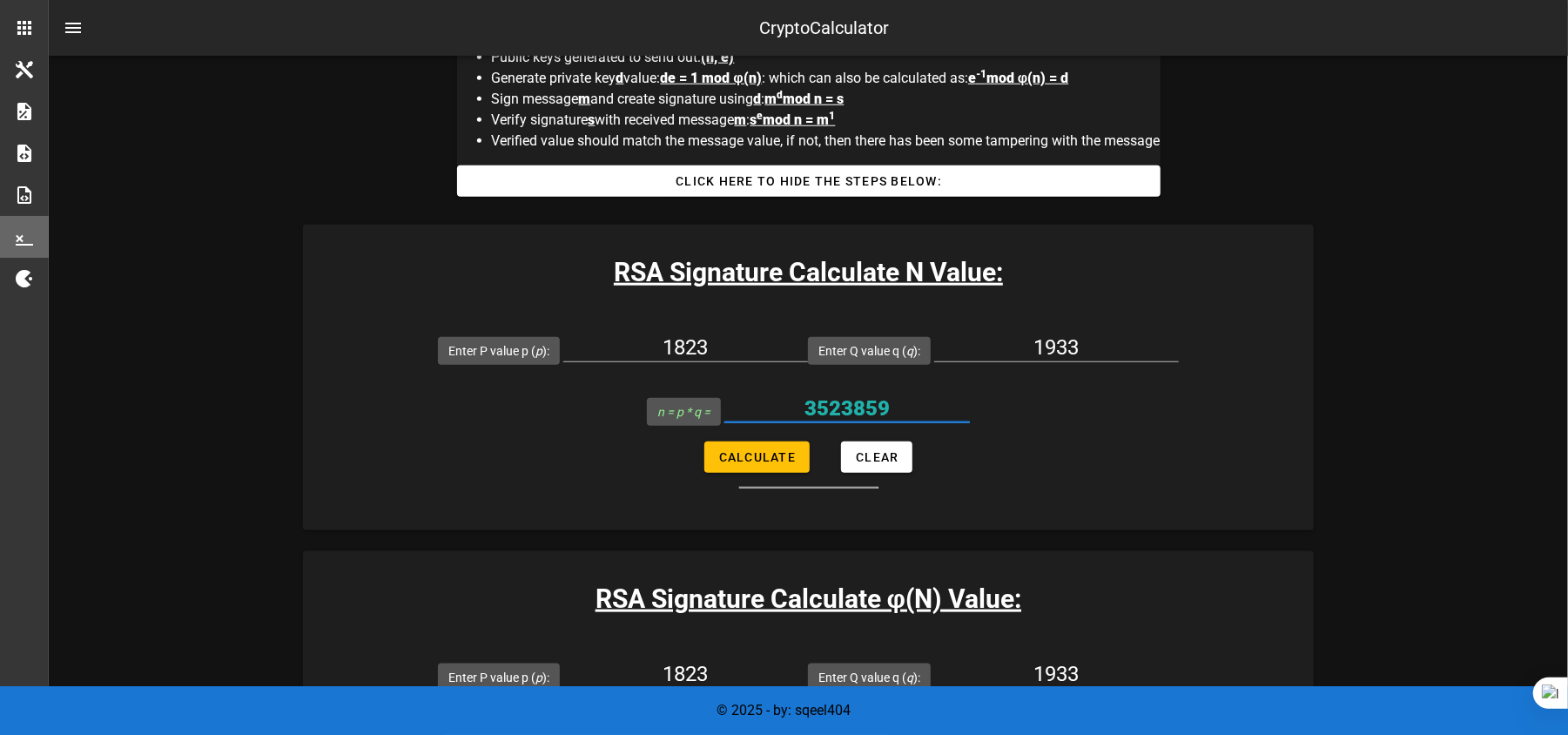 drag, startPoint x: 920, startPoint y: 405, endPoint x: 802, endPoint y: 415, distance: 118.42297 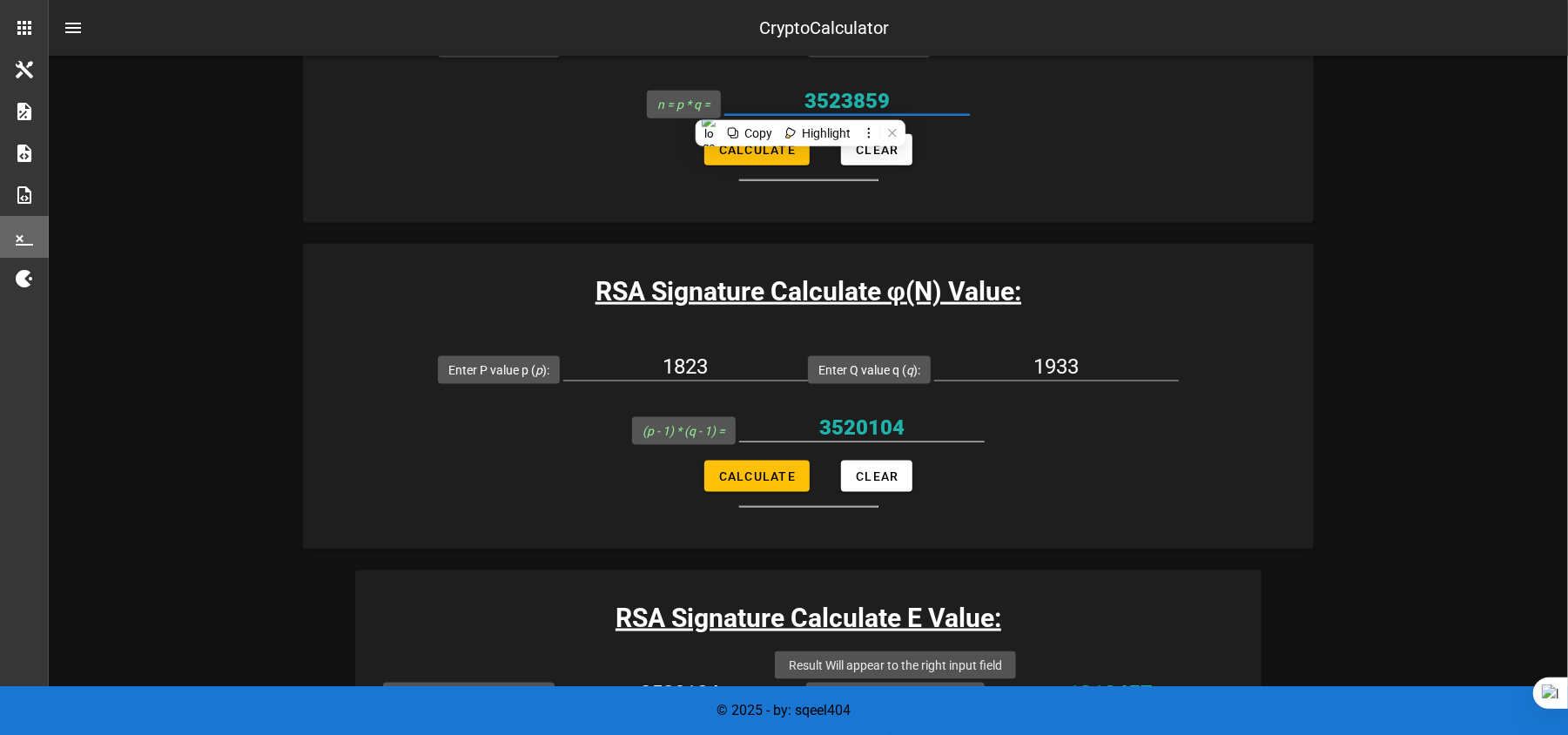 scroll, scrollTop: 1509, scrollLeft: 0, axis: vertical 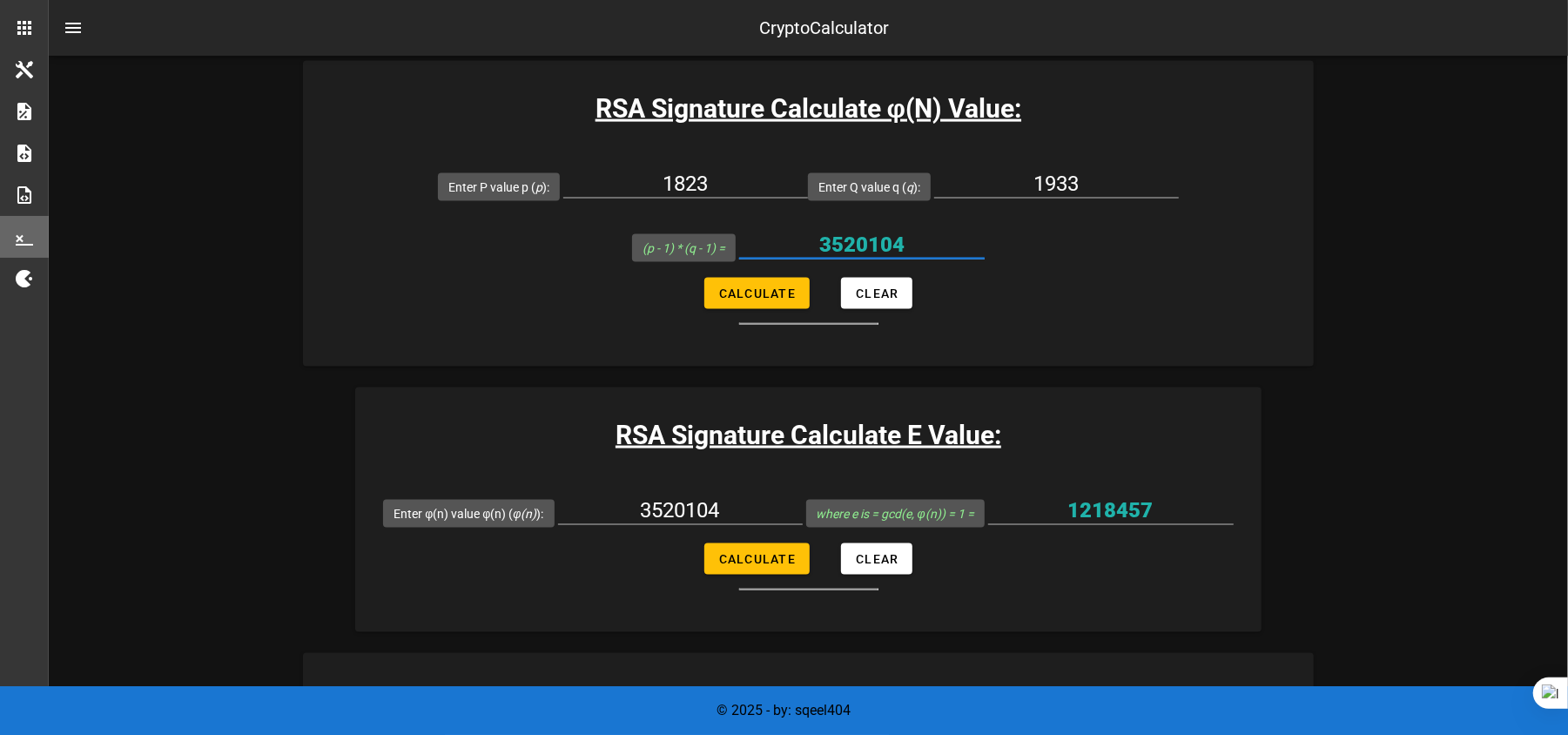 drag, startPoint x: 930, startPoint y: 242, endPoint x: 784, endPoint y: 240, distance: 146.0137 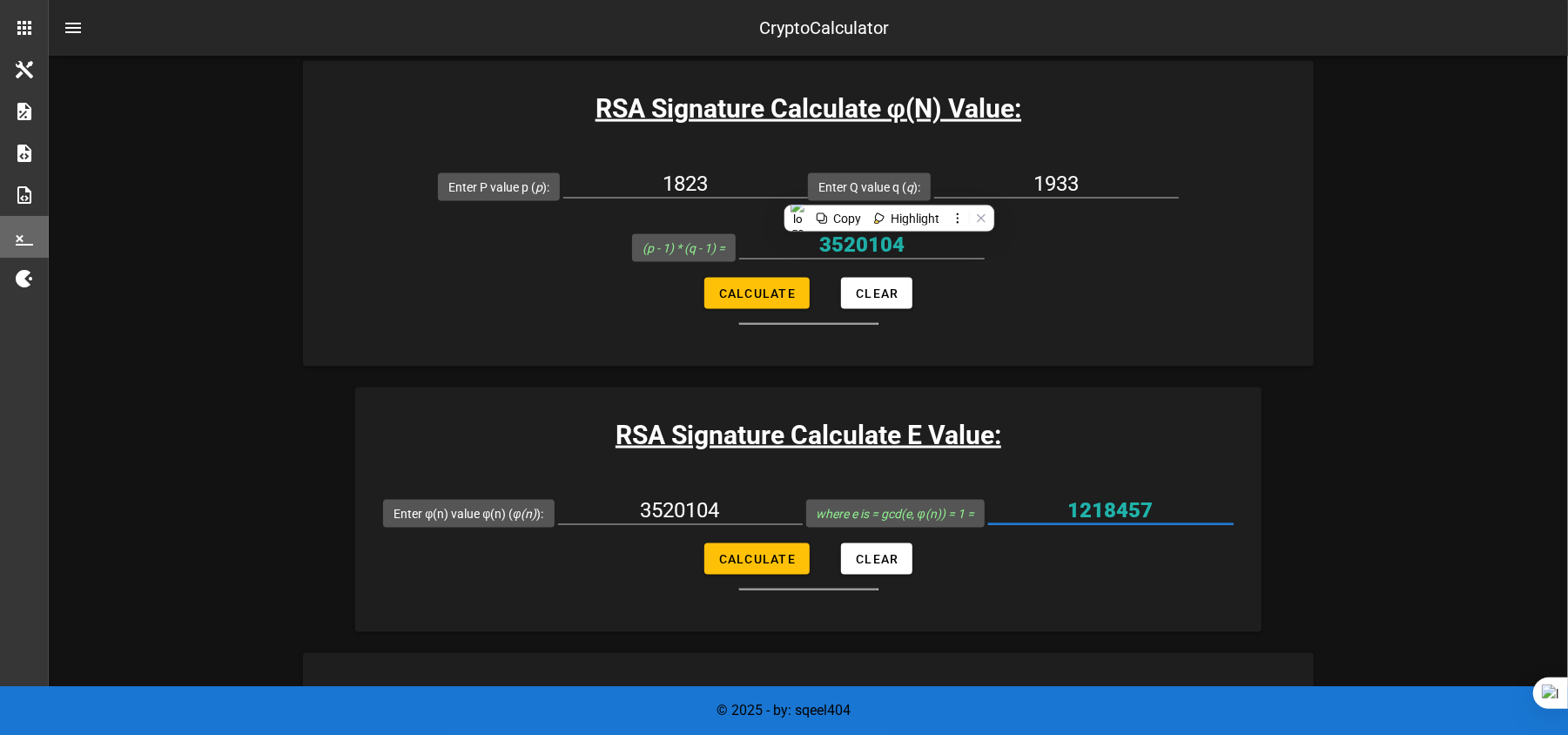 drag, startPoint x: 1210, startPoint y: 507, endPoint x: 1006, endPoint y: 516, distance: 204.1984 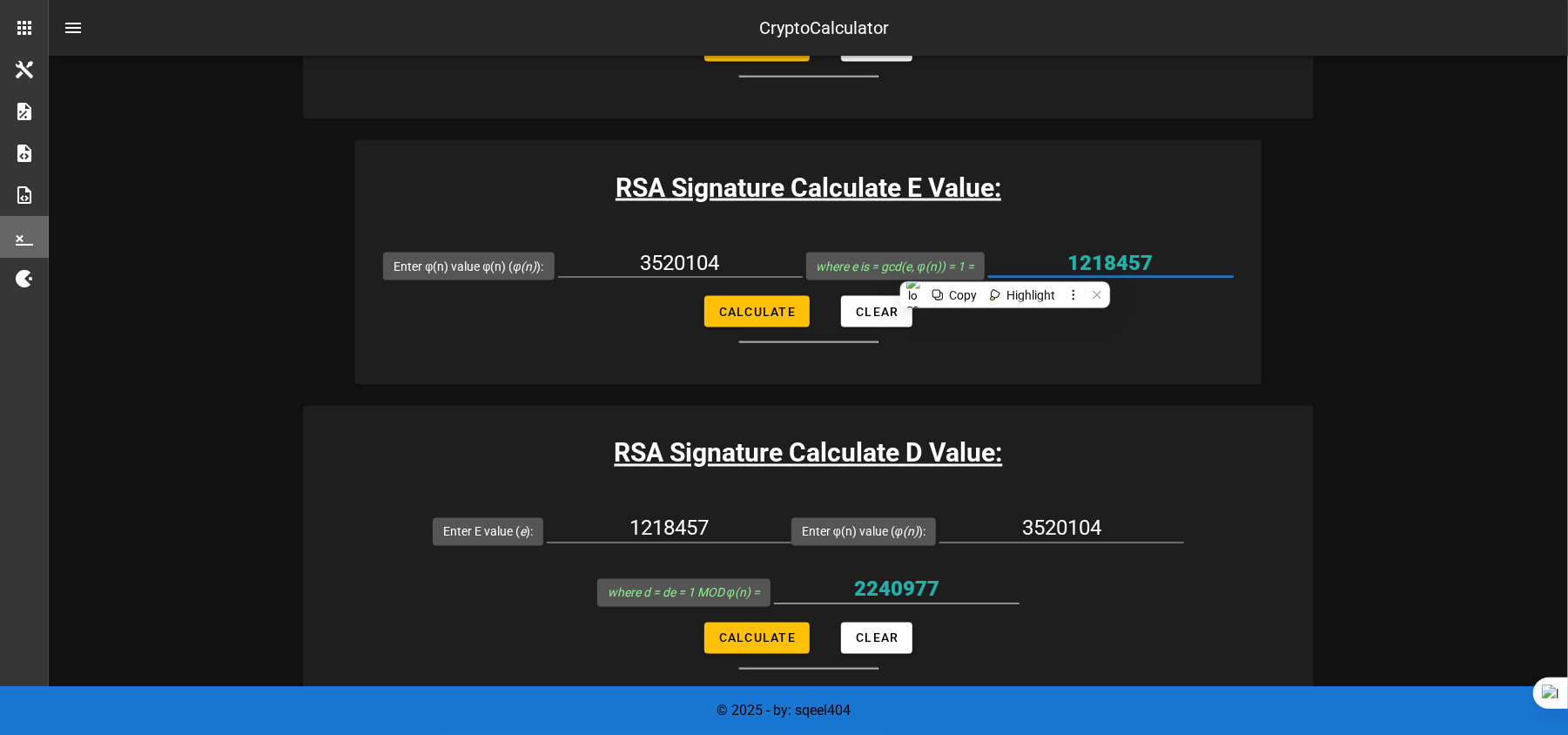 scroll, scrollTop: 1952, scrollLeft: 0, axis: vertical 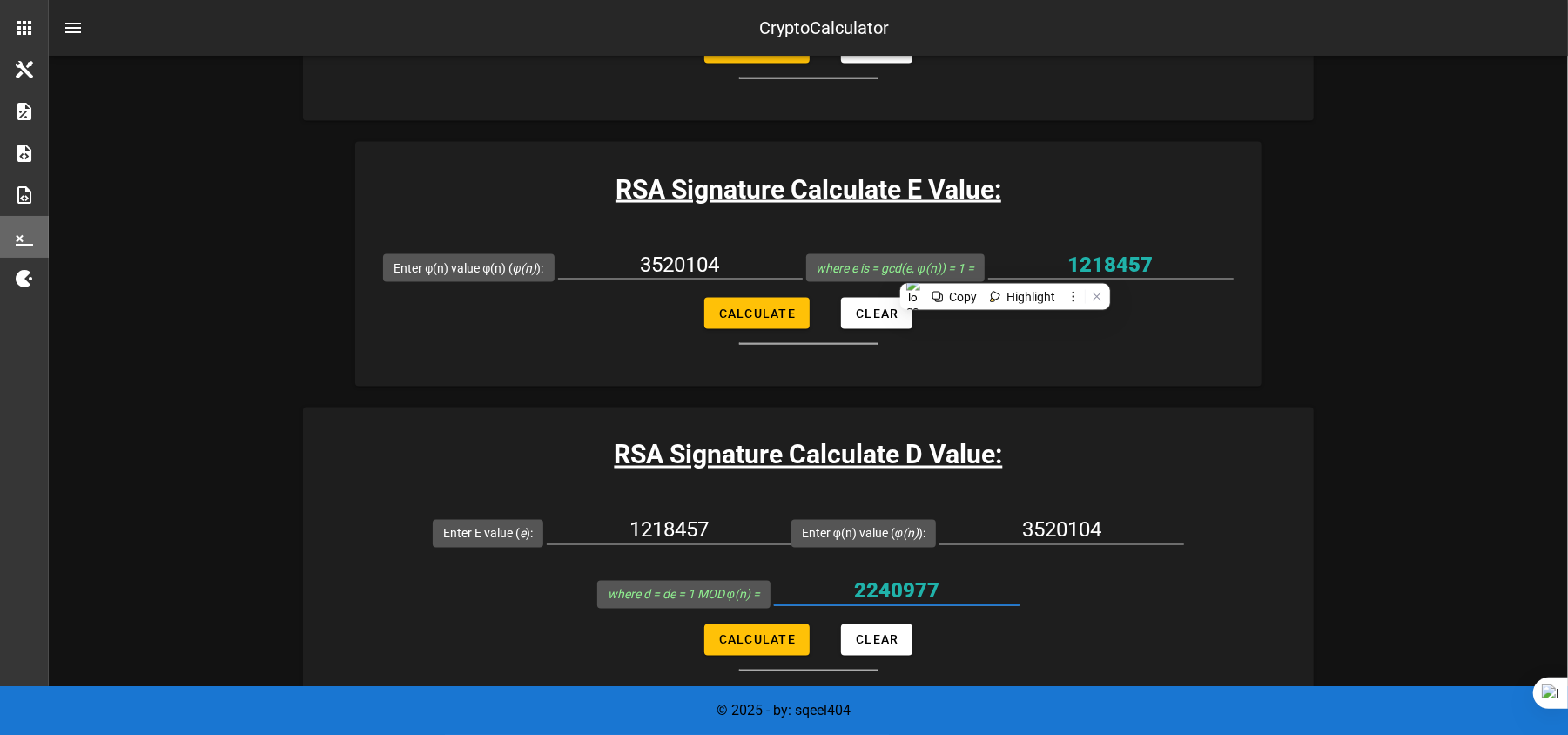 drag, startPoint x: 958, startPoint y: 590, endPoint x: 804, endPoint y: 604, distance: 154.63505 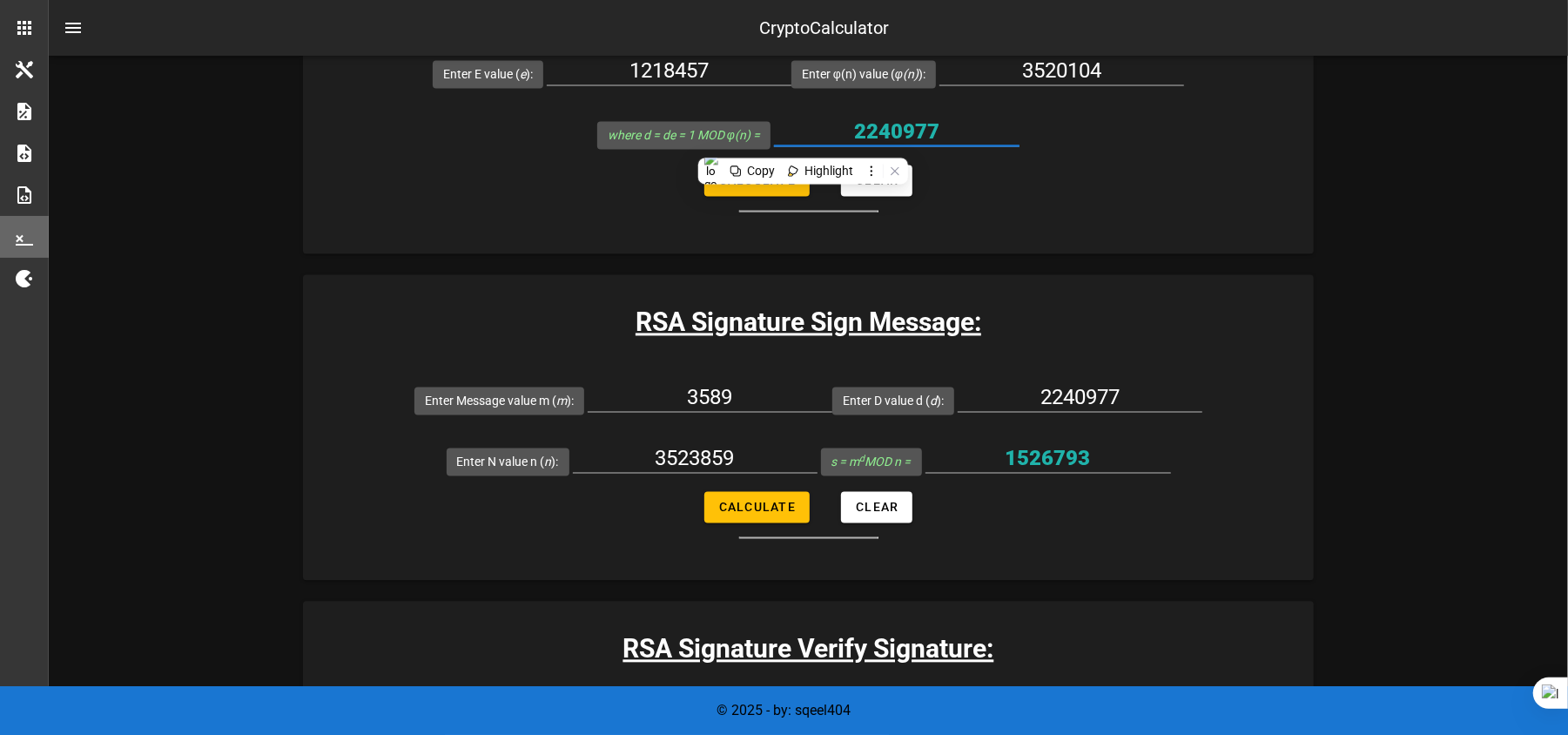 scroll, scrollTop: 2421, scrollLeft: 0, axis: vertical 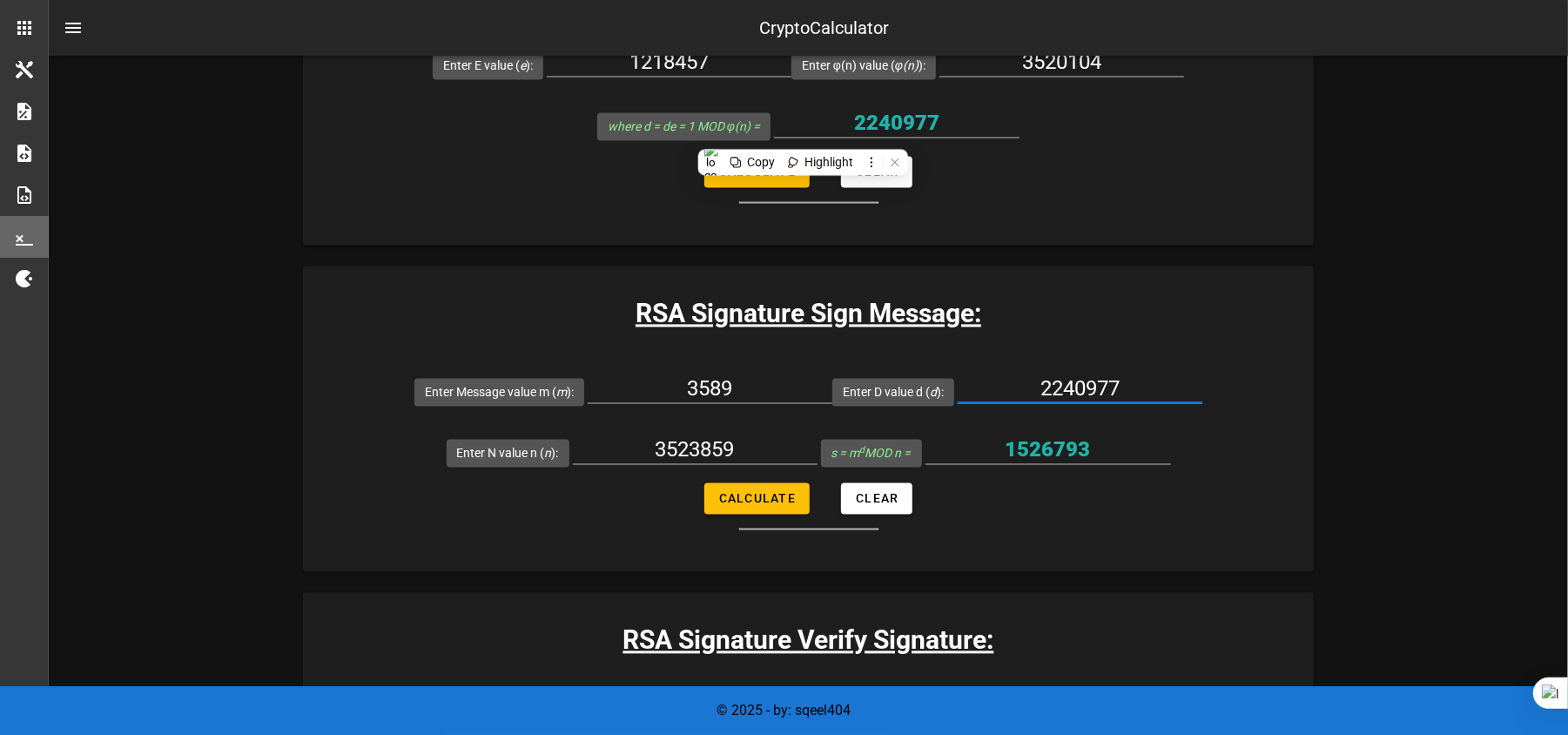 drag, startPoint x: 1142, startPoint y: 378, endPoint x: 1028, endPoint y: 401, distance: 116.29703 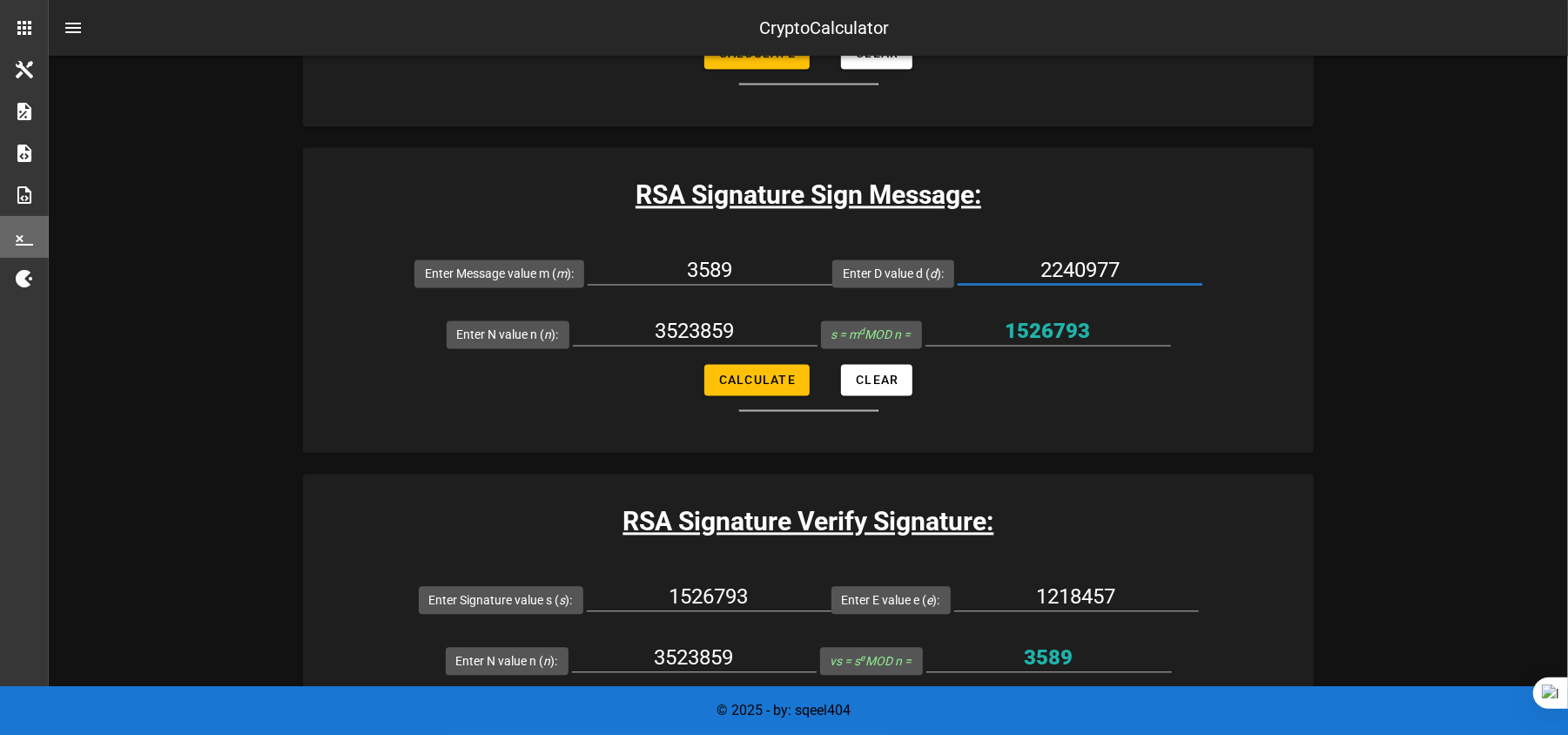 scroll, scrollTop: 2575, scrollLeft: 0, axis: vertical 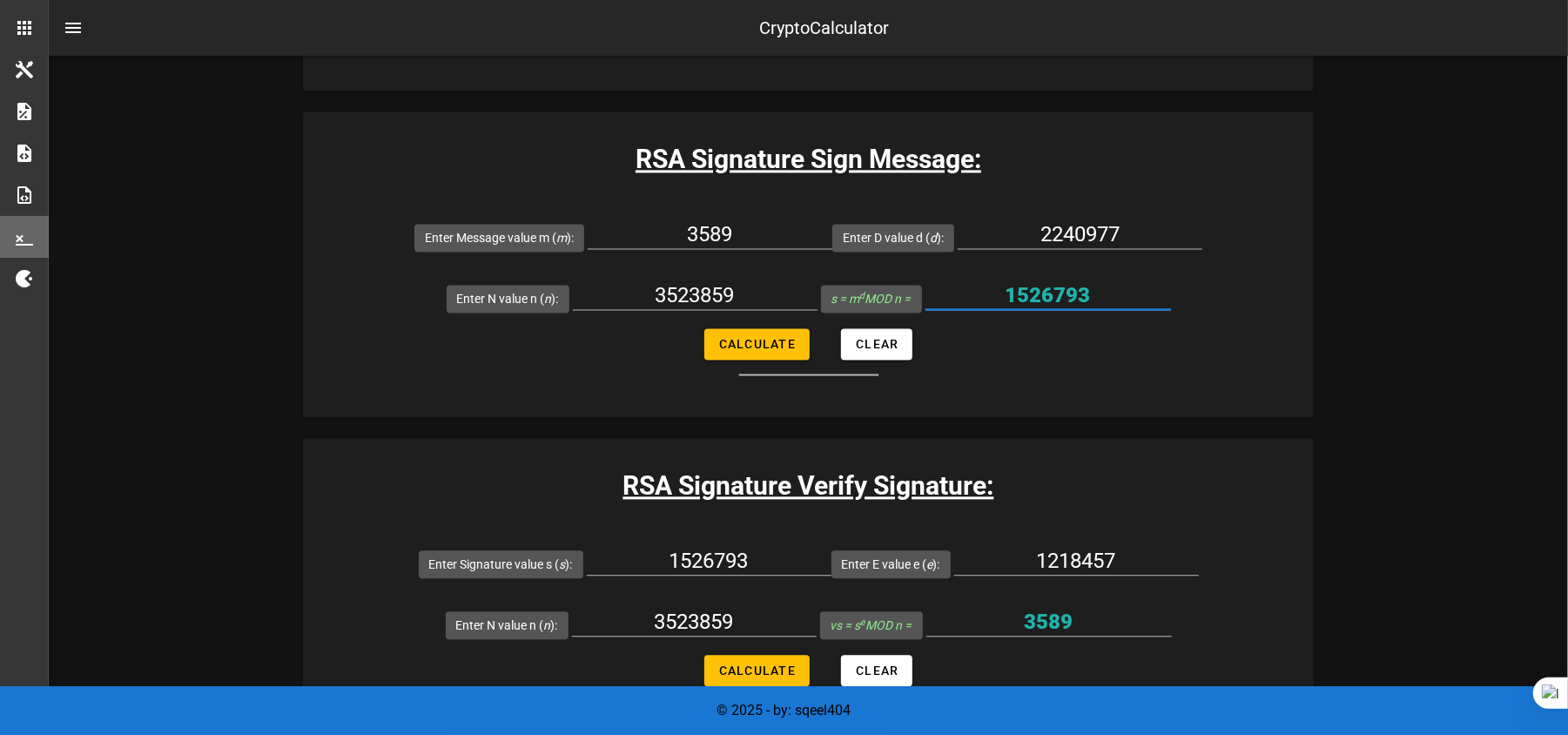 drag, startPoint x: 1094, startPoint y: 290, endPoint x: 979, endPoint y: 300, distance: 115.43396 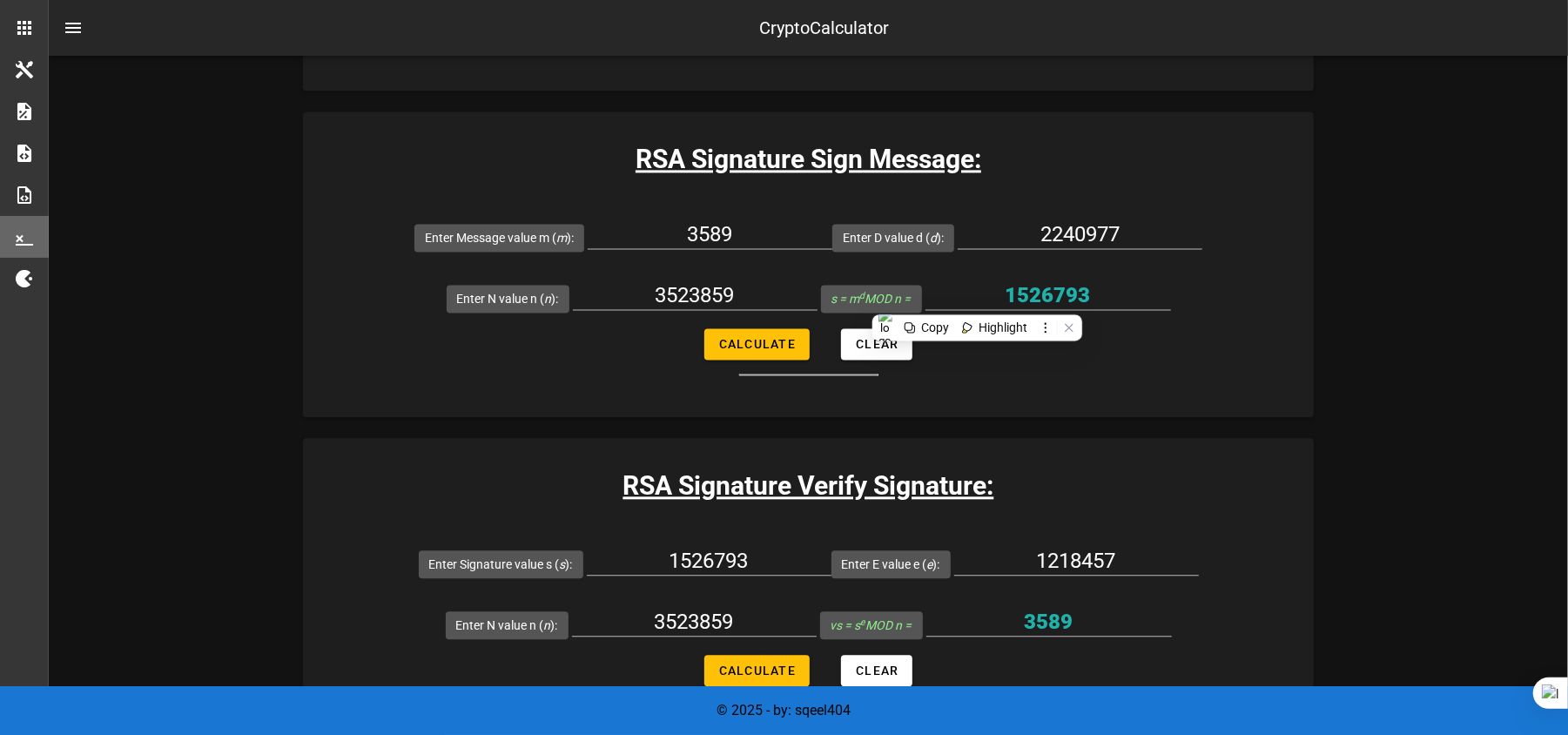 click on "Digital Signature Calculator
Digital signature calculators. This has some basic examples and steps for verifying signaures for both RSA Digital signature and Elgamal Digital signature examples.   RSA Signature System:   Tools to store values:   Public Keys:  Value: n, Value: e   Private Keys:  Value: d   Hovering or clicking on description fields will explain the formula and calculations. Description Value Input Edit Input Generate Value Clear Field maximum set value [ max ]
[P]  value [ p ]
[Q]  value [ q ]
[N]  value [ n ]
[φ(N)]   Phi(n) [ phin ]
[E]  Value [ e ]
[D]  Value [ d ]
[M]  message to encode [ m ]
[S]  Signature Value [ s ]
[VS]  Verified Signature Value [ vs ]
Rows per page: 10 1-10 of 10
Close
Clear all Values in Tools
Step Order:   Choose 2 prime numbers for  p  and  q   Calculate  n  value:" at bounding box center (808, 1050) 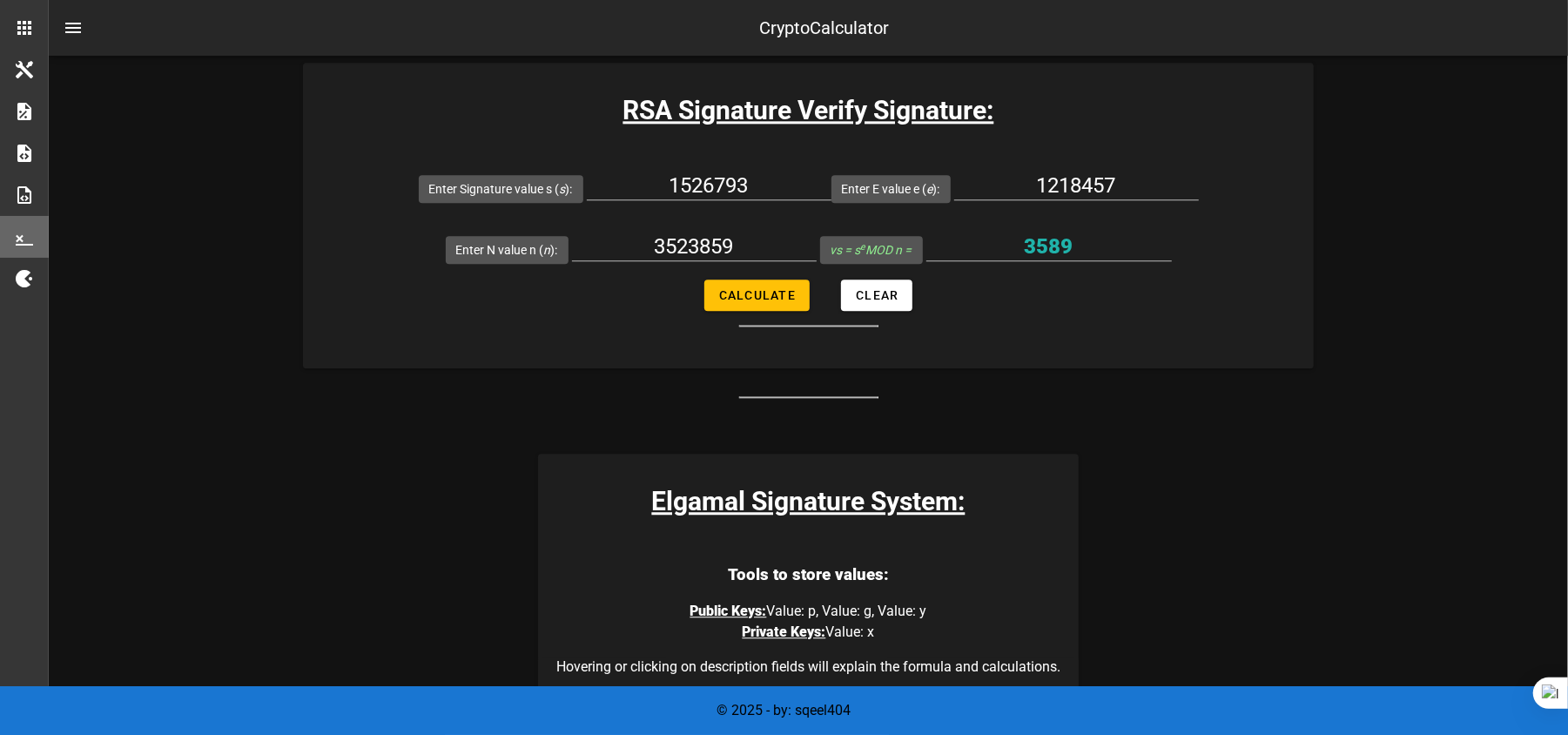 scroll, scrollTop: 2951, scrollLeft: 0, axis: vertical 